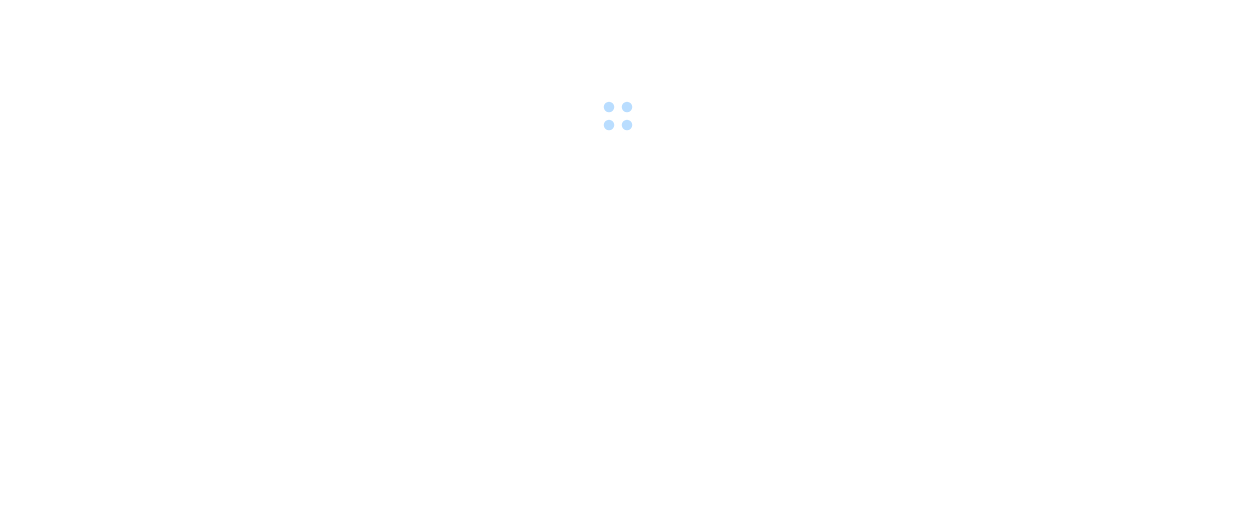 scroll, scrollTop: 0, scrollLeft: 0, axis: both 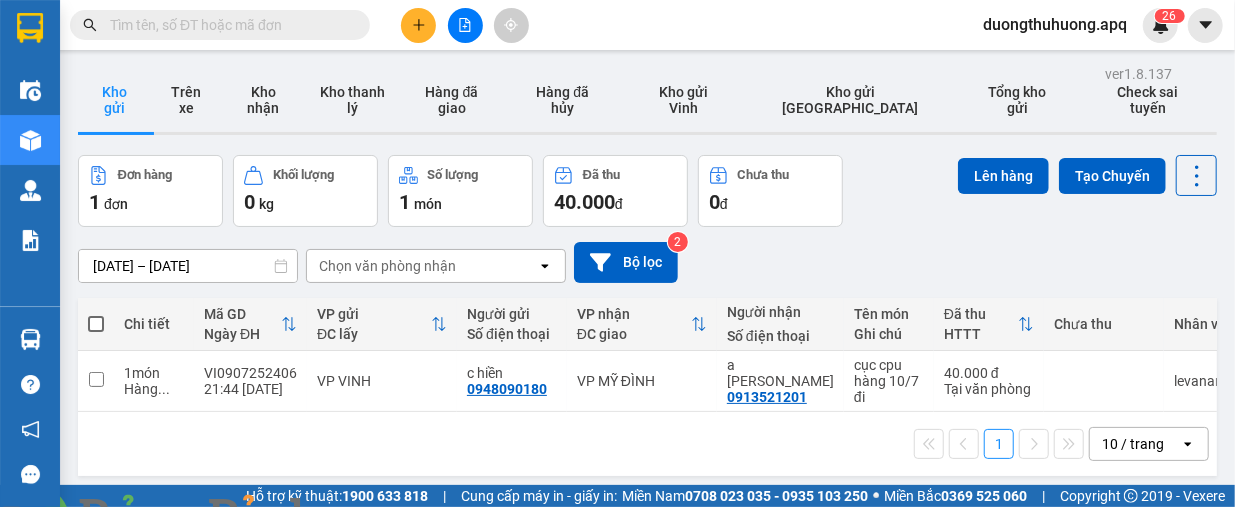 click at bounding box center (362, 519) 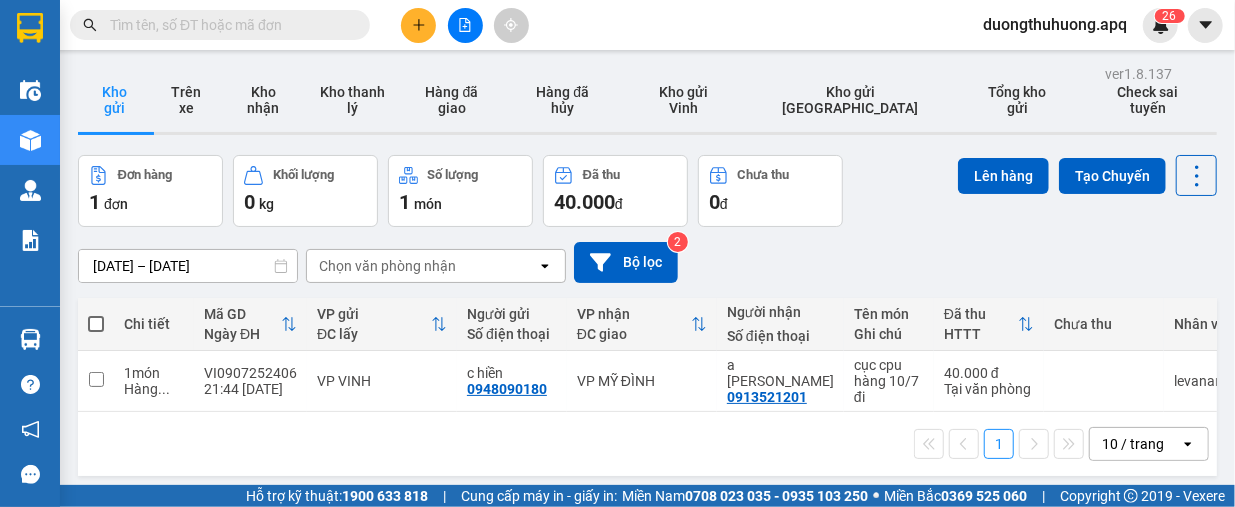 click at bounding box center [228, 25] 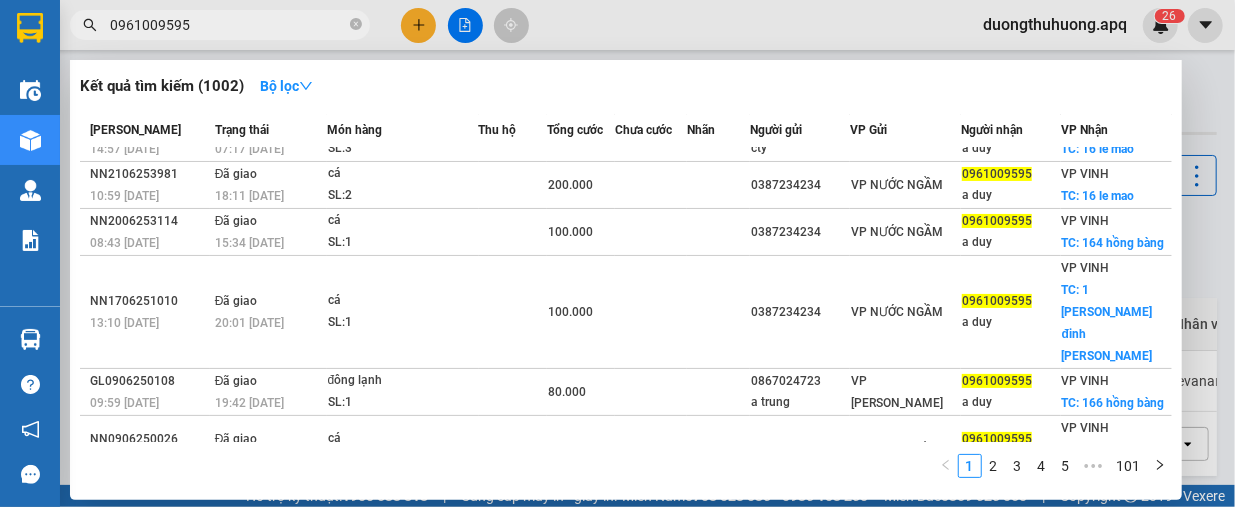 scroll, scrollTop: 200, scrollLeft: 0, axis: vertical 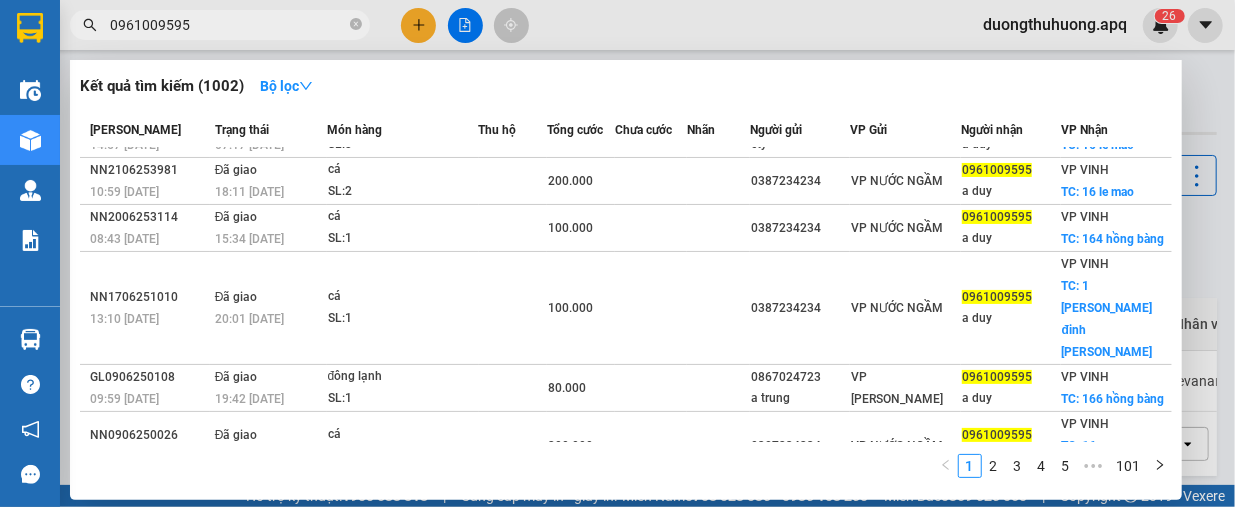 type on "0961009595" 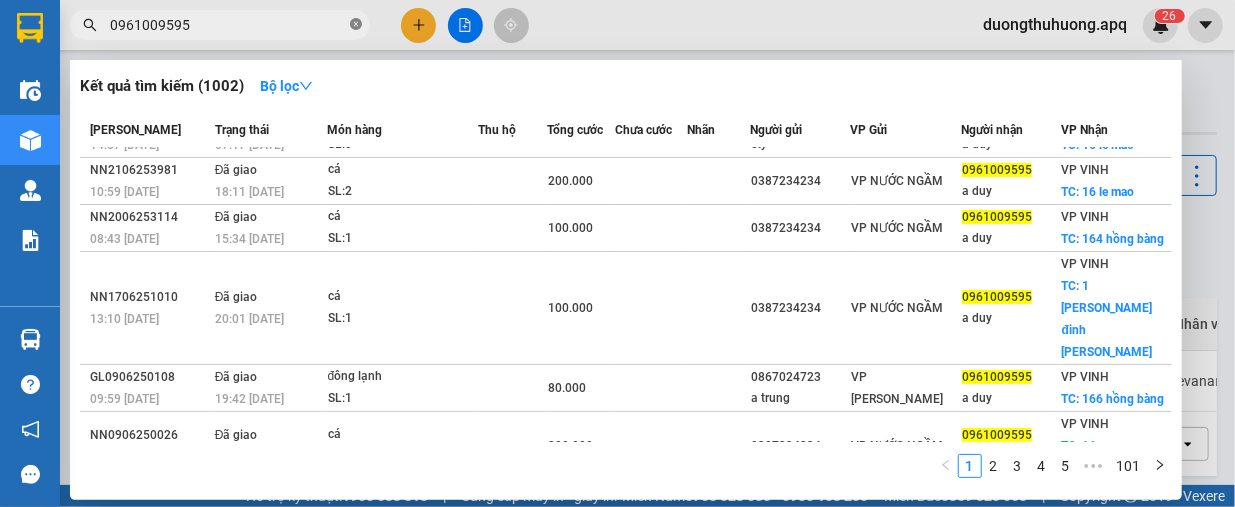 click 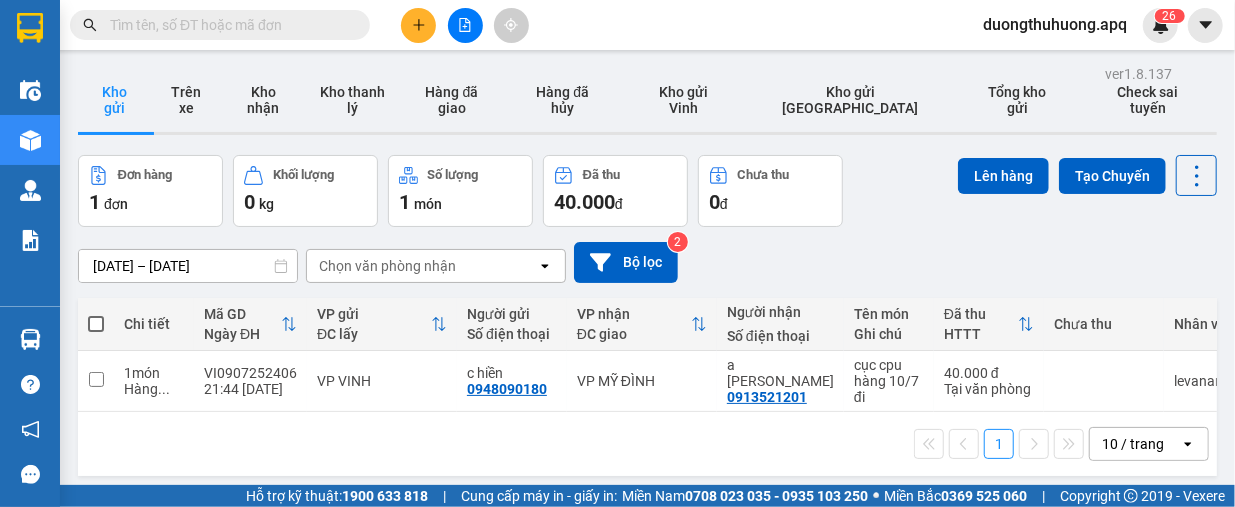 paste on "0989793333" 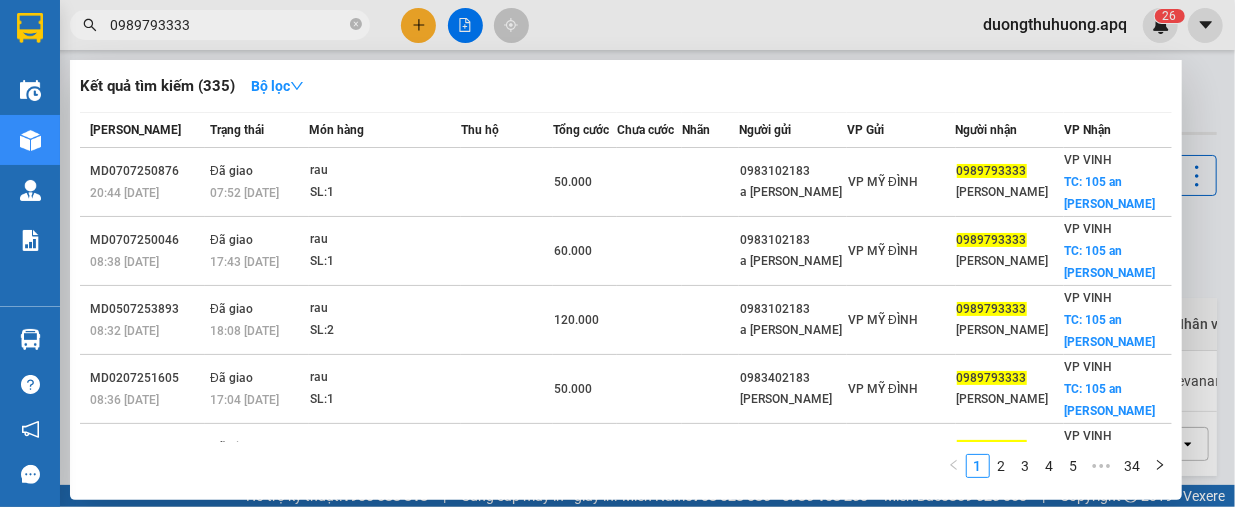 type on "0989793333" 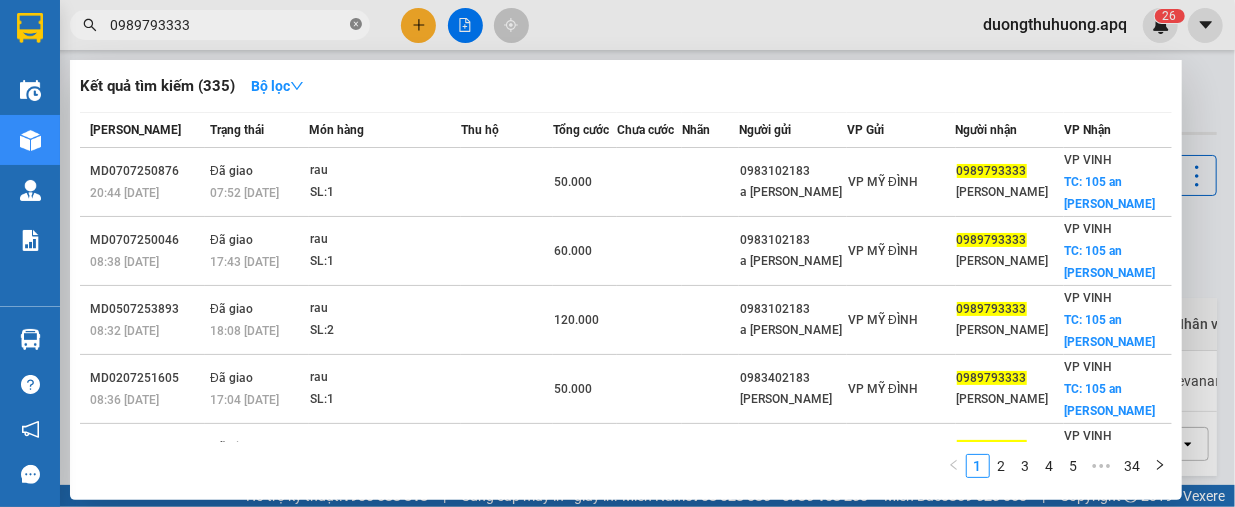 click 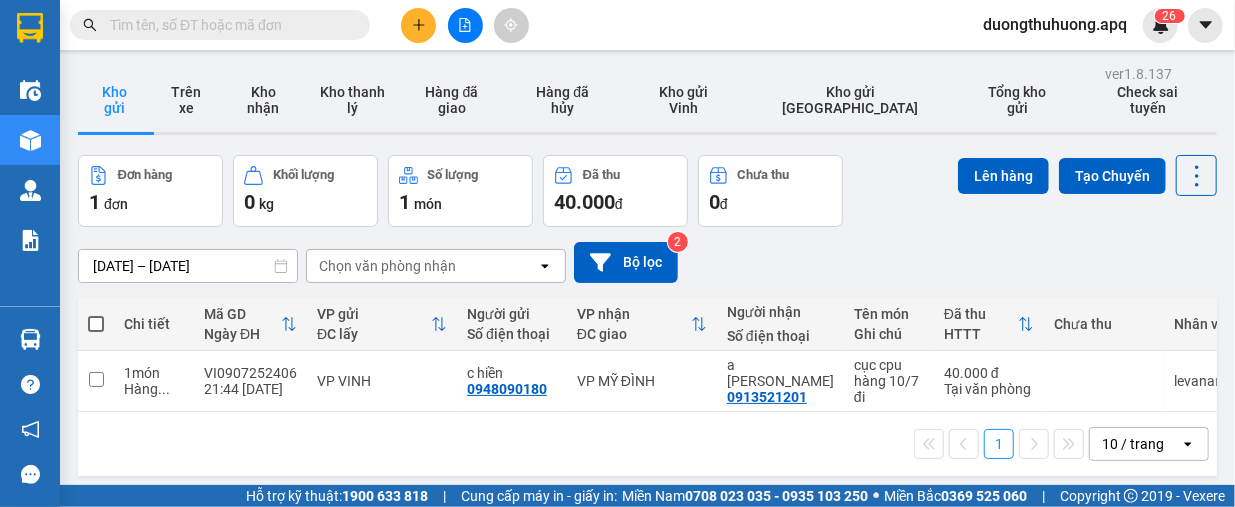 paste on "0983509595" 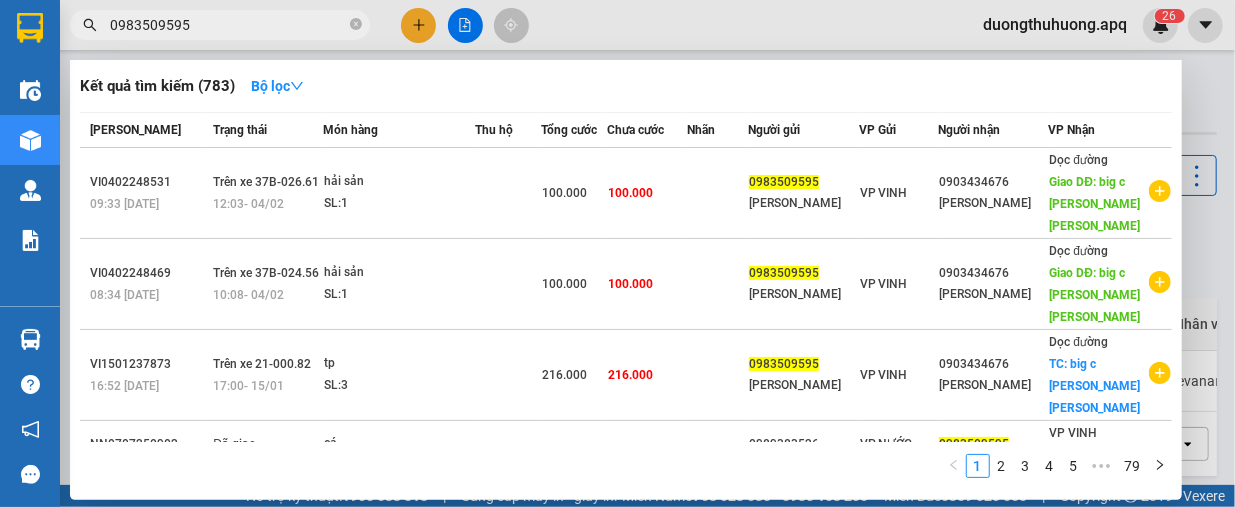 type on "0983509595" 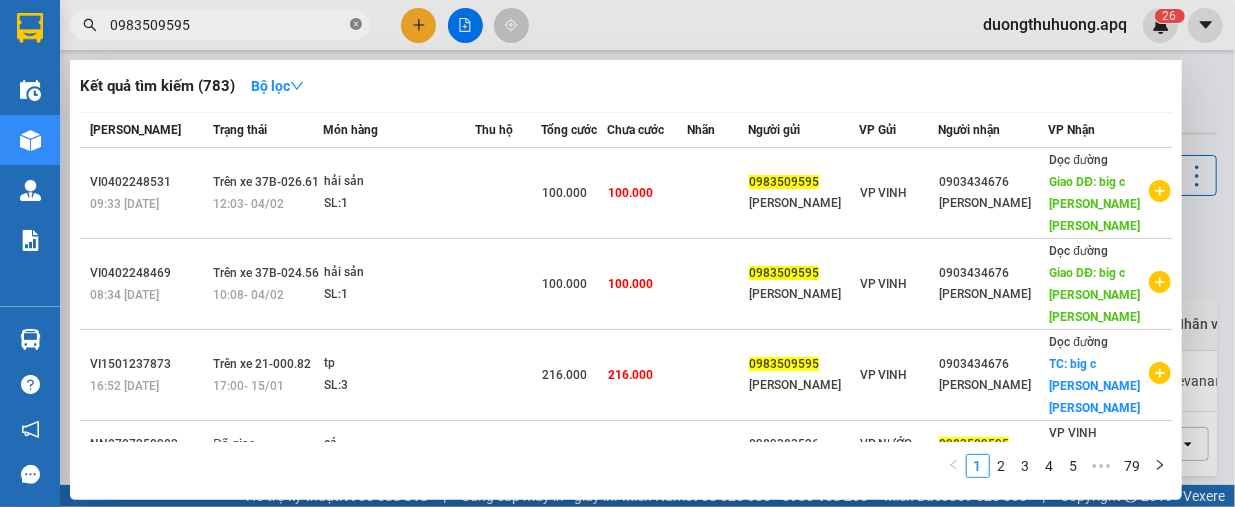 click 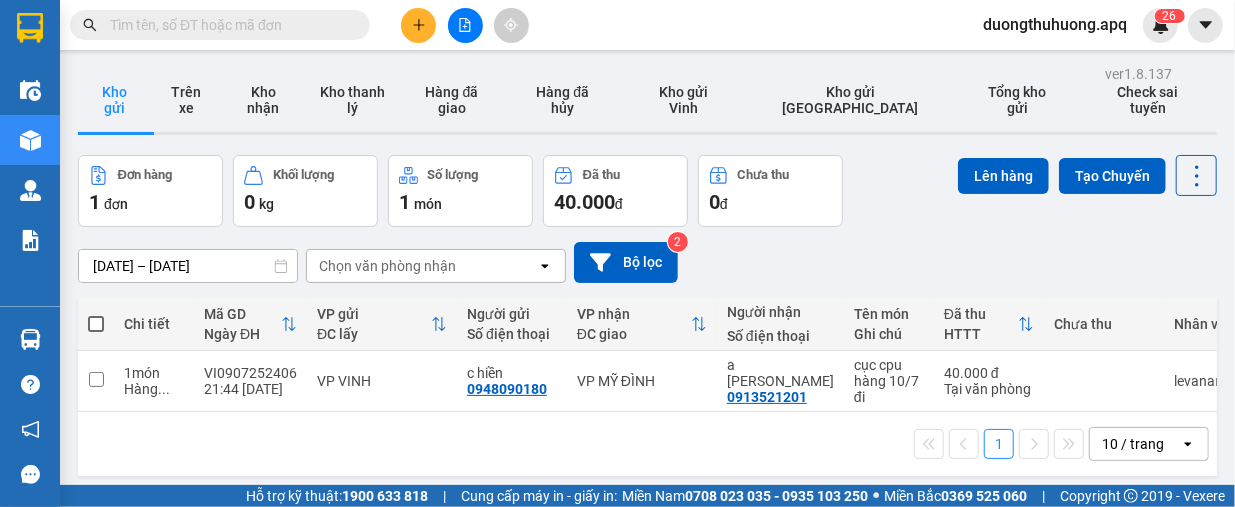 drag, startPoint x: 309, startPoint y: 13, endPoint x: 262, endPoint y: 23, distance: 48.052055 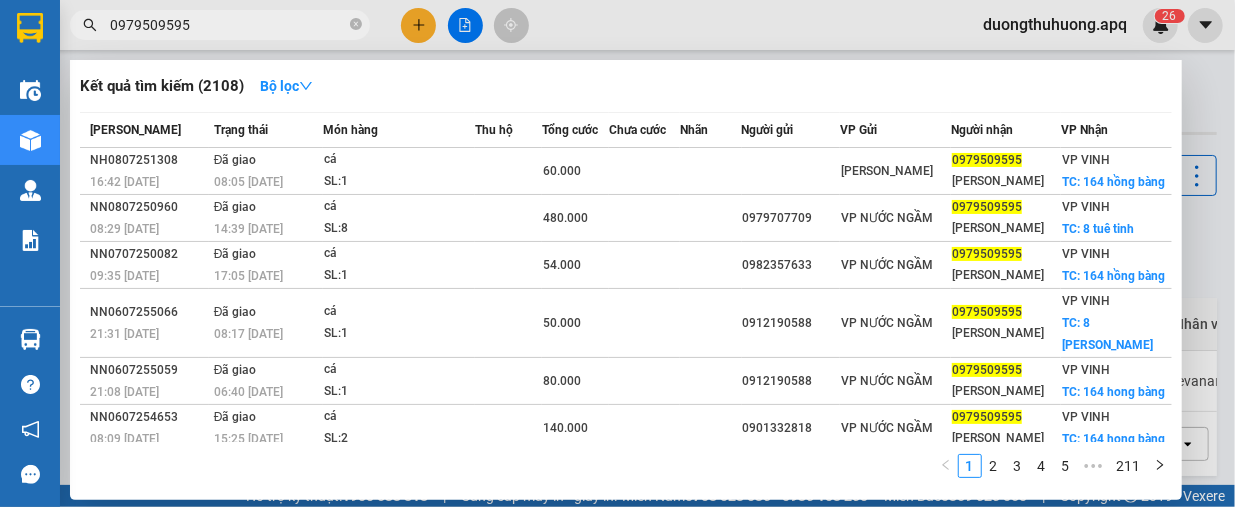 type on "0979509595" 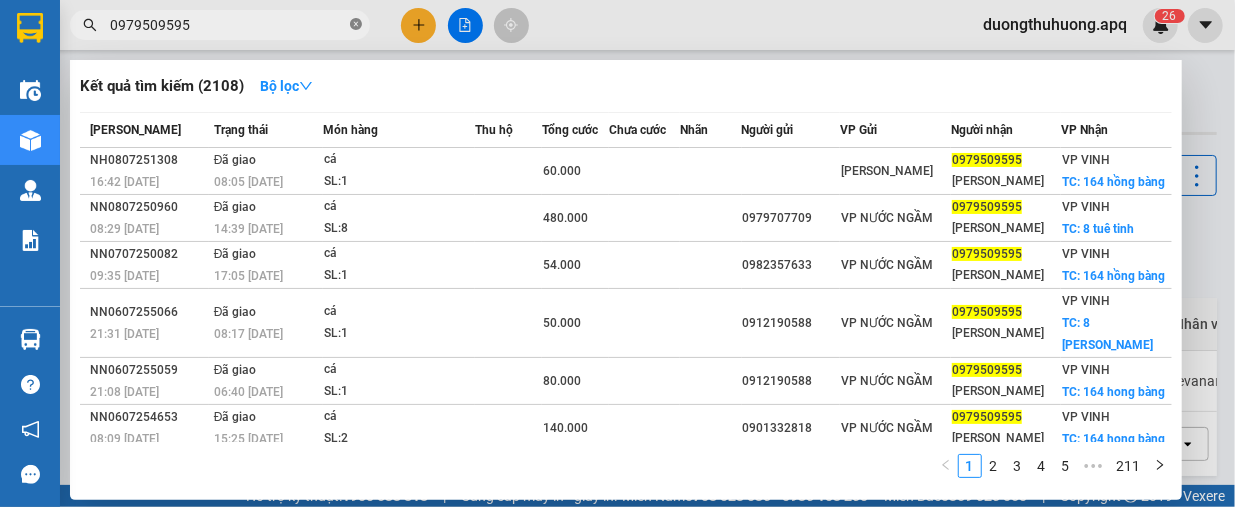 click 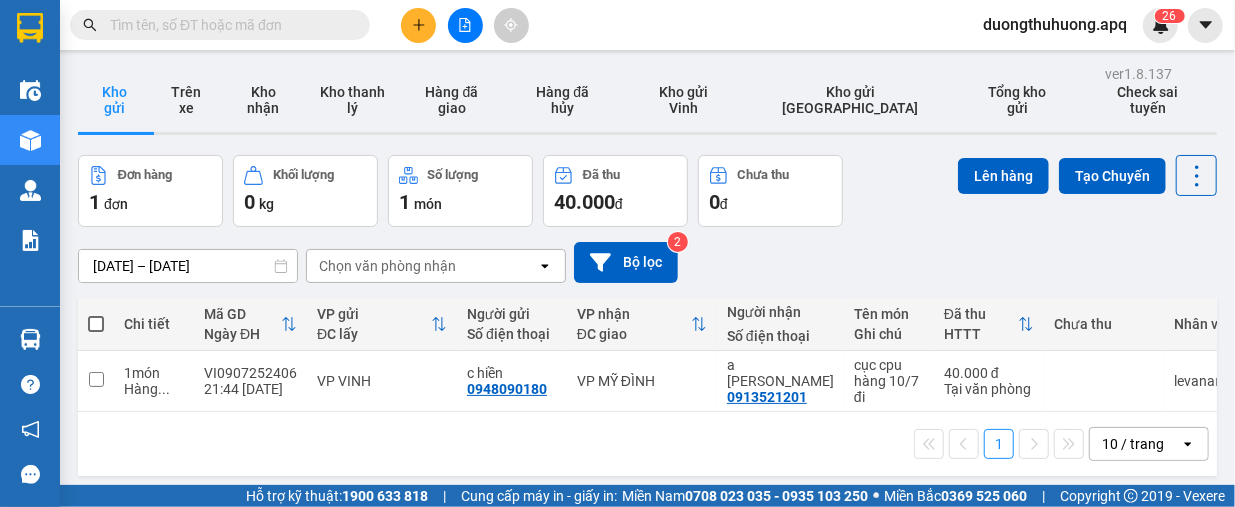 paste on "0971825555" 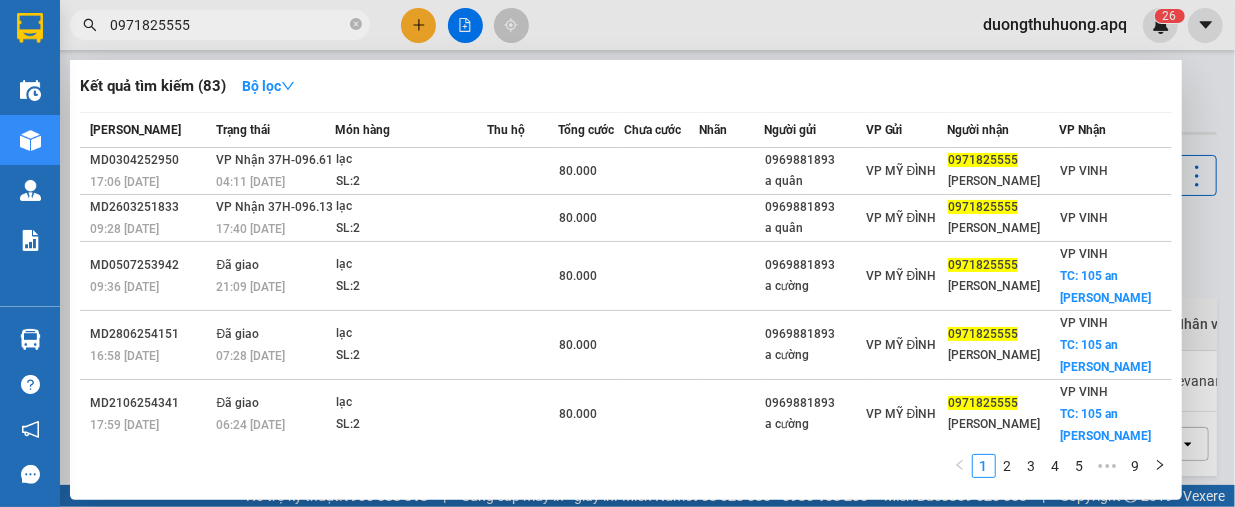 type on "0971825555" 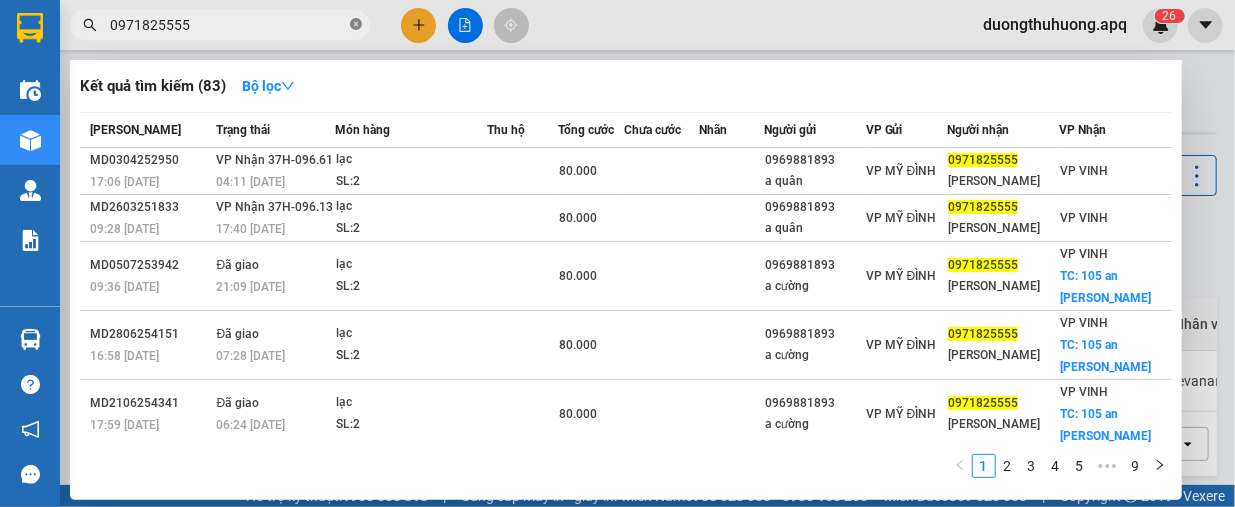 click 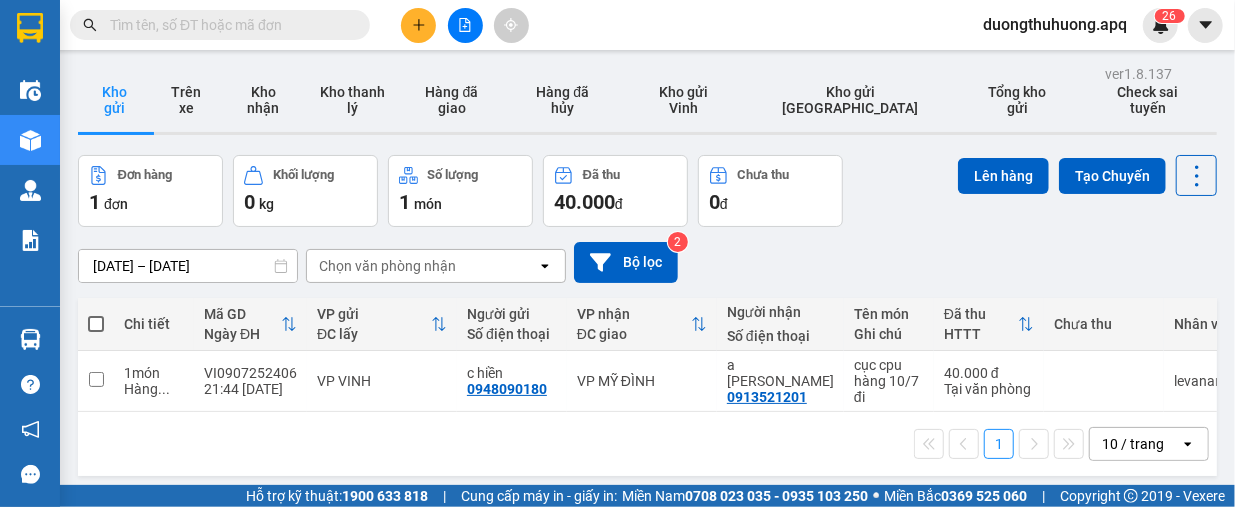 paste on "0978254459" 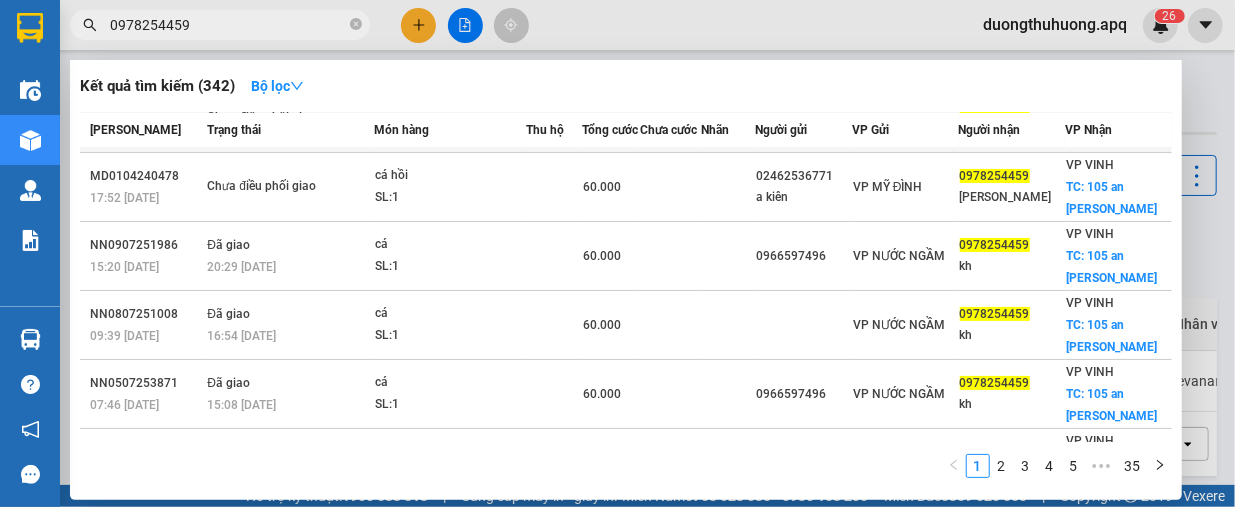 scroll, scrollTop: 100, scrollLeft: 0, axis: vertical 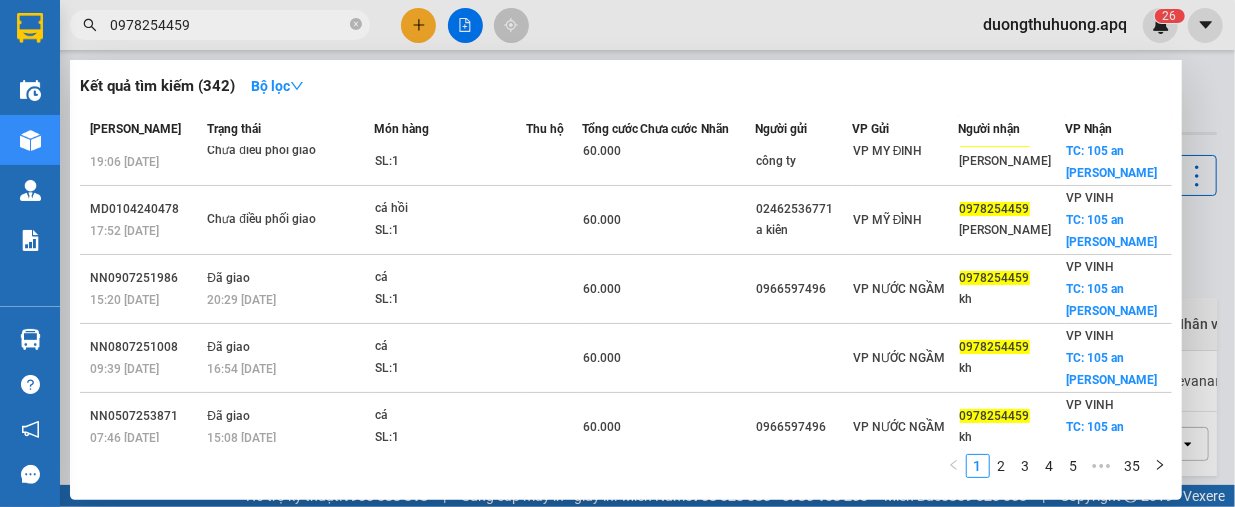type on "0978254459" 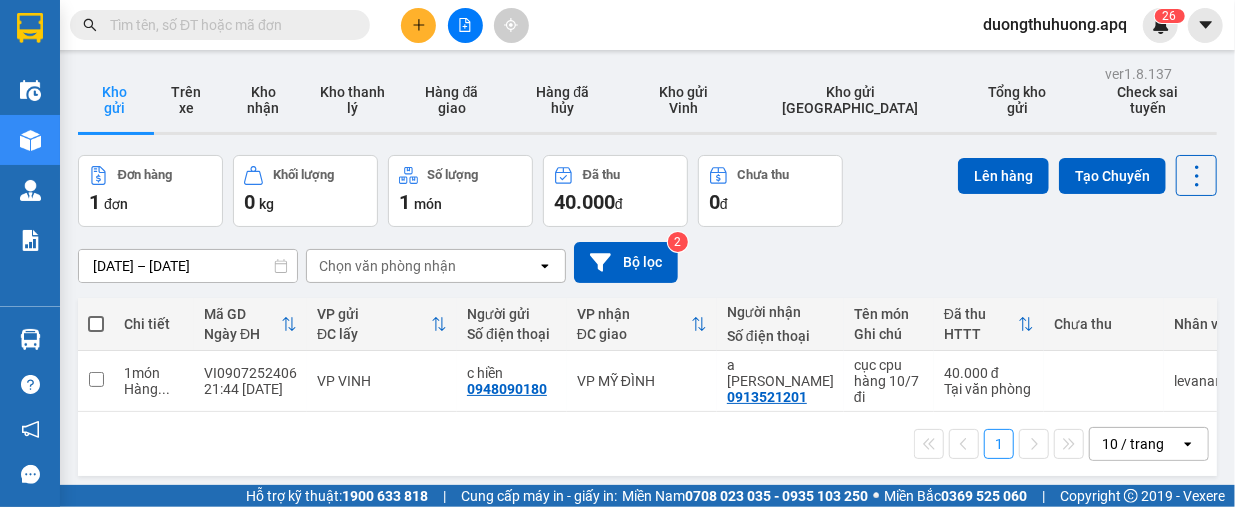 paste on "0817995995" 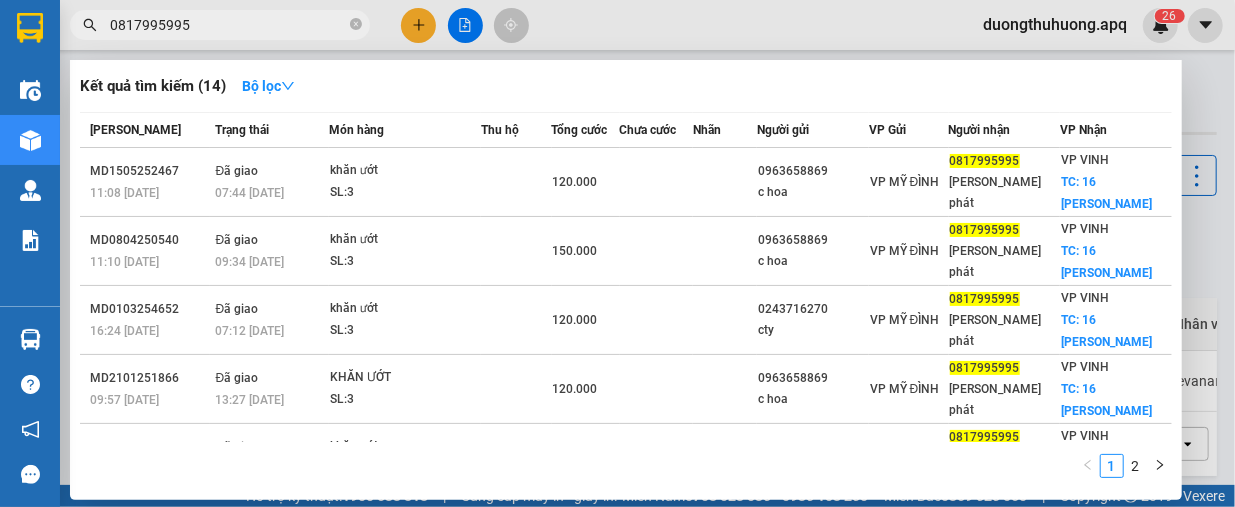 type on "0817995995" 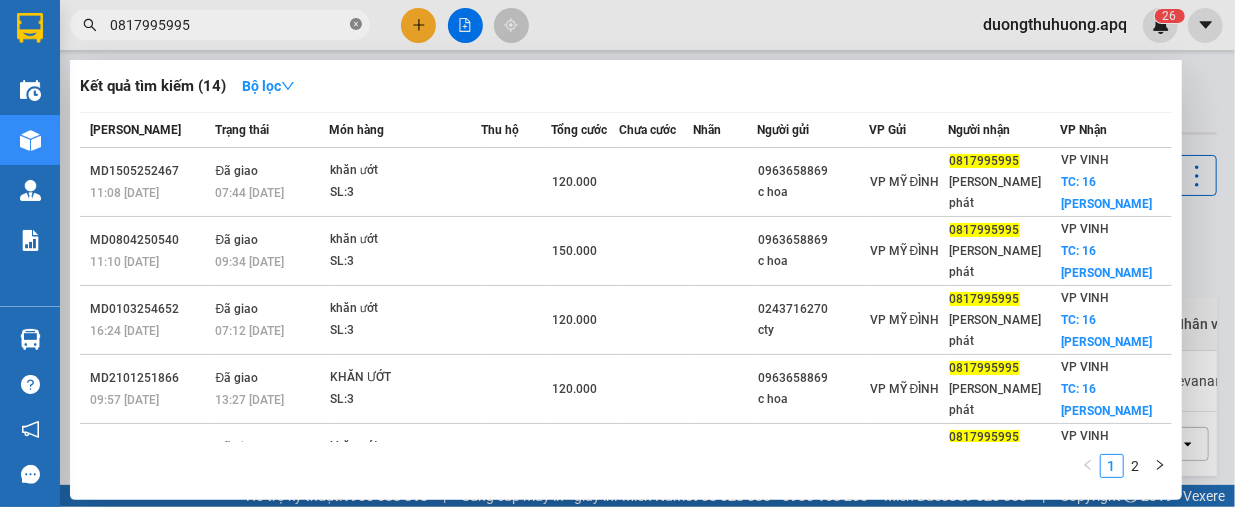 click 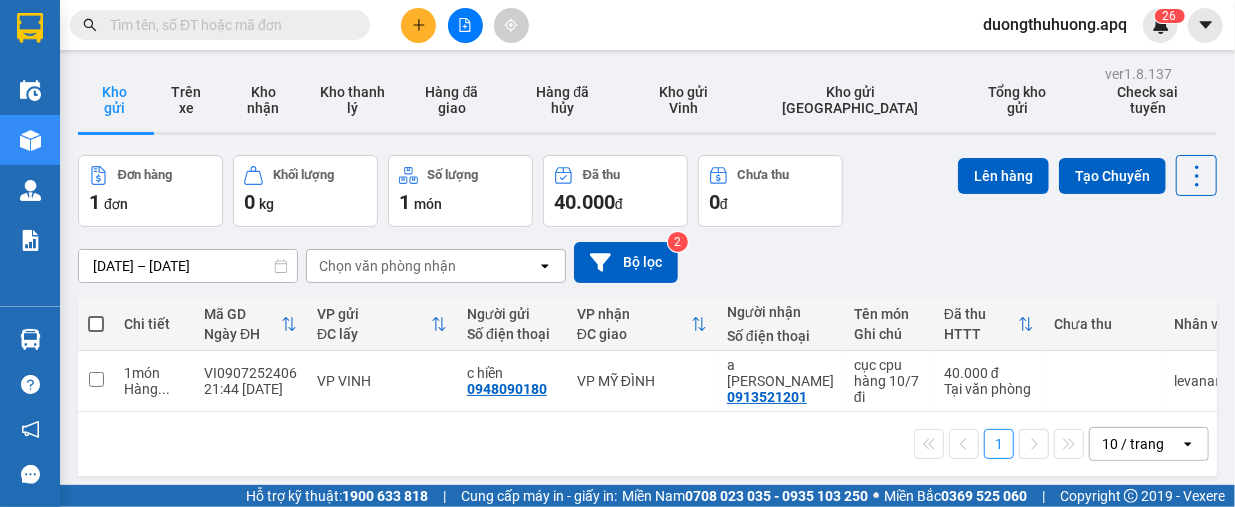 paste on "0931569595" 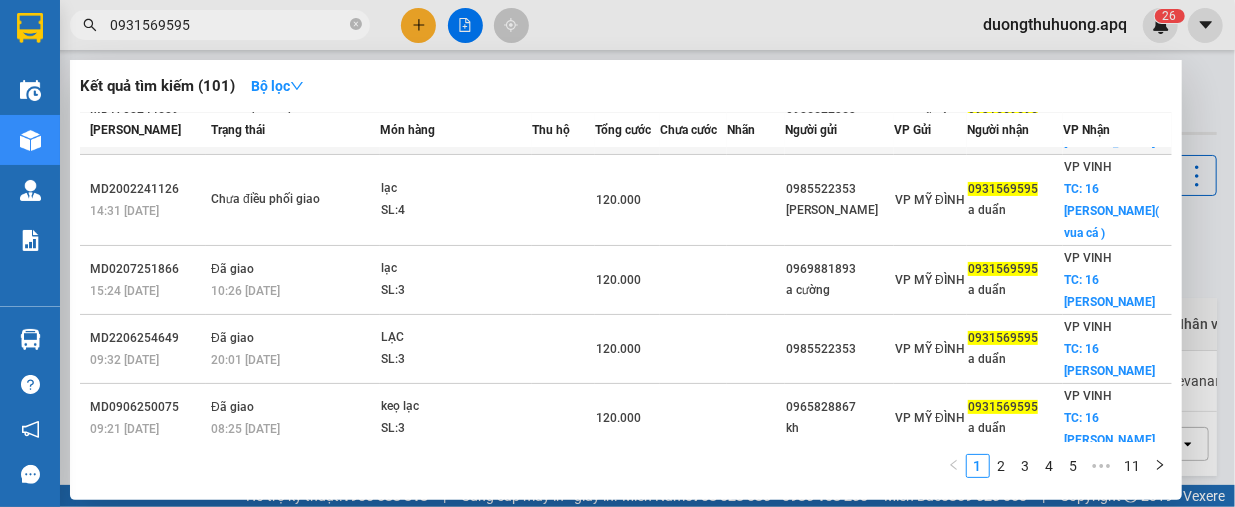 scroll, scrollTop: 0, scrollLeft: 0, axis: both 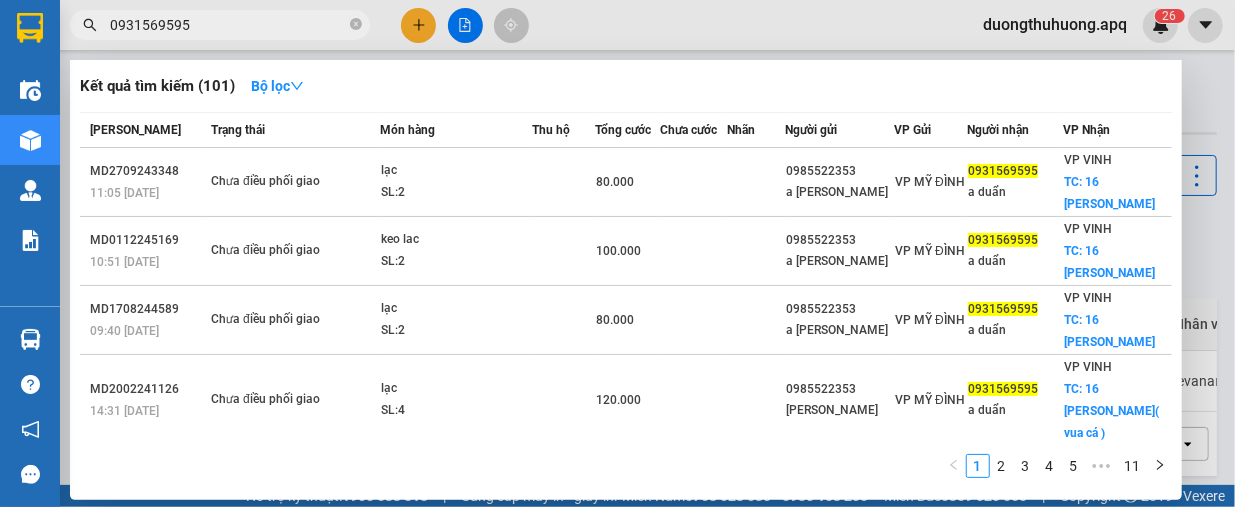 type on "0931569595" 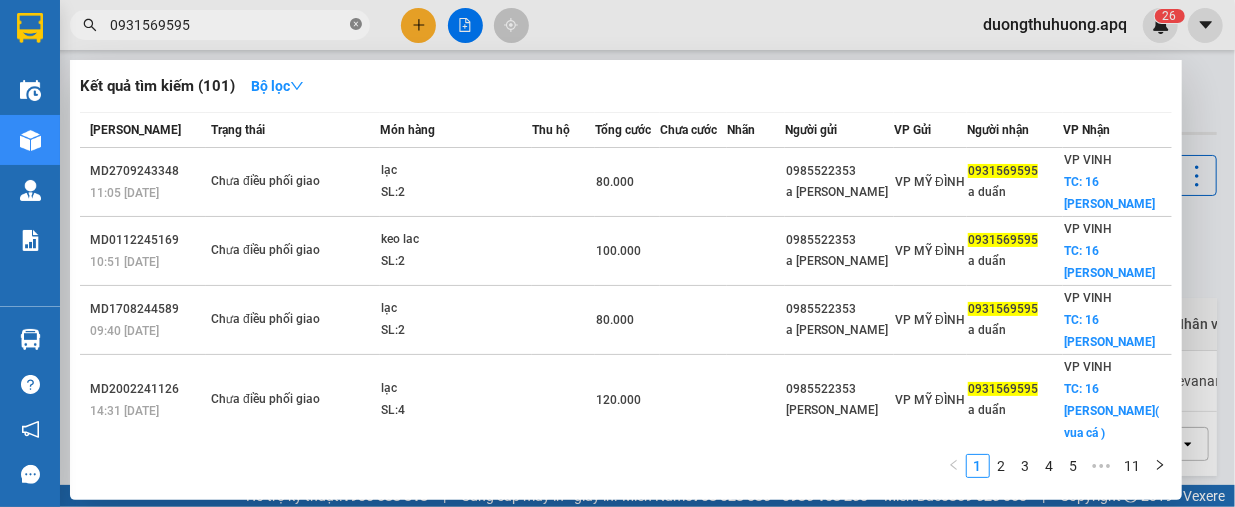 click 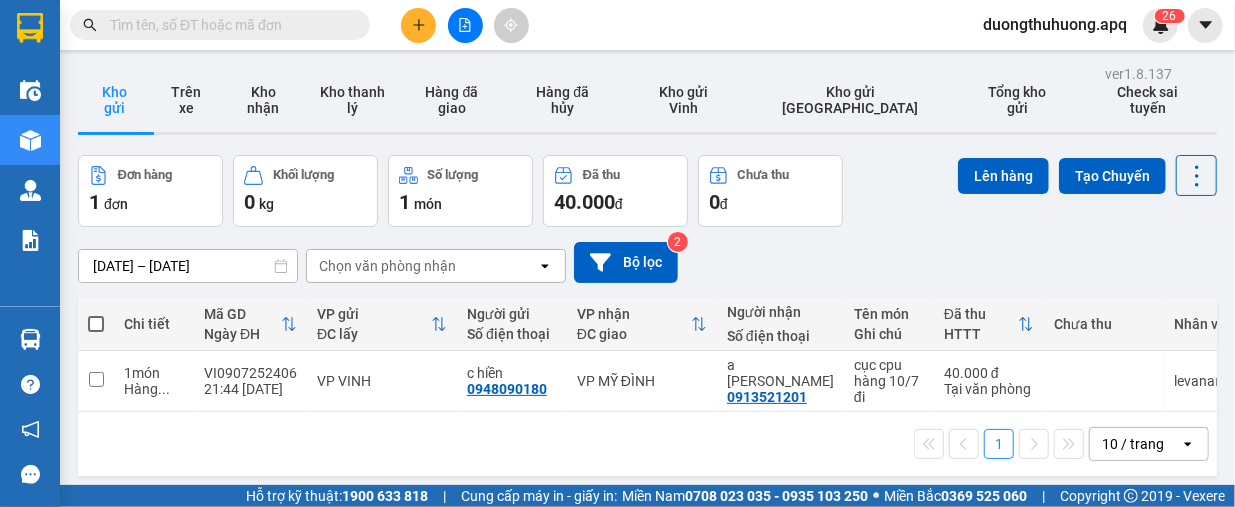 paste on "0961009595" 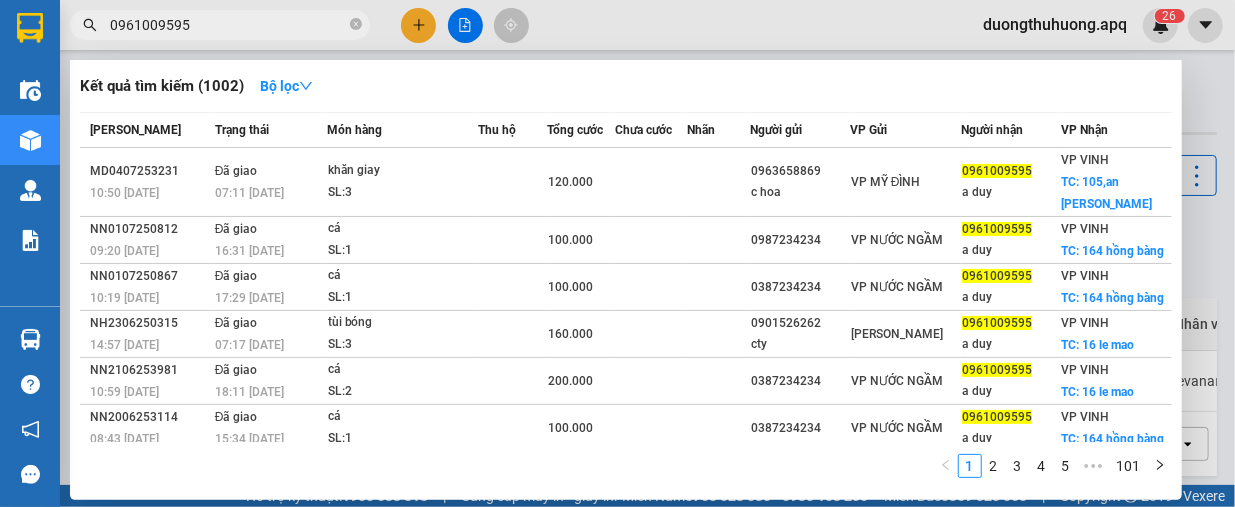 type on "0961009595" 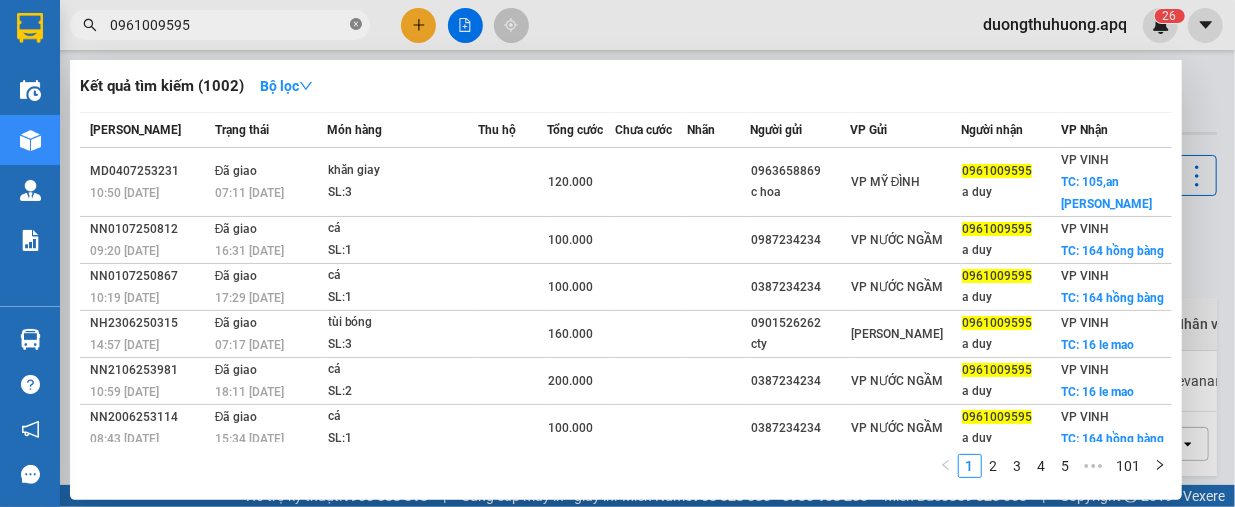 click 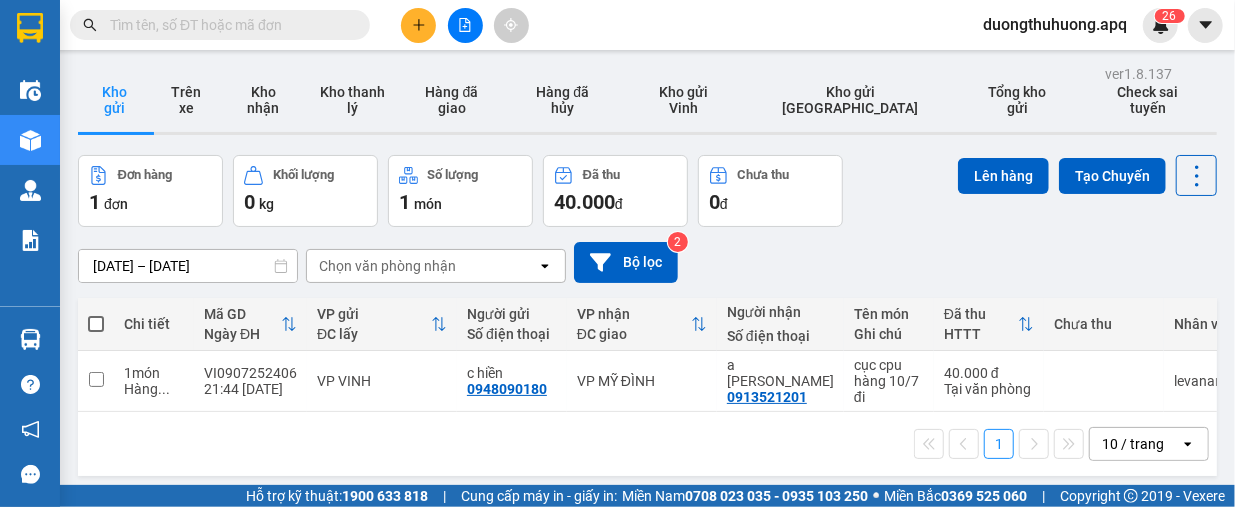 paste on "0983509595" 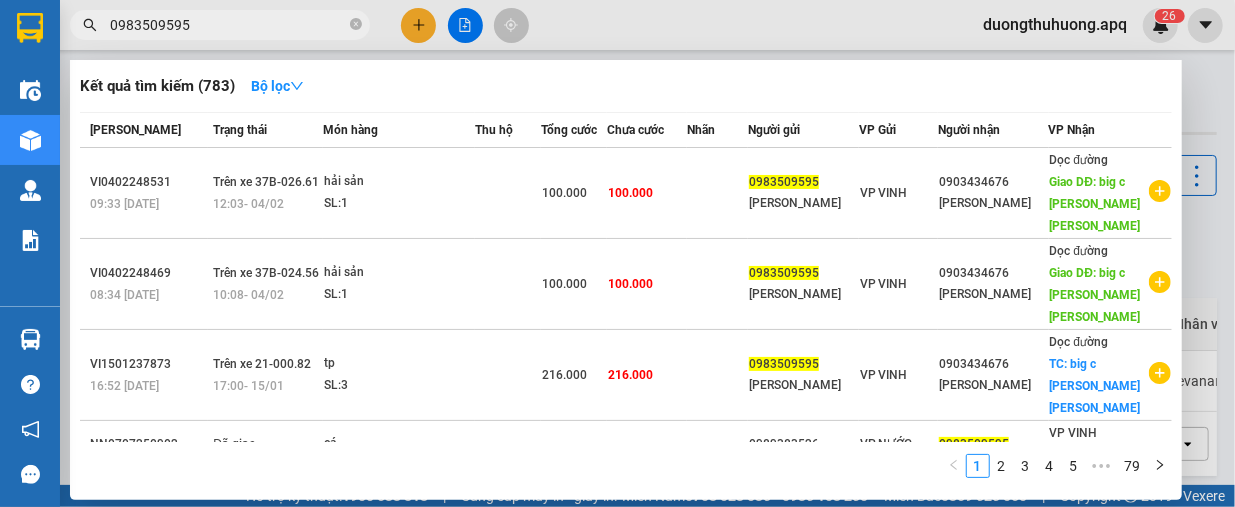 type on "0983509595" 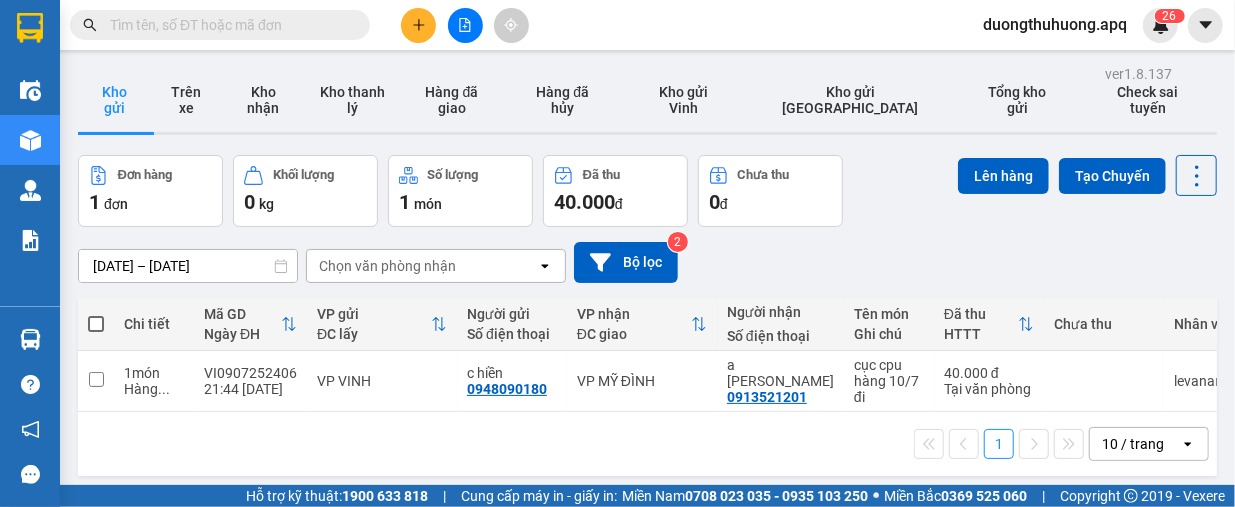 paste on "0931569595" 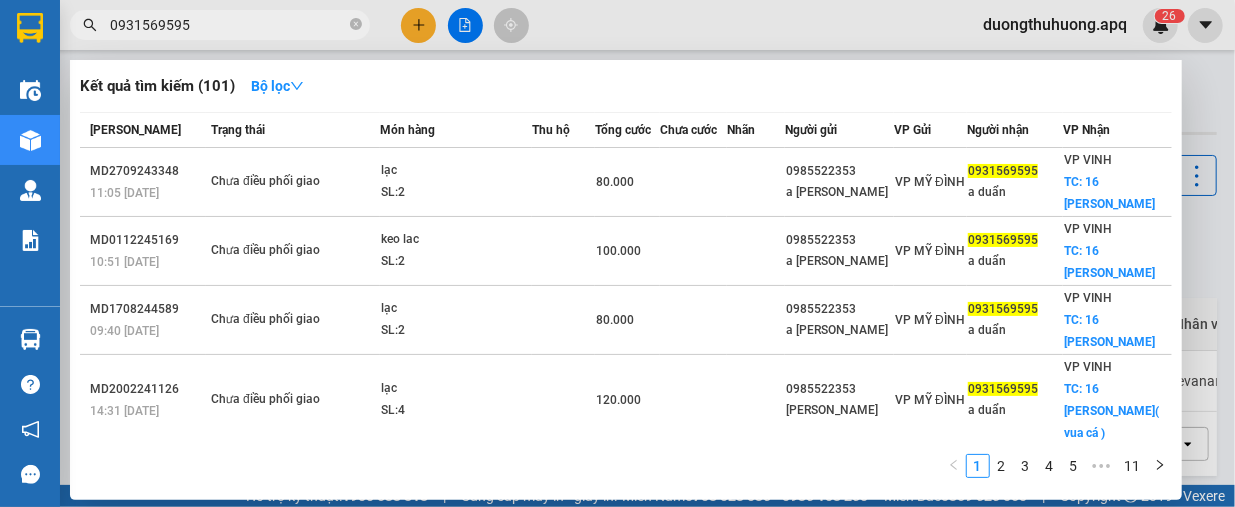 type on "0931569595" 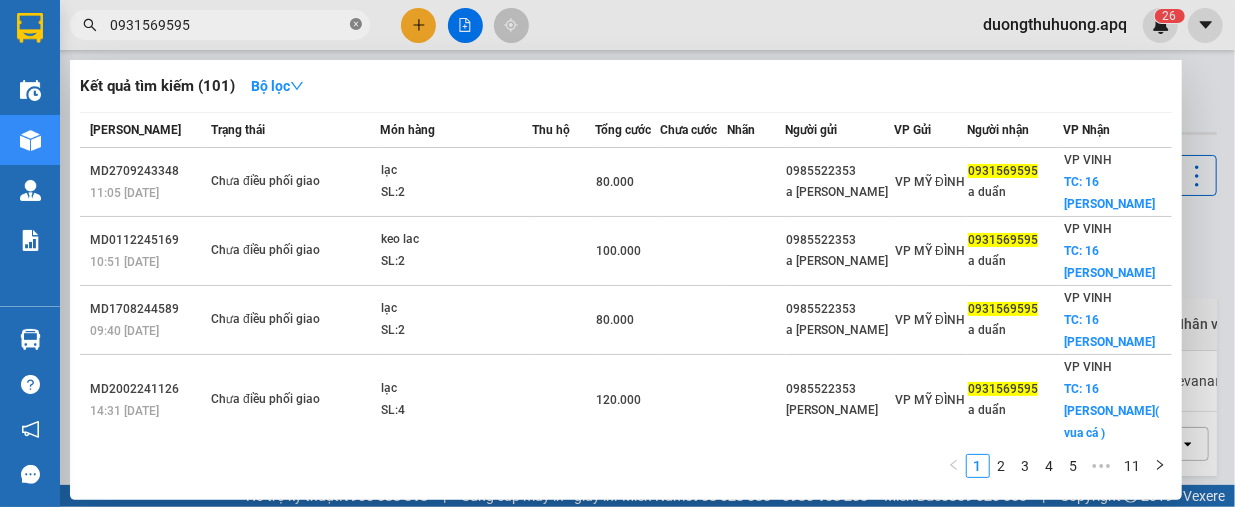 click 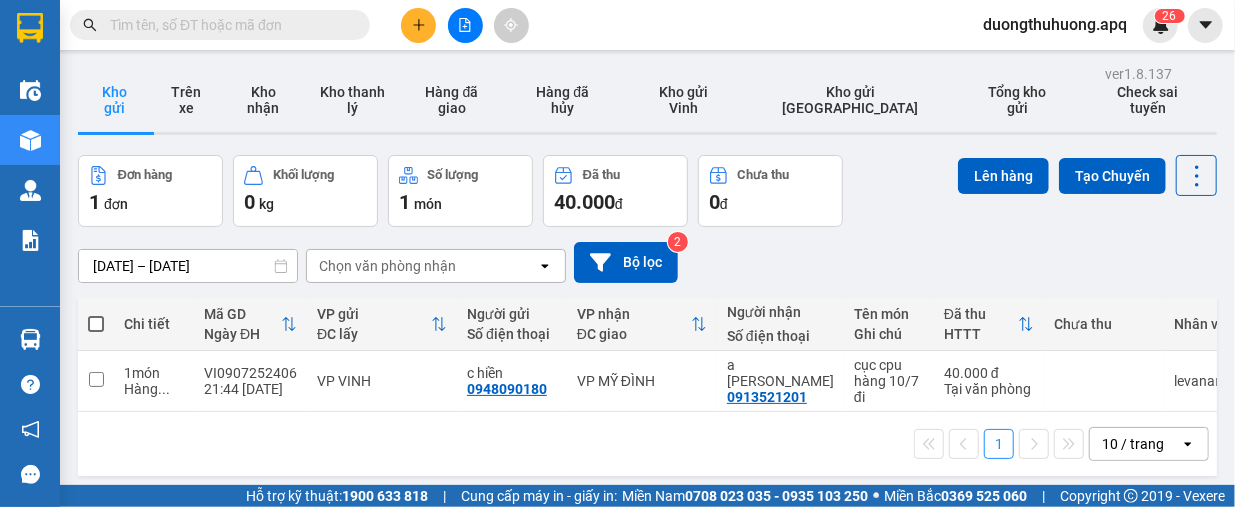 paste on "0917782228" 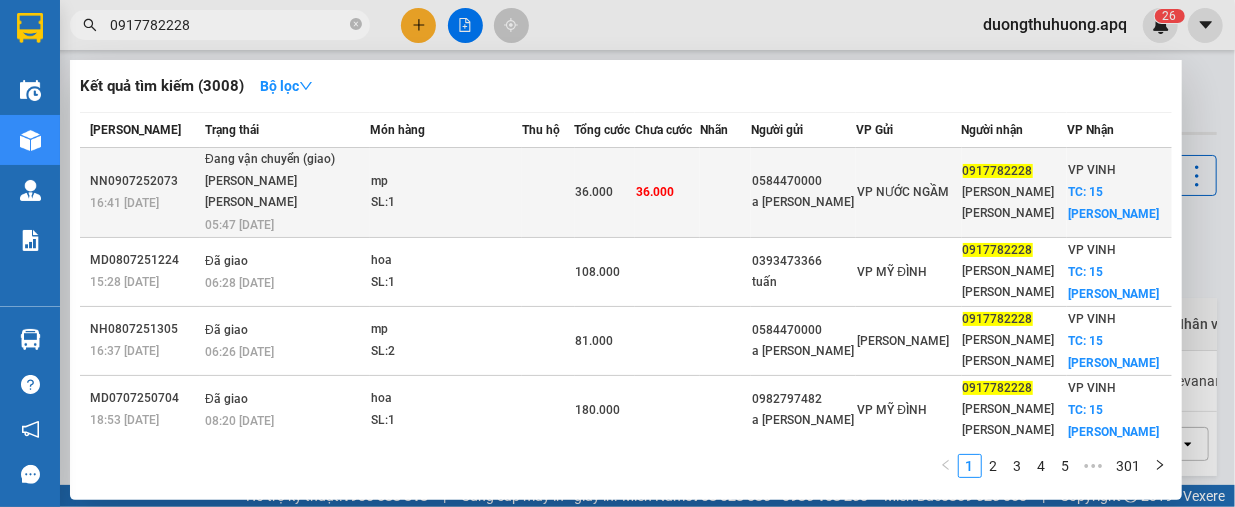 type on "0917782228" 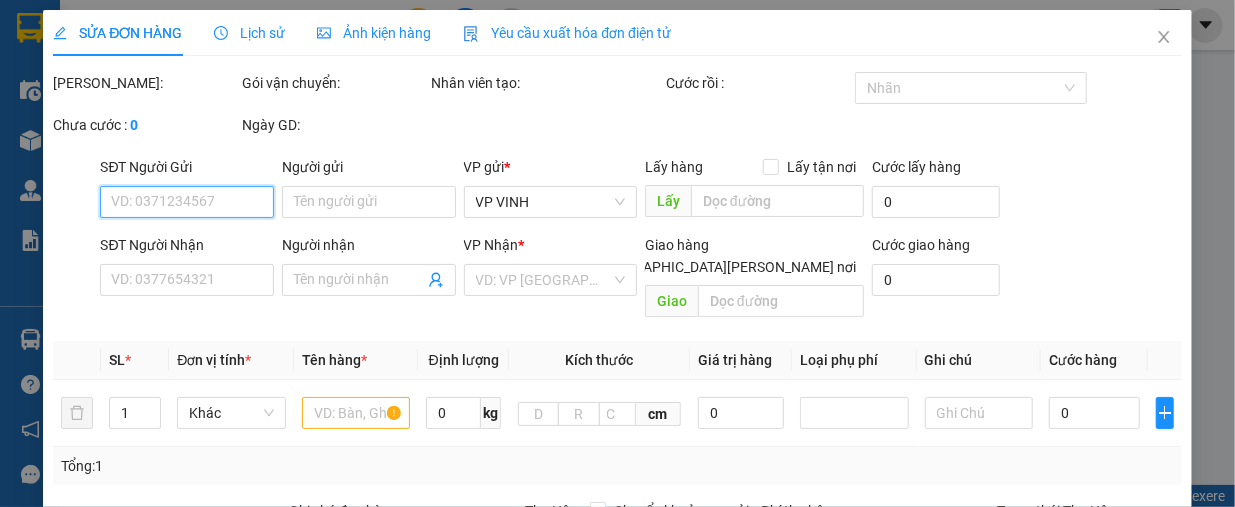 type on "0584470000" 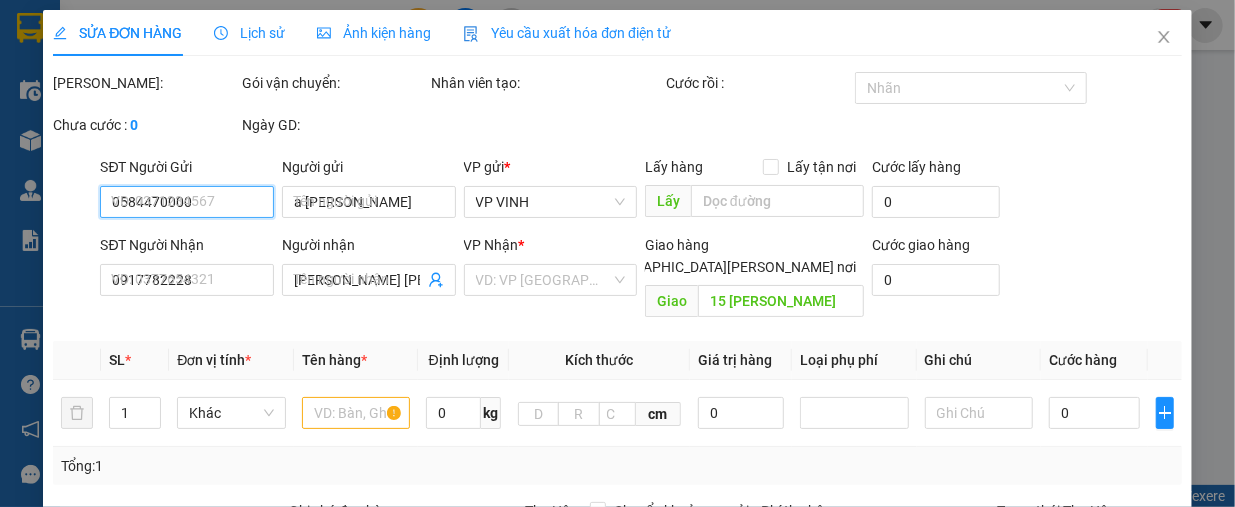 type on "36.000" 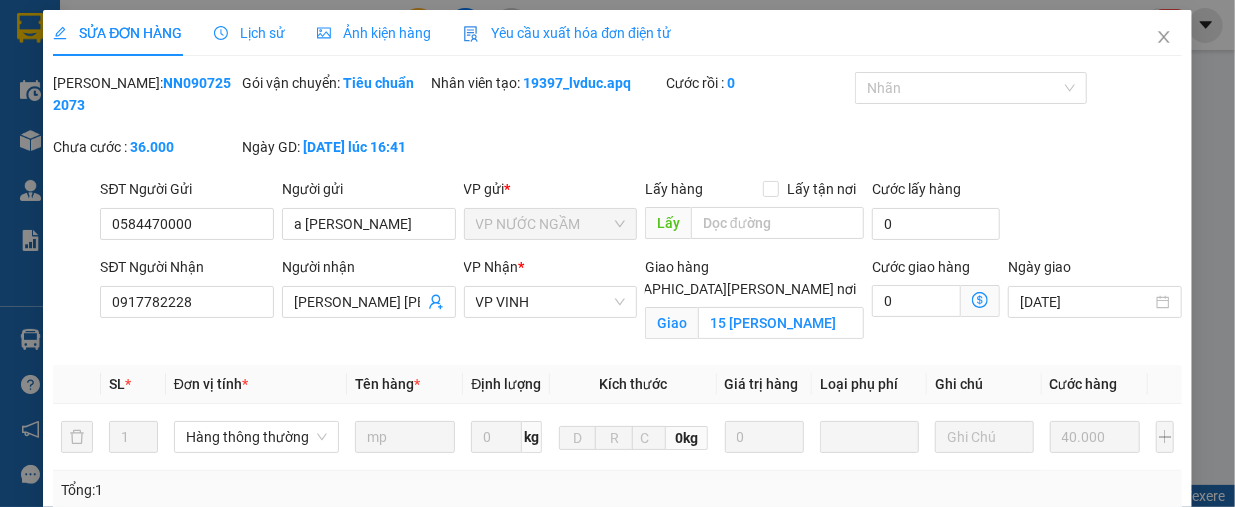 drag, startPoint x: 99, startPoint y: 84, endPoint x: 226, endPoint y: 75, distance: 127.3185 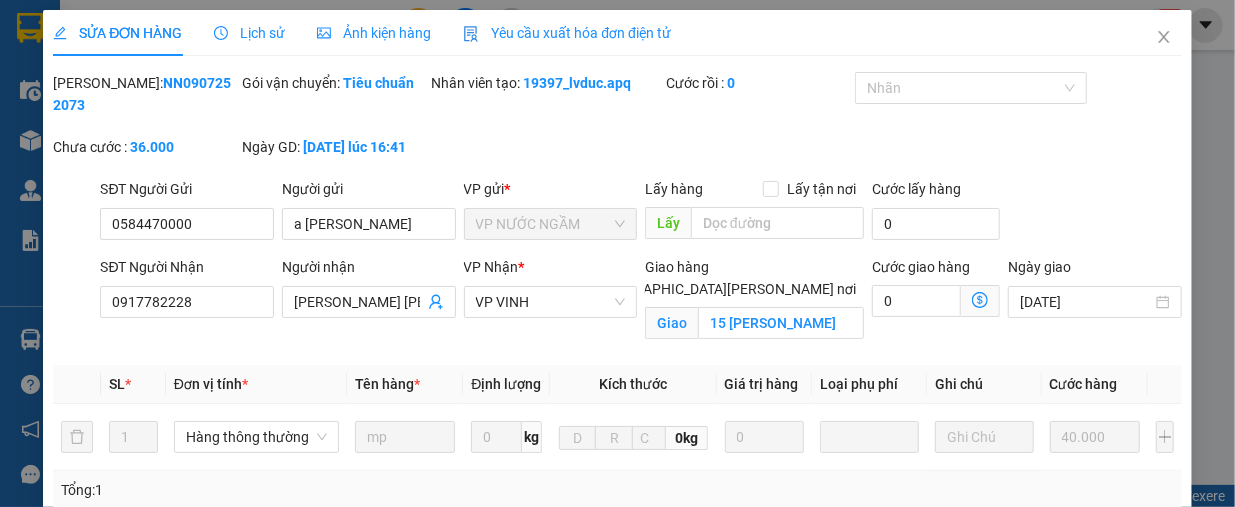 click on "[PERSON_NAME]:  NN0907252073" at bounding box center (145, 94) 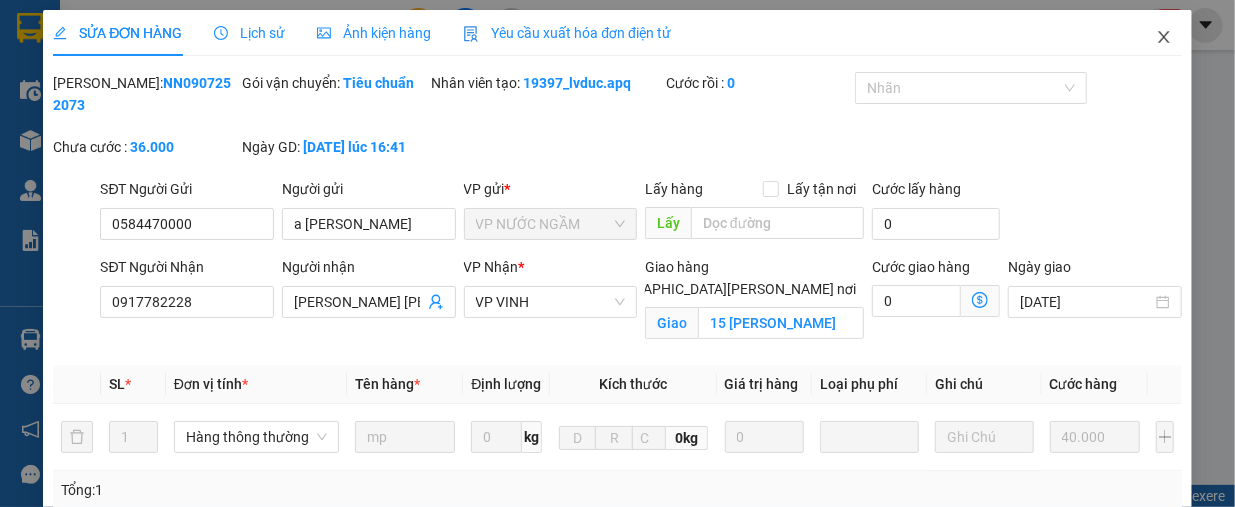 click 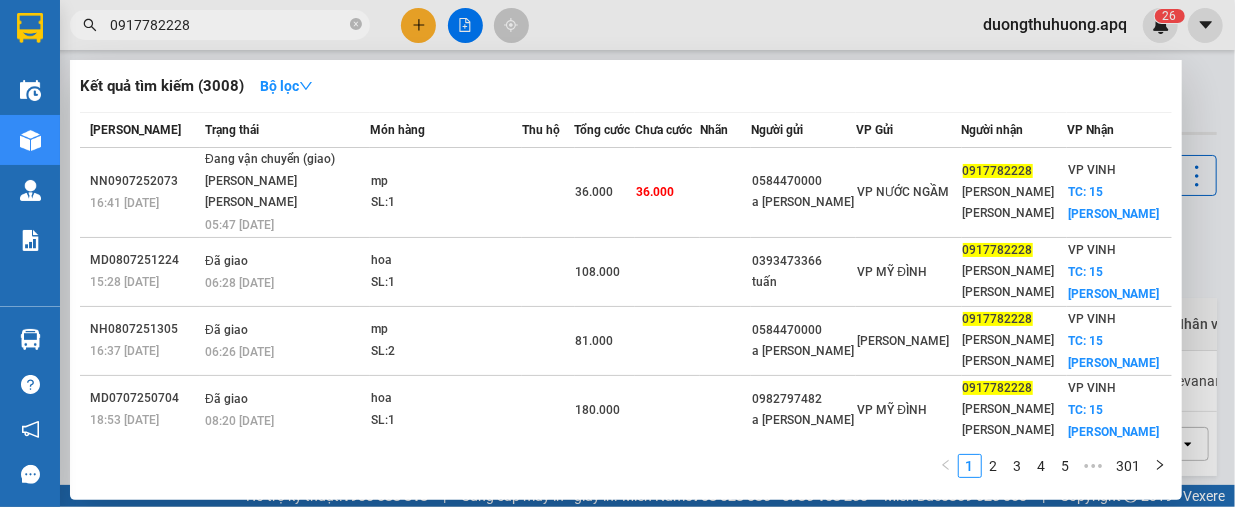 click on "0917782228" at bounding box center [228, 25] 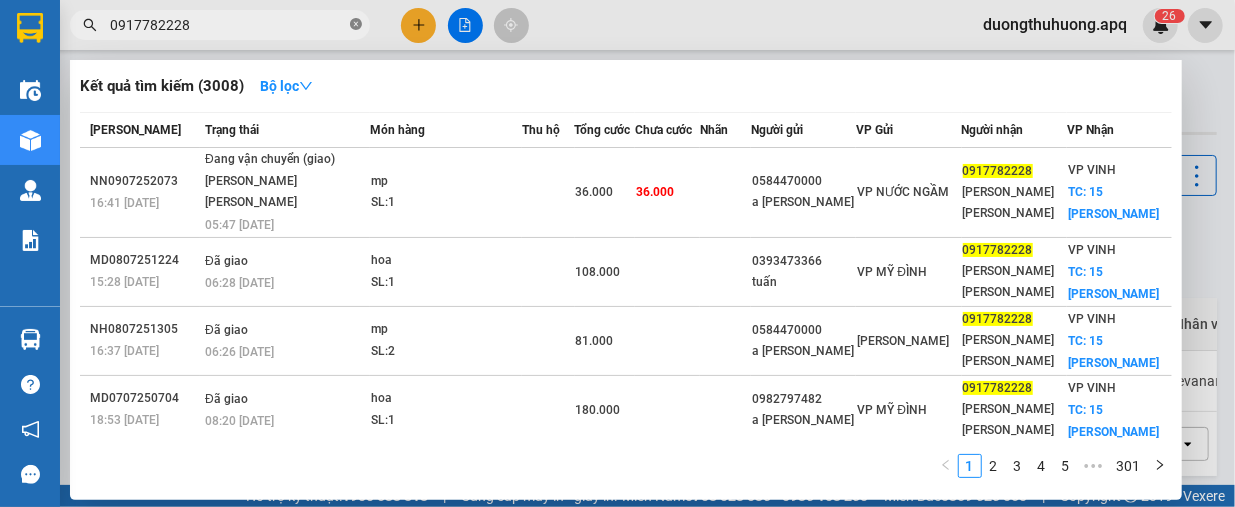 click 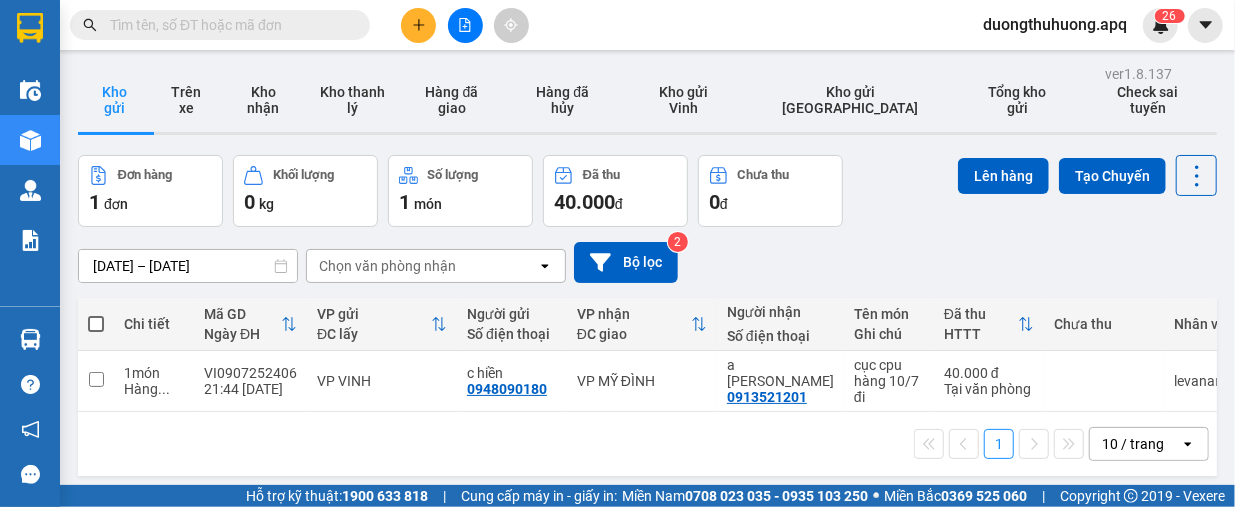 paste on "0942271988" 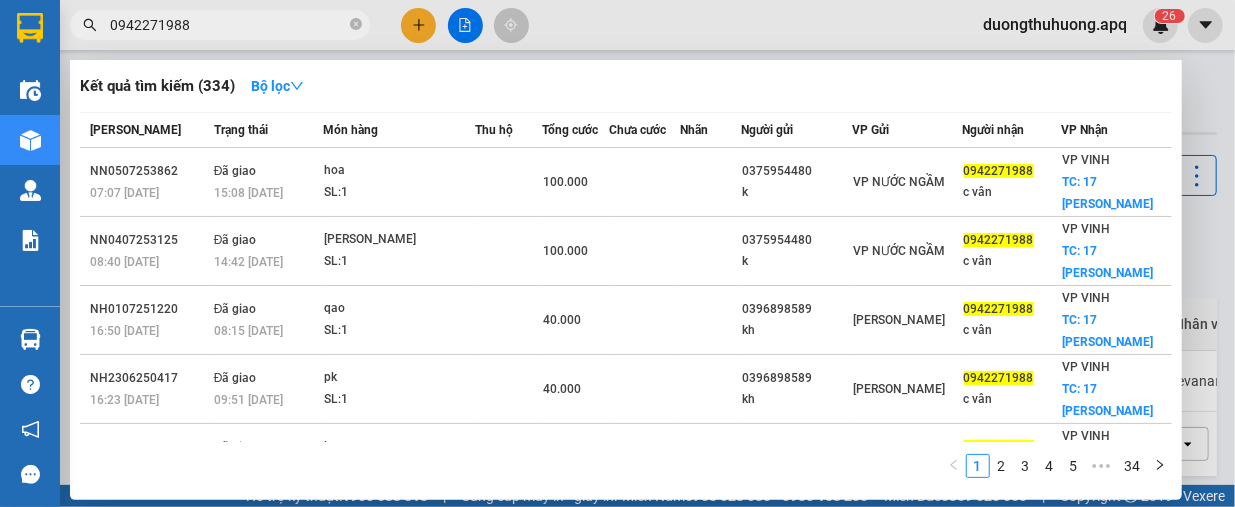 type on "0942271988" 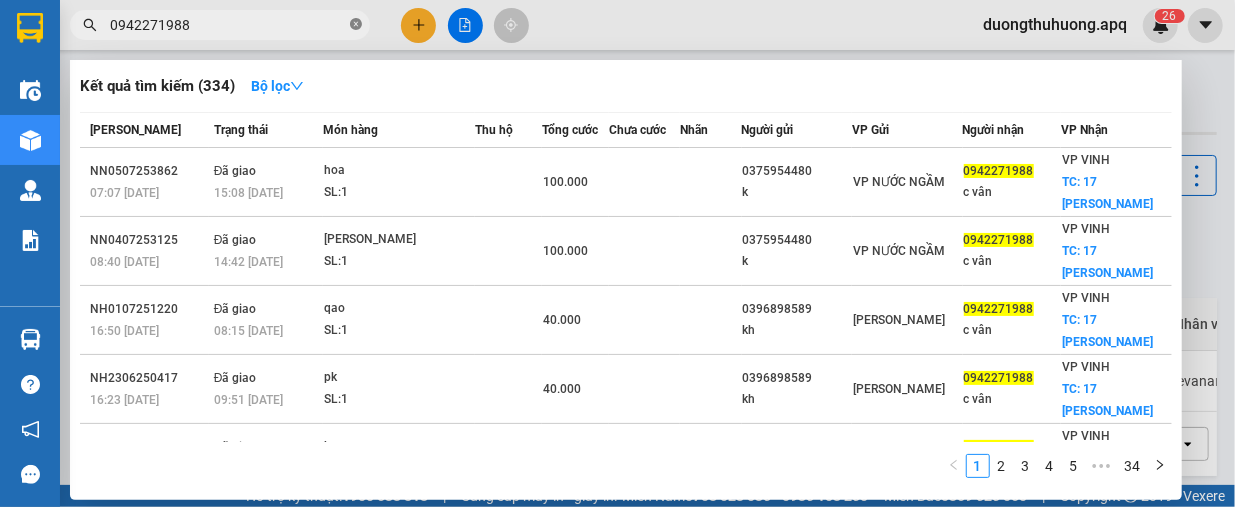 click 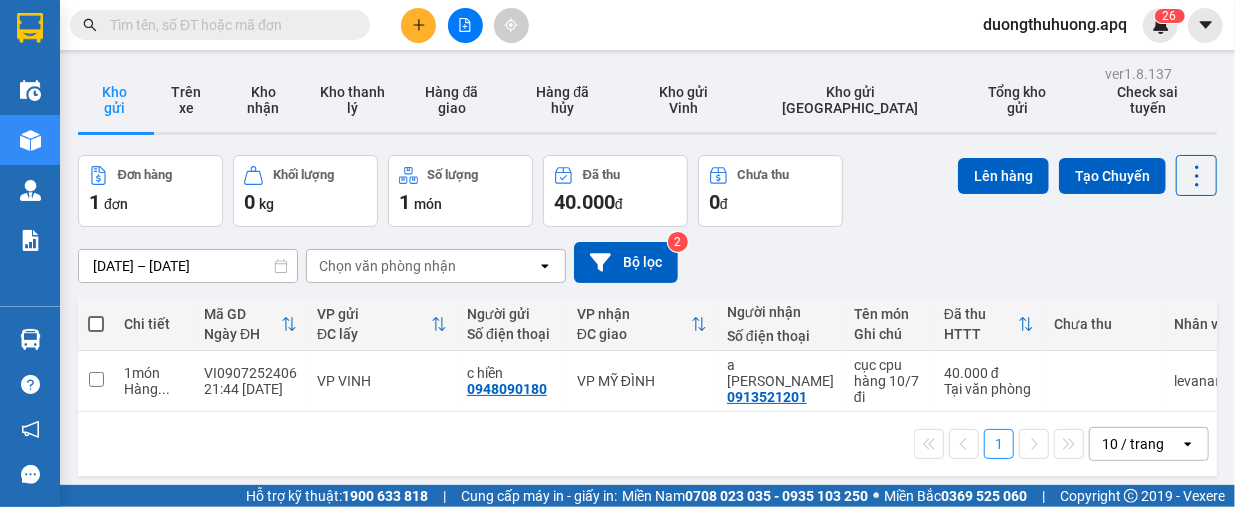 paste on "0986666878" 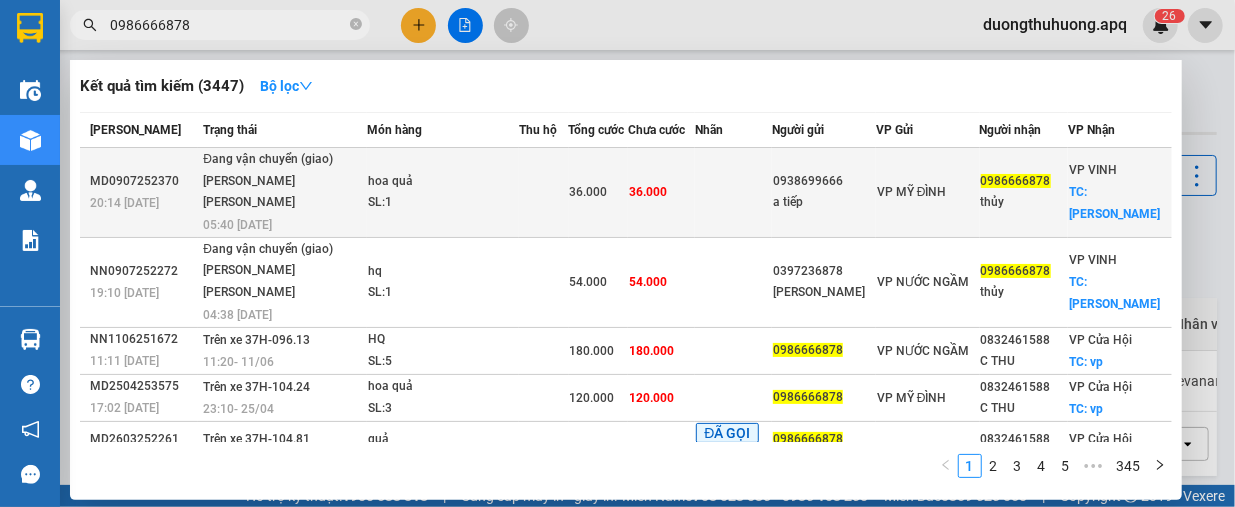 type on "0986666878" 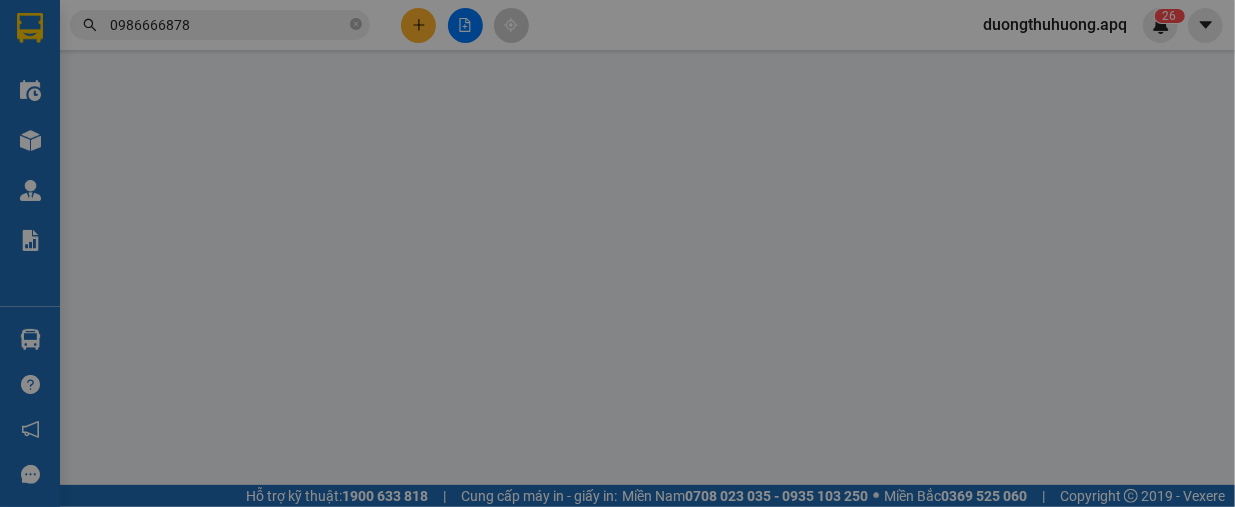 type on "0938699666" 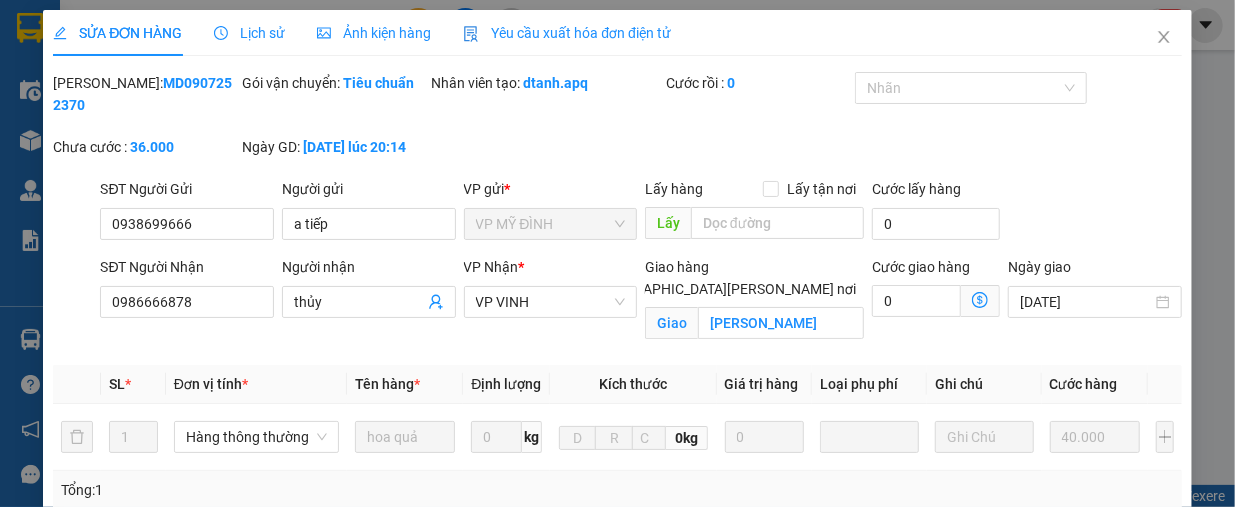 drag, startPoint x: 101, startPoint y: 82, endPoint x: 226, endPoint y: 83, distance: 125.004 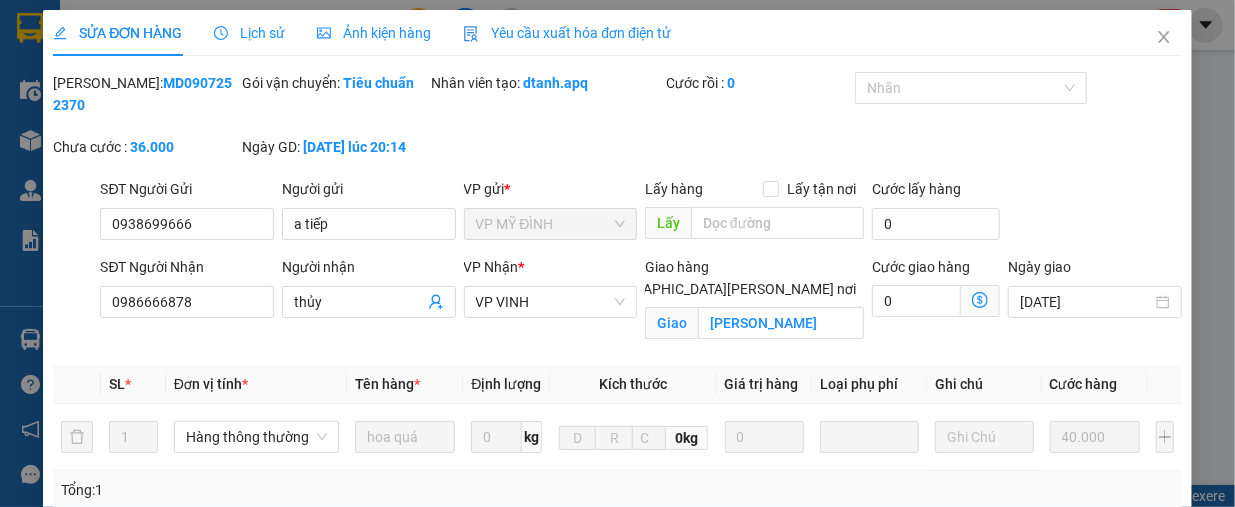 click on "[PERSON_NAME]:  MD0907252370" at bounding box center (145, 94) 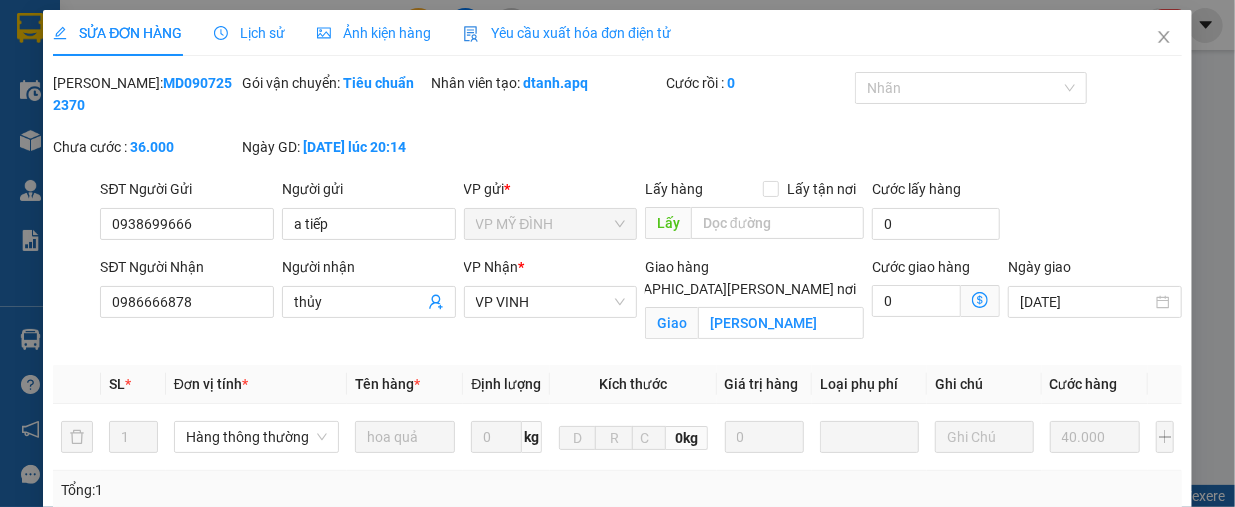 copy on "MD0907252370" 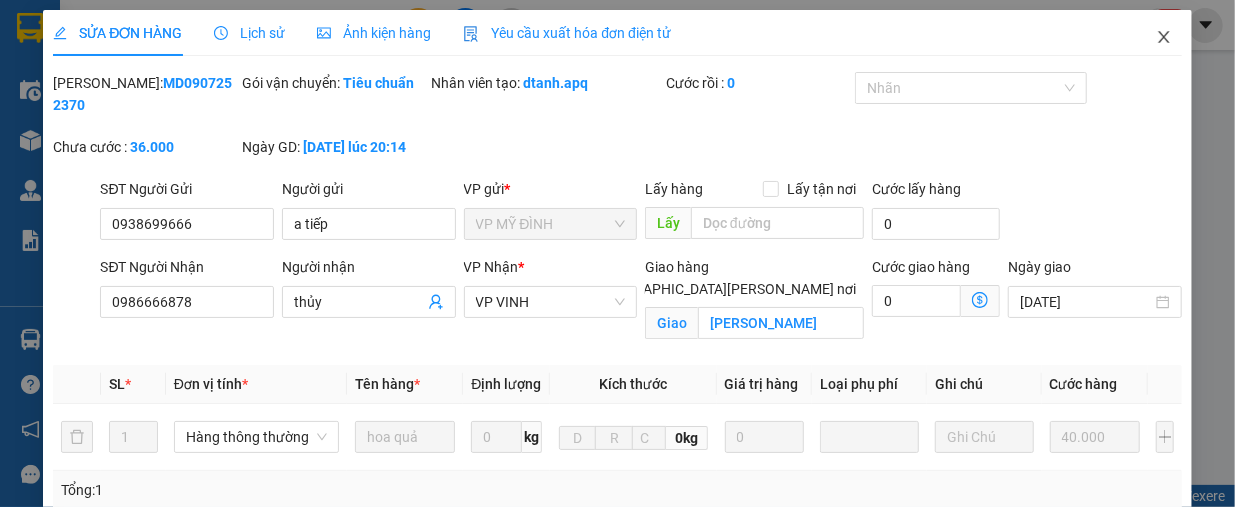 click 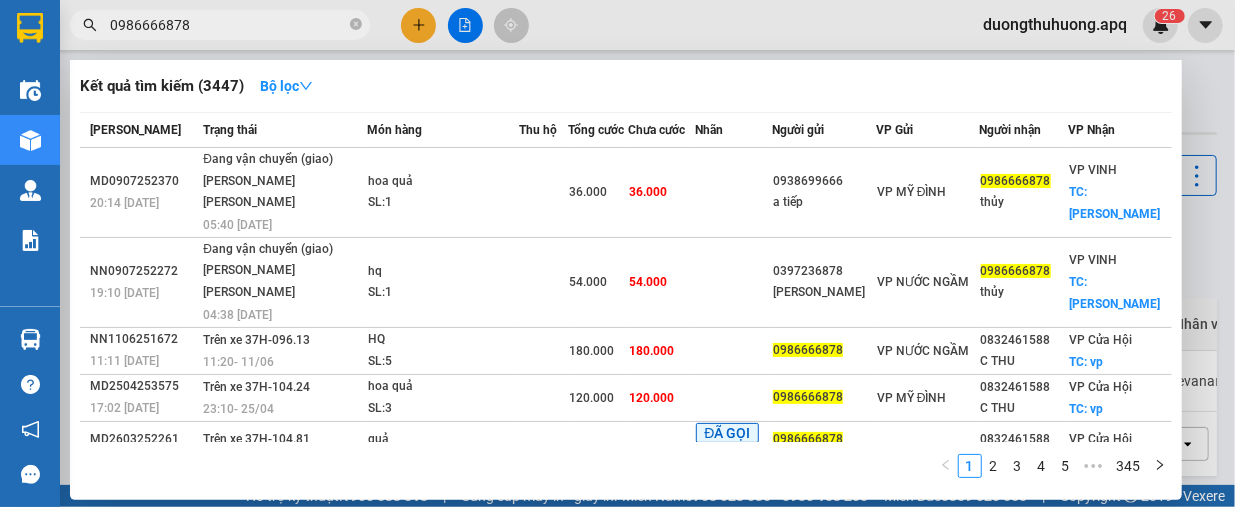 click on "0986666878" at bounding box center [228, 25] 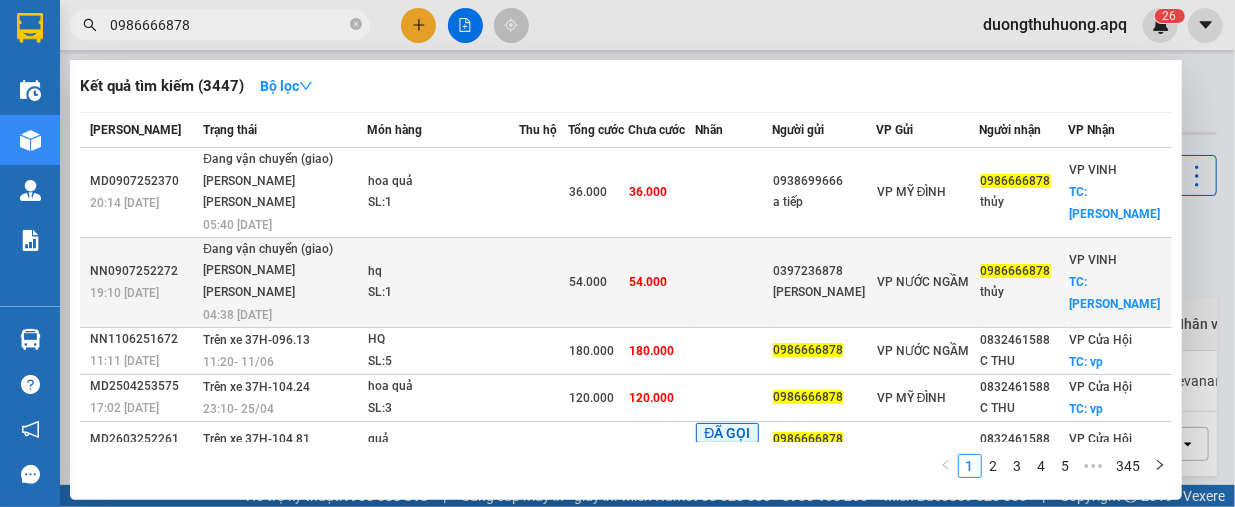 click on "NN0907252272" at bounding box center [143, 271] 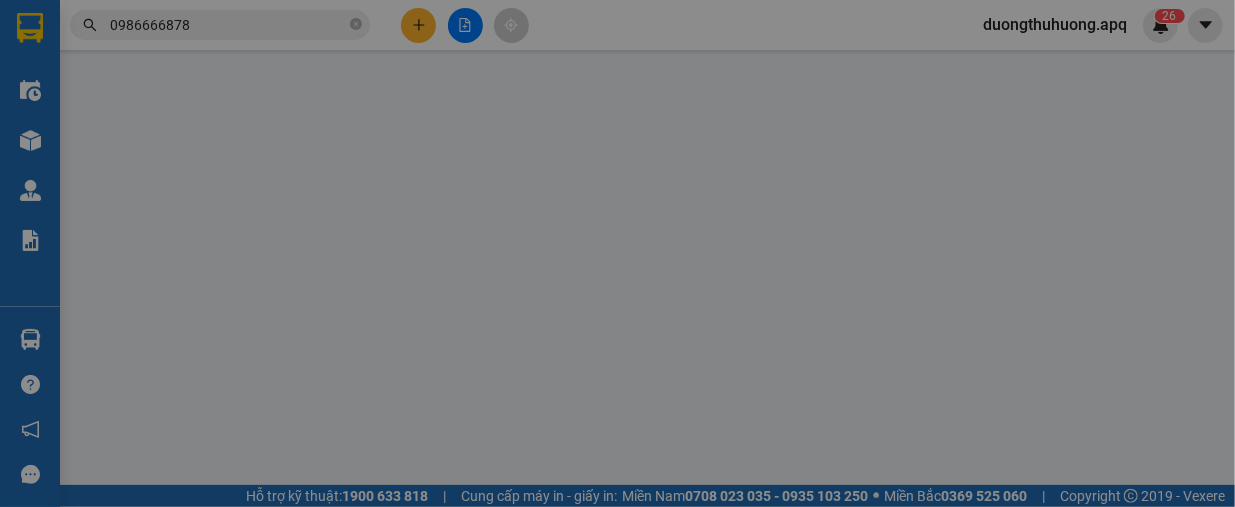 type on "0397236878" 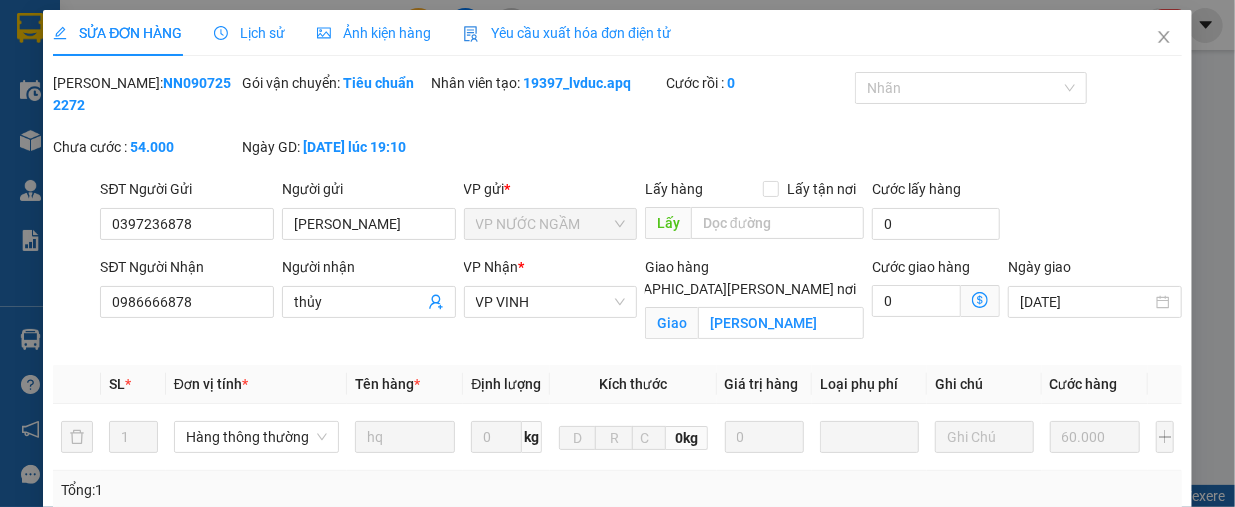 drag, startPoint x: 131, startPoint y: 85, endPoint x: 233, endPoint y: 86, distance: 102.0049 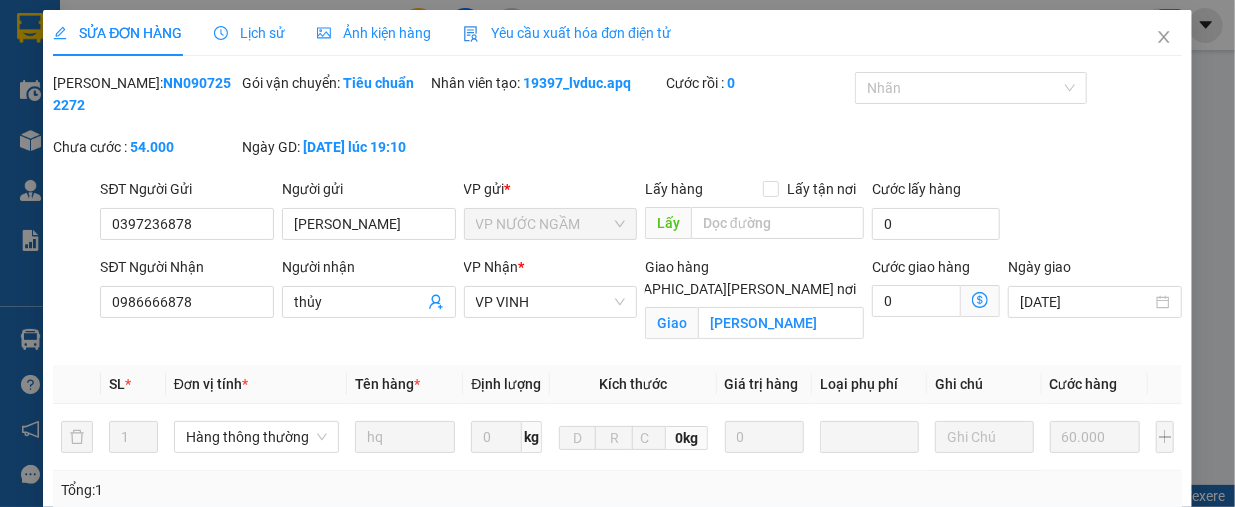 click on "[PERSON_NAME]:  NN0907252272" at bounding box center (145, 94) 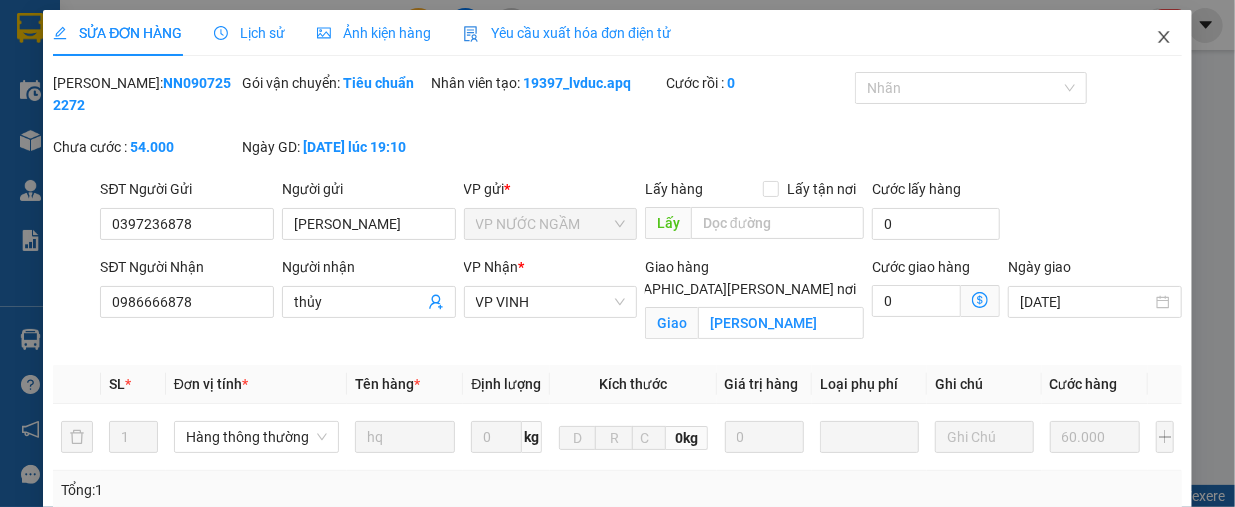 click 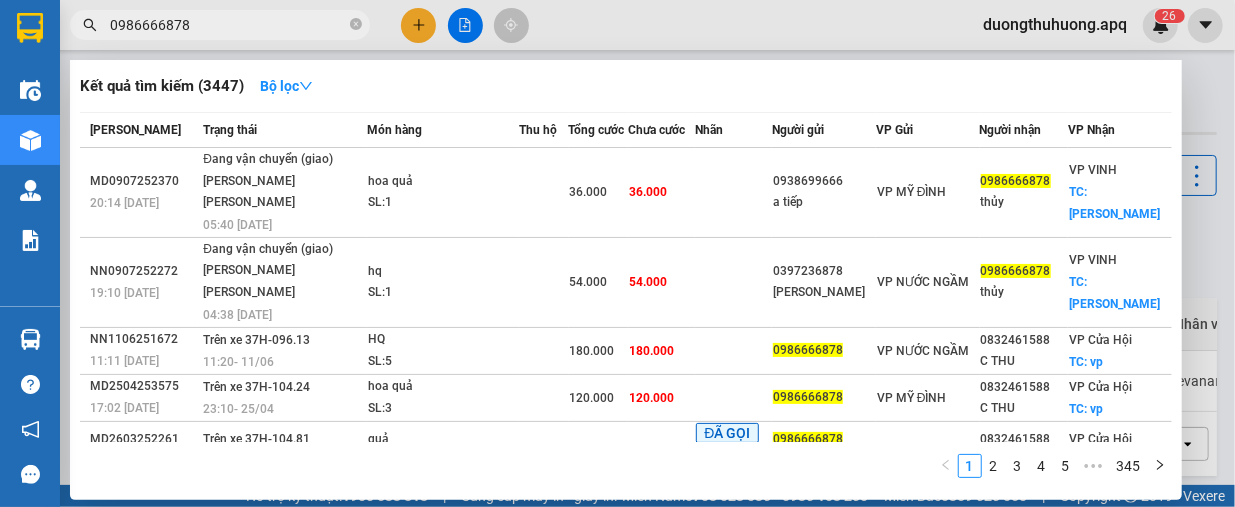 click on "0986666878" at bounding box center (228, 25) 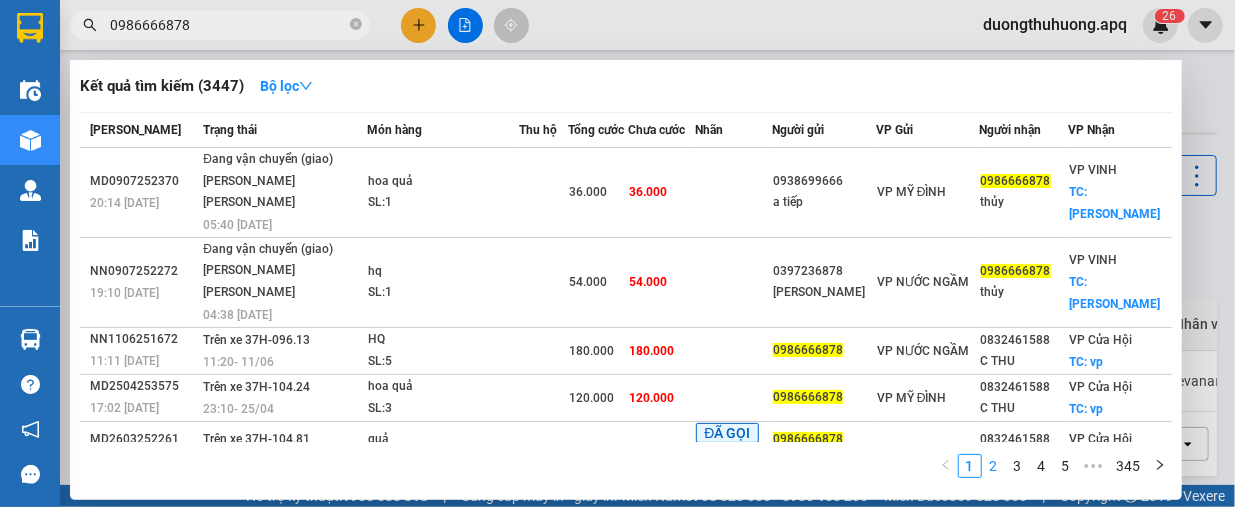 click on "2" at bounding box center [994, 466] 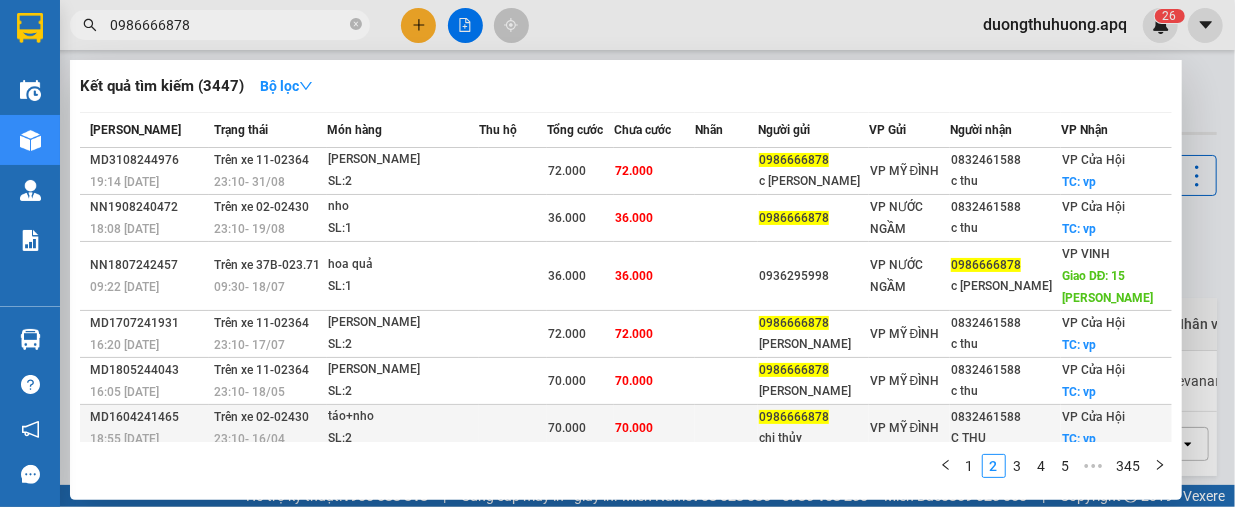 scroll, scrollTop: 100, scrollLeft: 0, axis: vertical 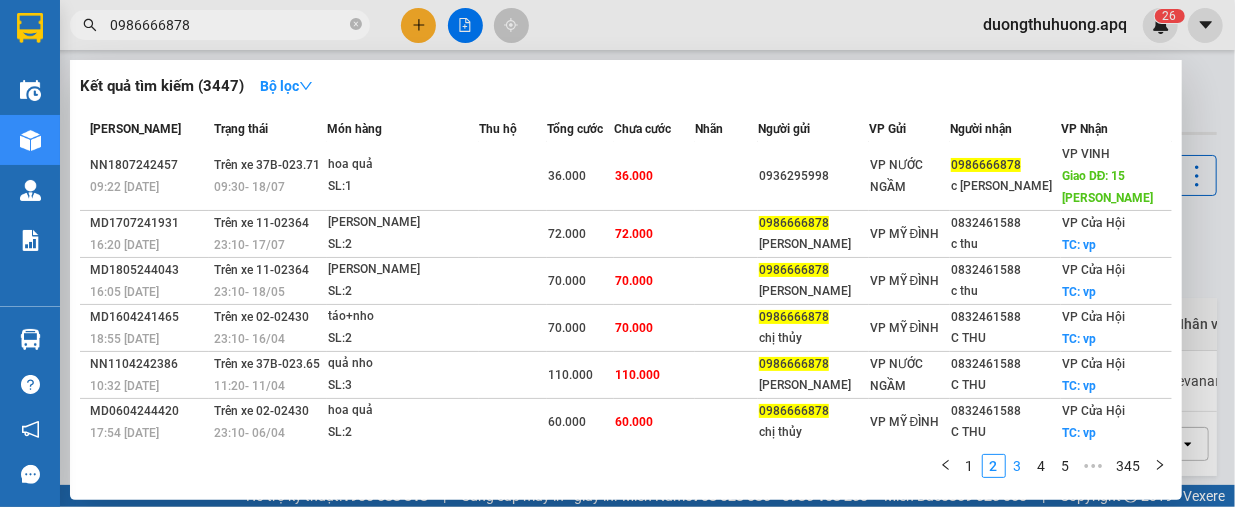 click on "3" at bounding box center [1018, 466] 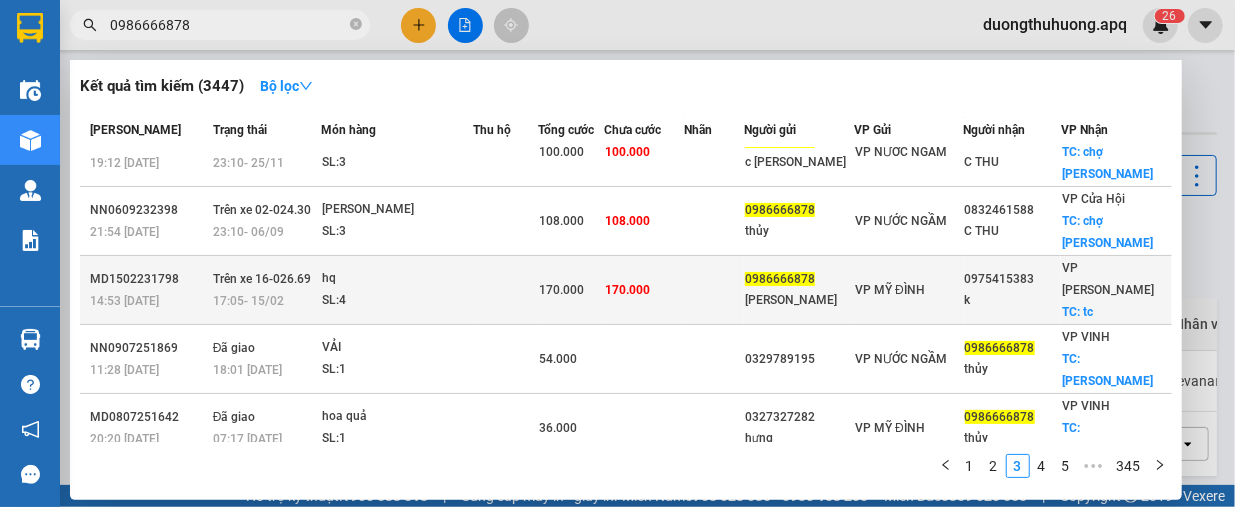 scroll, scrollTop: 200, scrollLeft: 0, axis: vertical 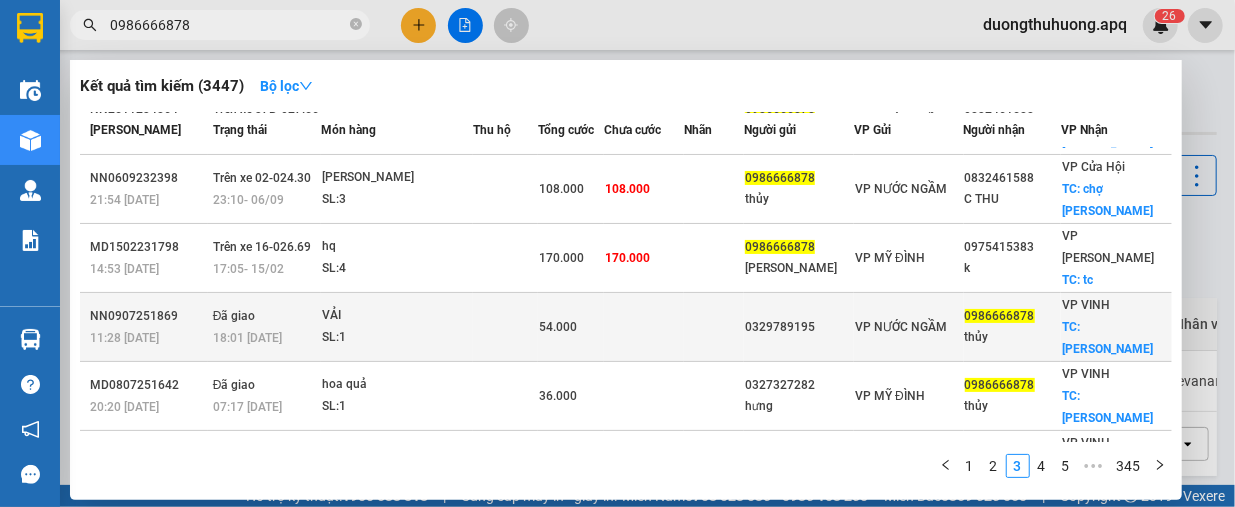 click on "NN0907251869" at bounding box center [148, 316] 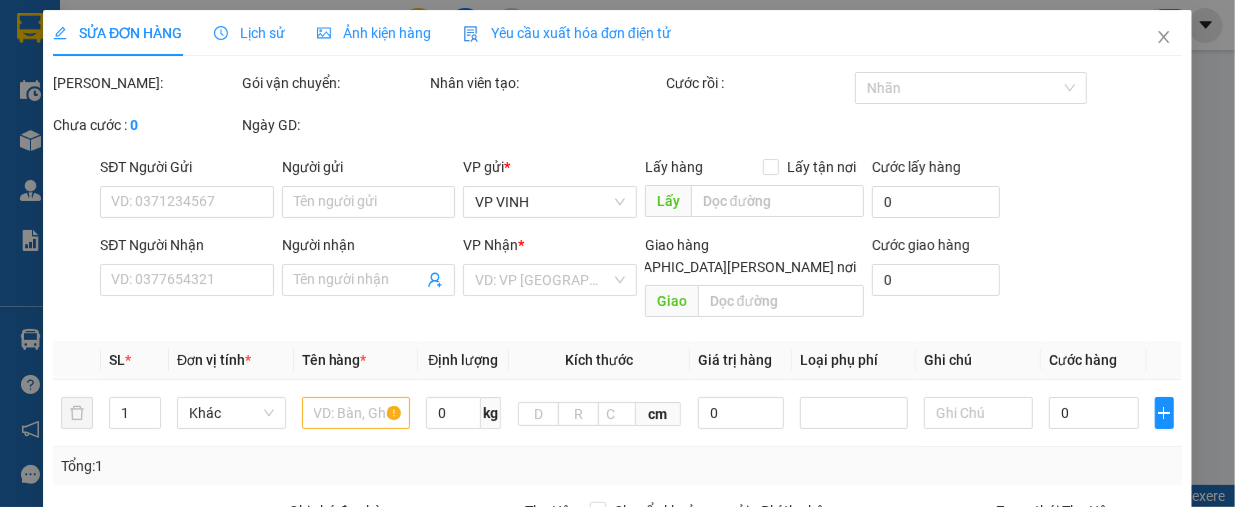type on "0329789195" 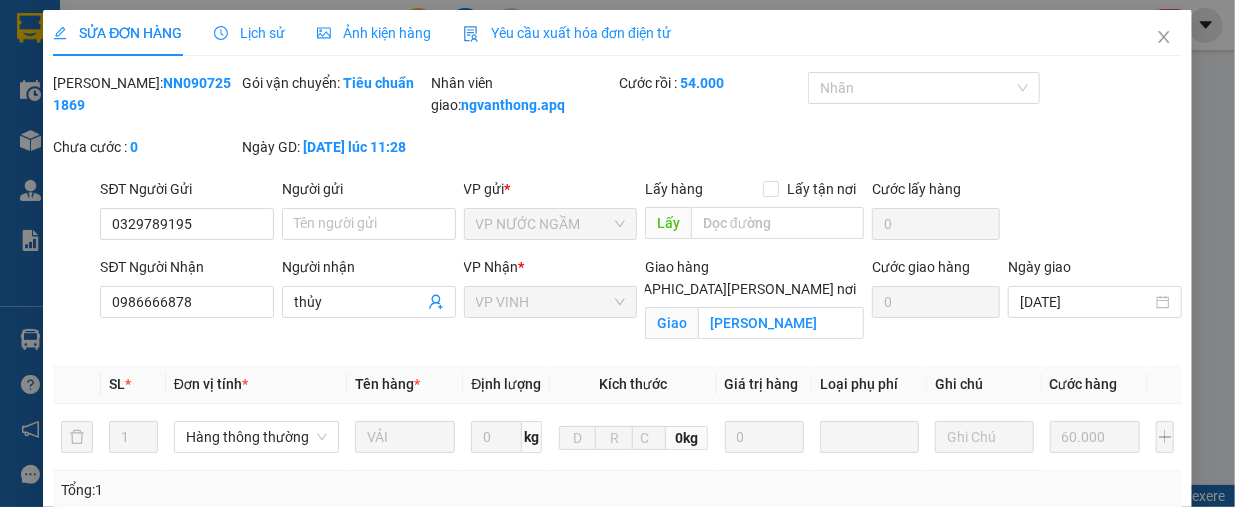 drag, startPoint x: 106, startPoint y: 81, endPoint x: 215, endPoint y: 85, distance: 109.07337 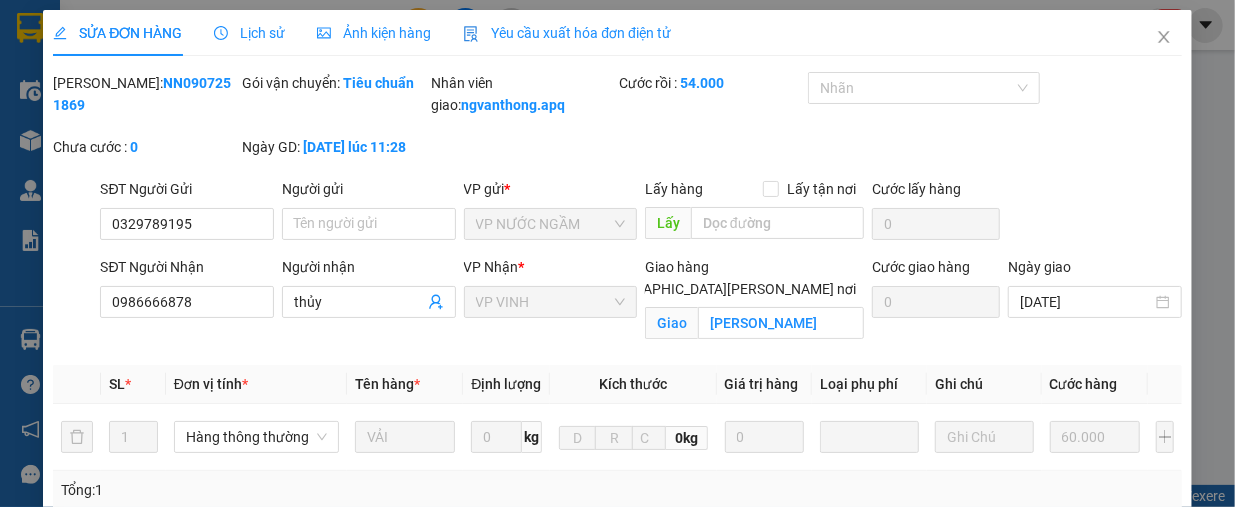 click on "Mã ĐH:  NN0907251869" at bounding box center (145, 94) 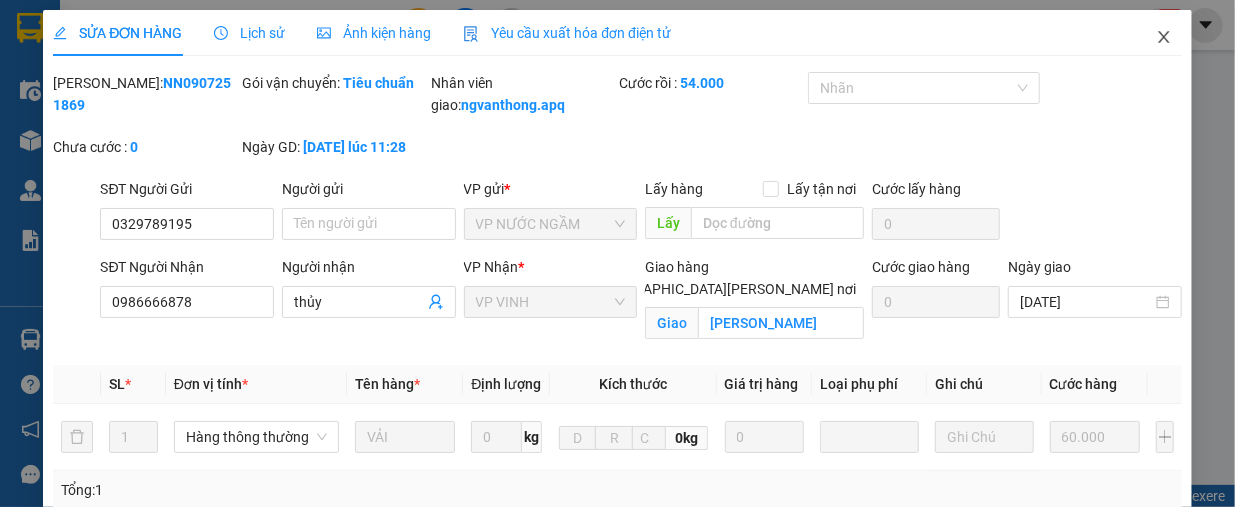 click 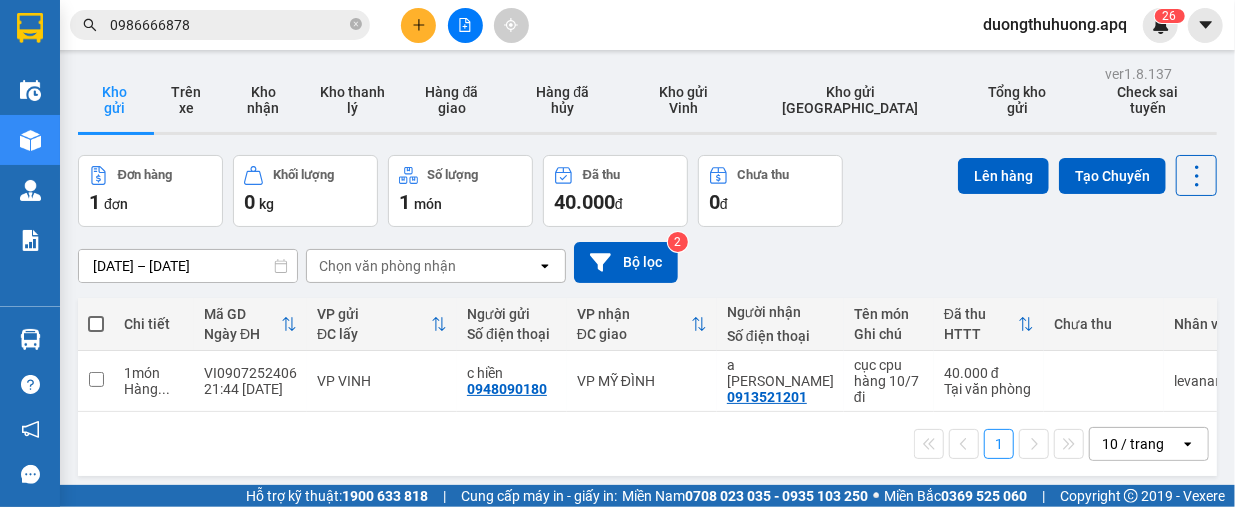 click on "0986666878" at bounding box center (228, 25) 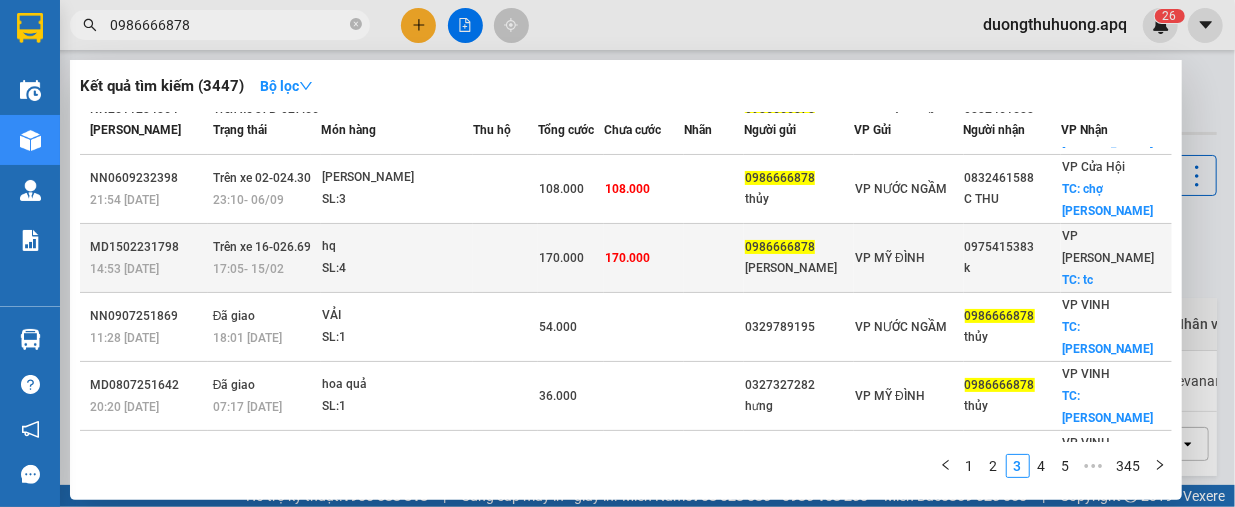 click at bounding box center [714, 258] 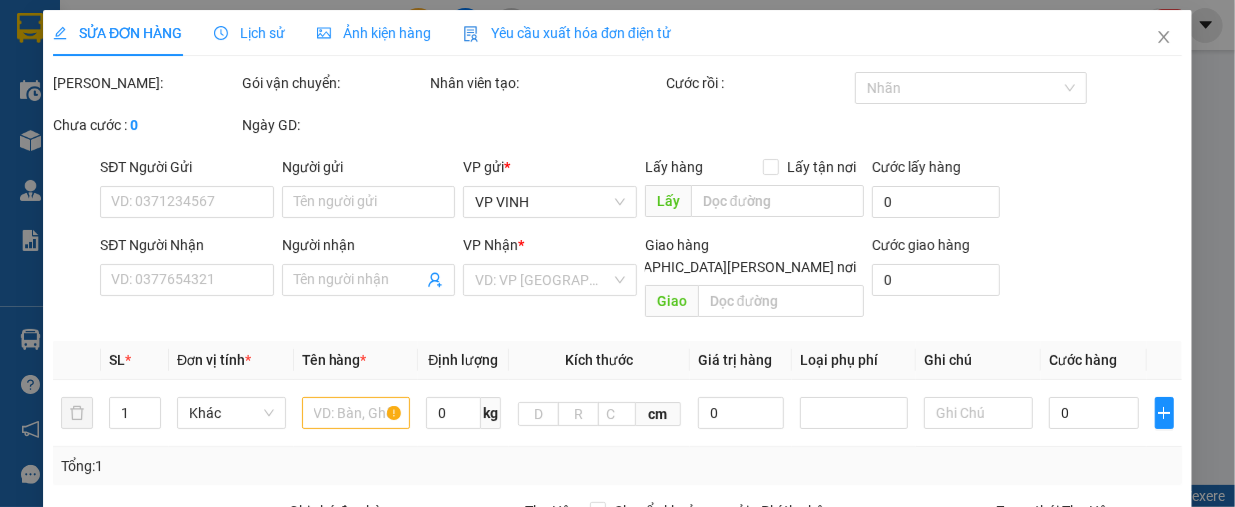 type on "0986666878" 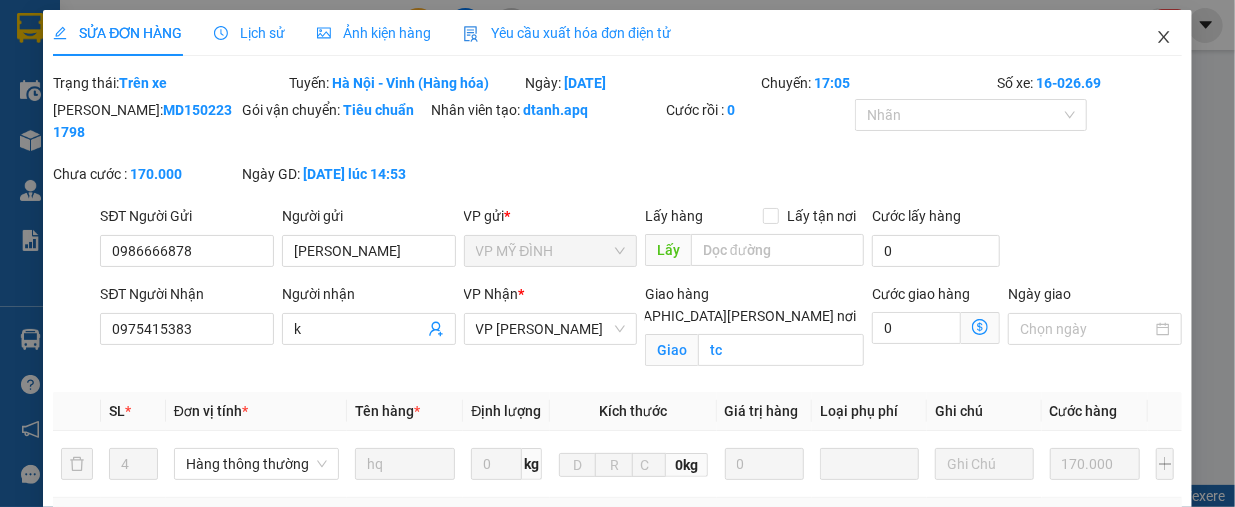 click 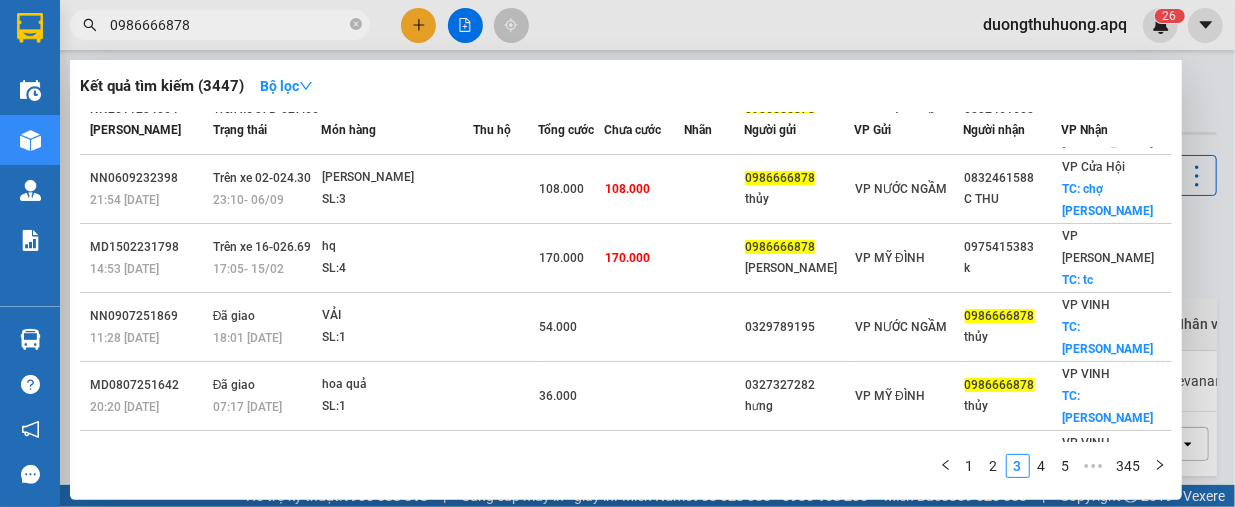 click on "0986666878" at bounding box center (228, 25) 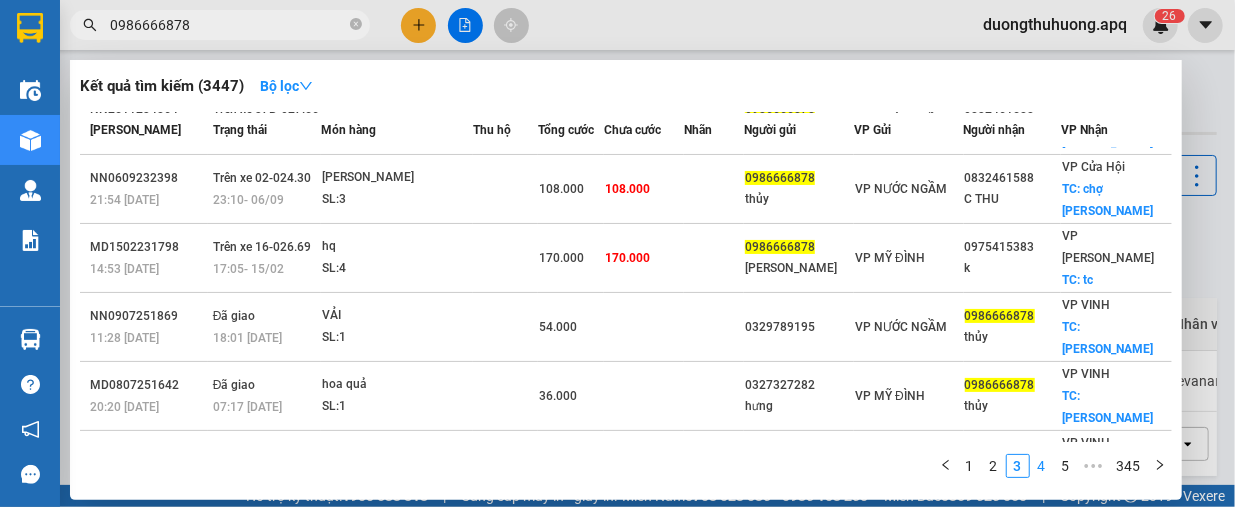 click on "4" at bounding box center [1042, 466] 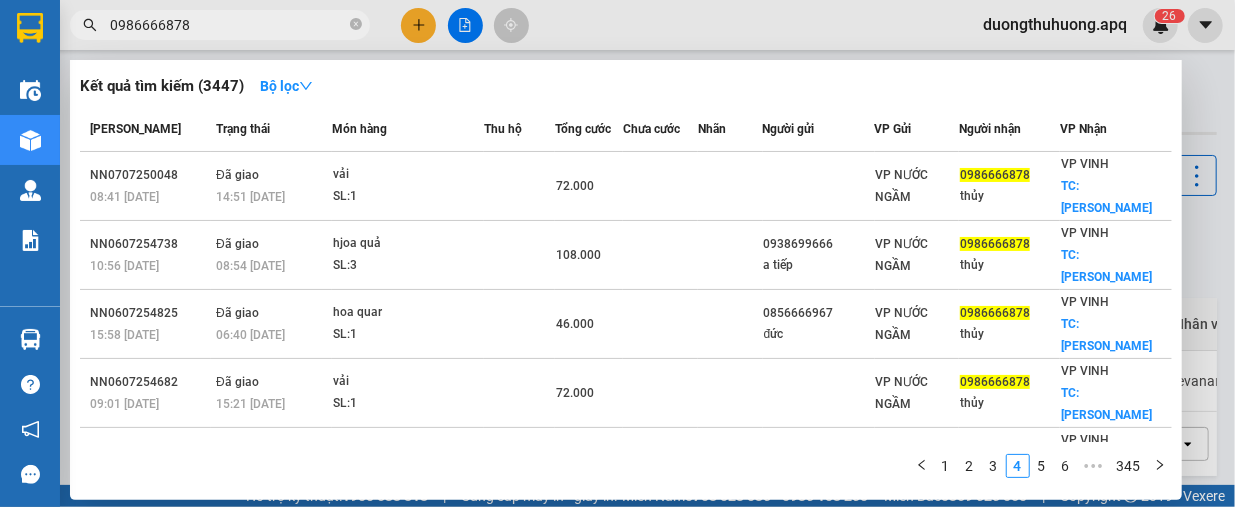 scroll, scrollTop: 0, scrollLeft: 0, axis: both 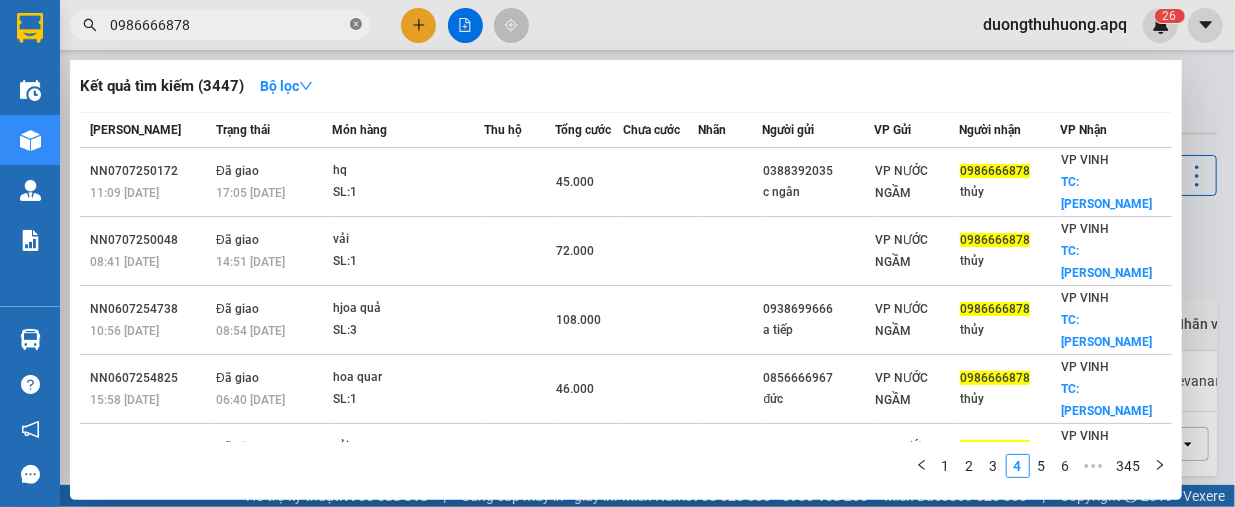 click 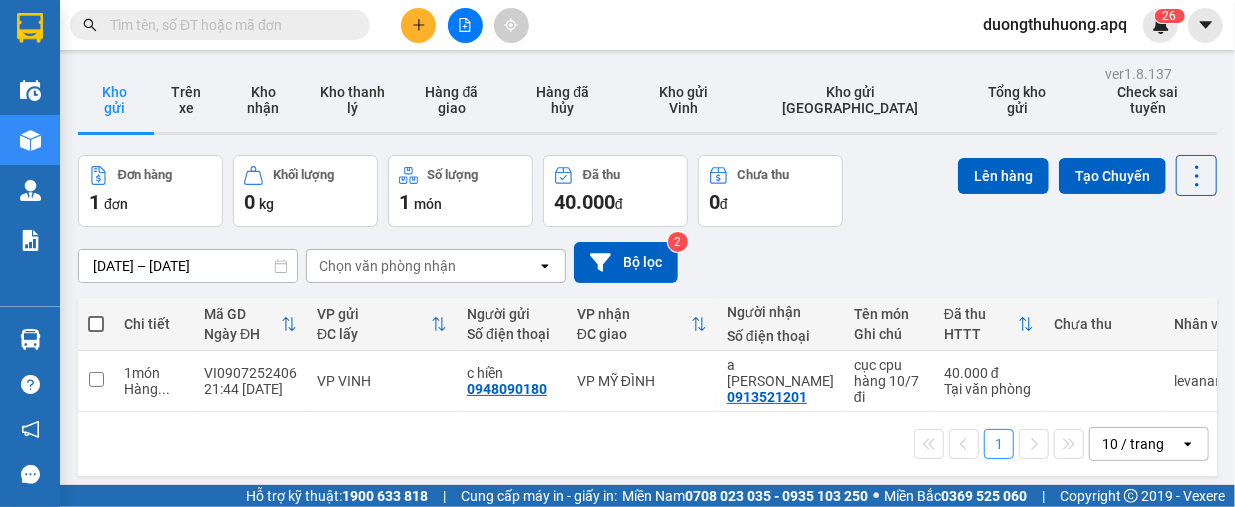 paste on "0389933139" 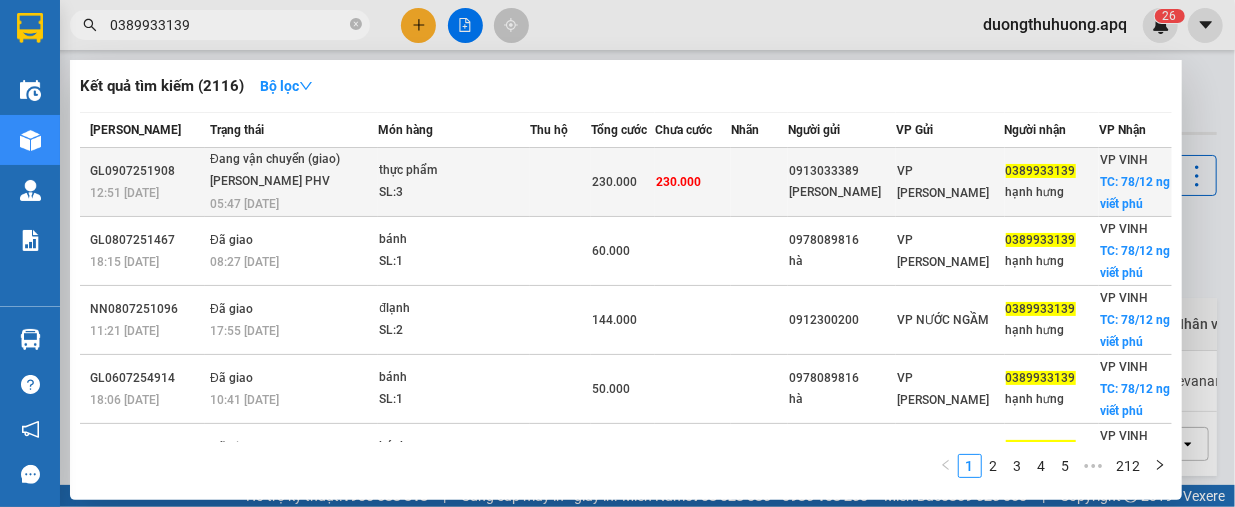 type on "0389933139" 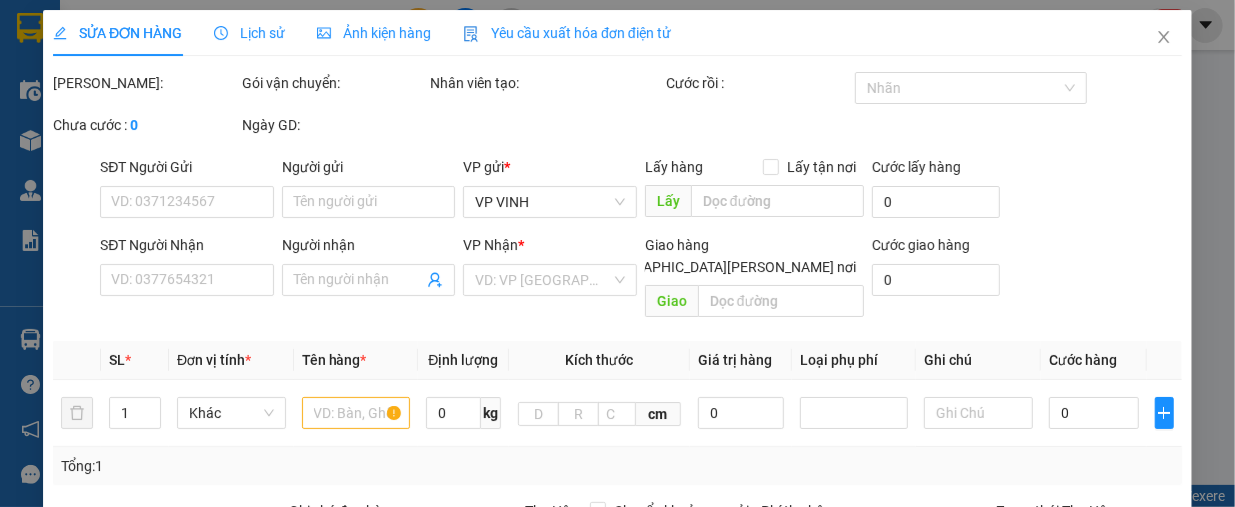 type on "0913033389" 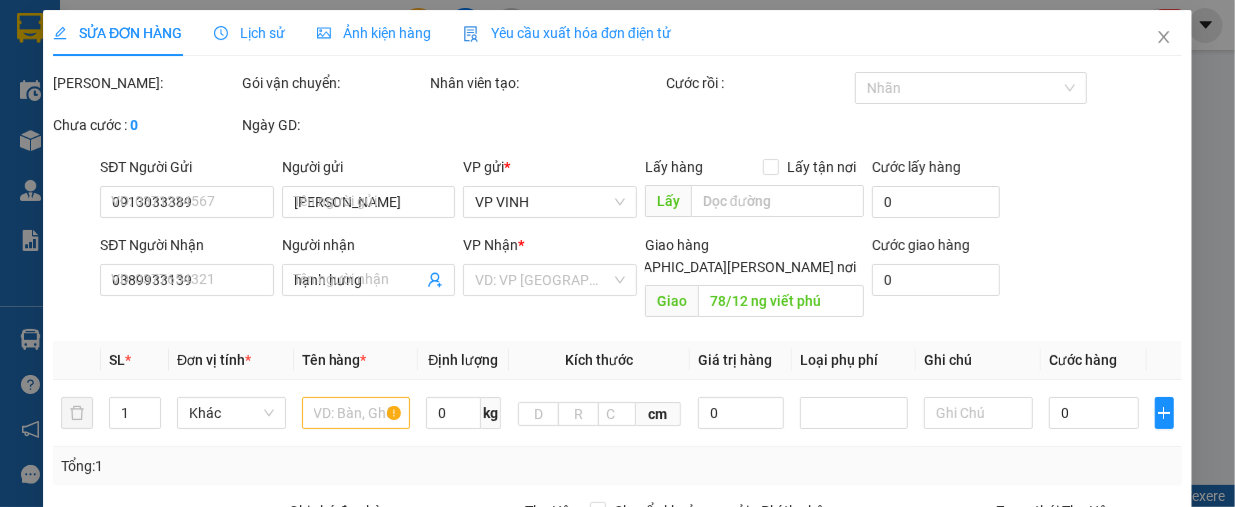 type on "230.000" 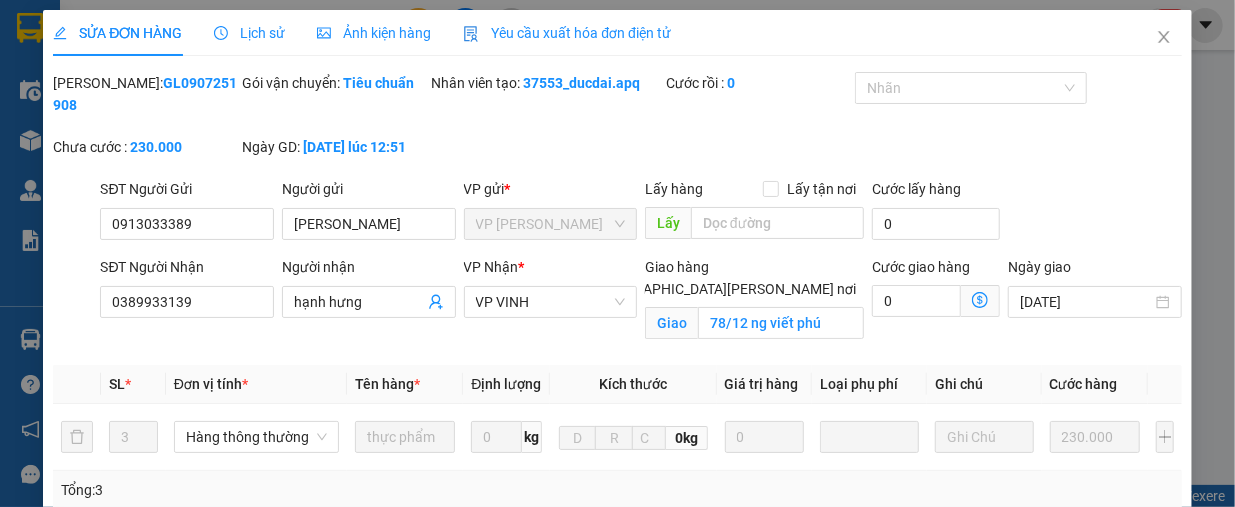 drag, startPoint x: 104, startPoint y: 83, endPoint x: 214, endPoint y: 85, distance: 110.01818 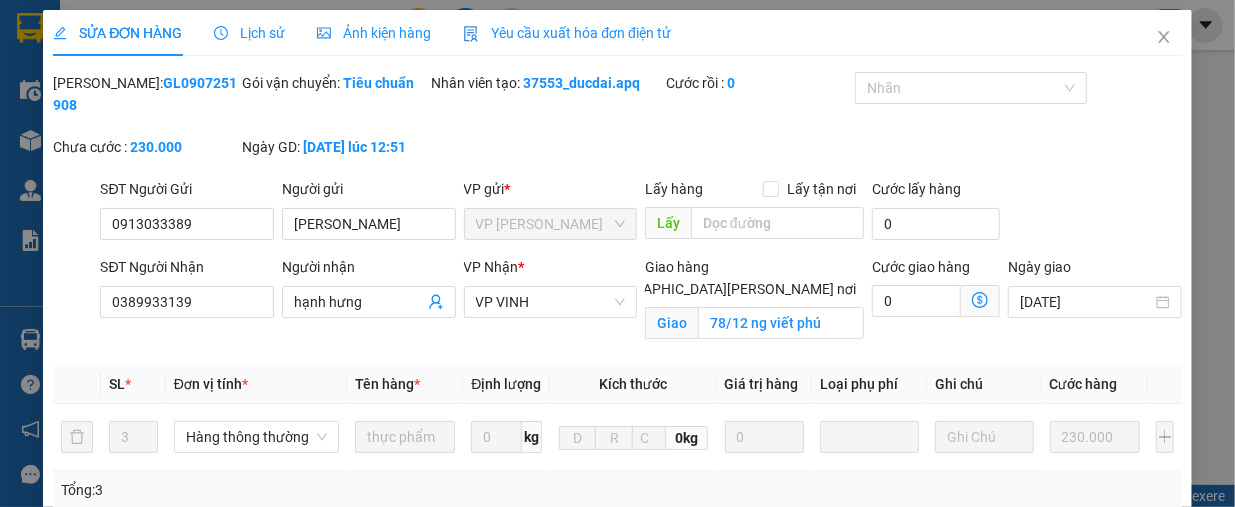 click on "Mã ĐH:  GL0907251908" at bounding box center [145, 94] 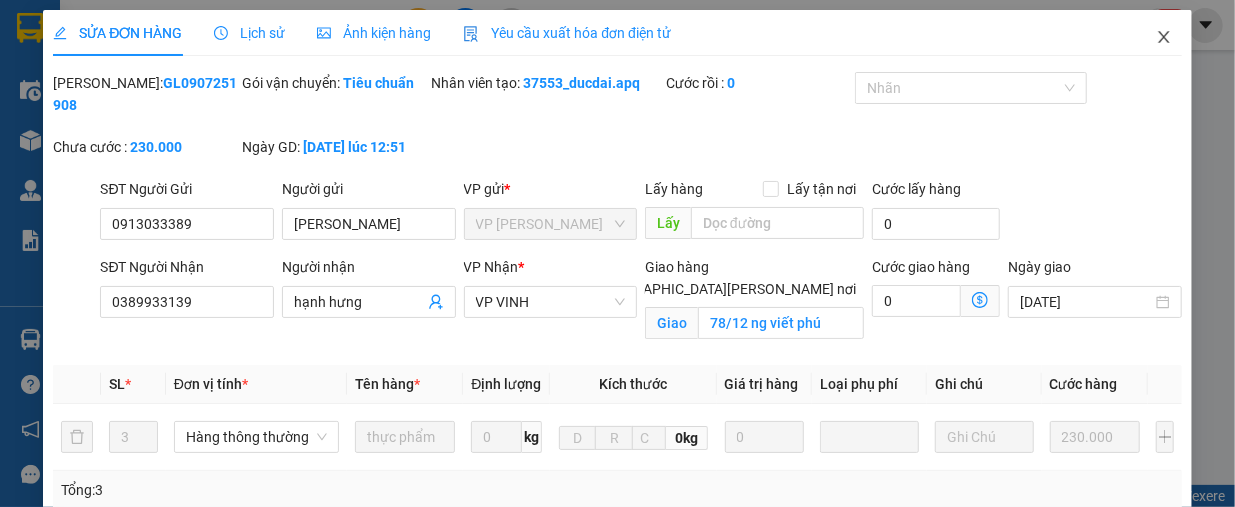 click 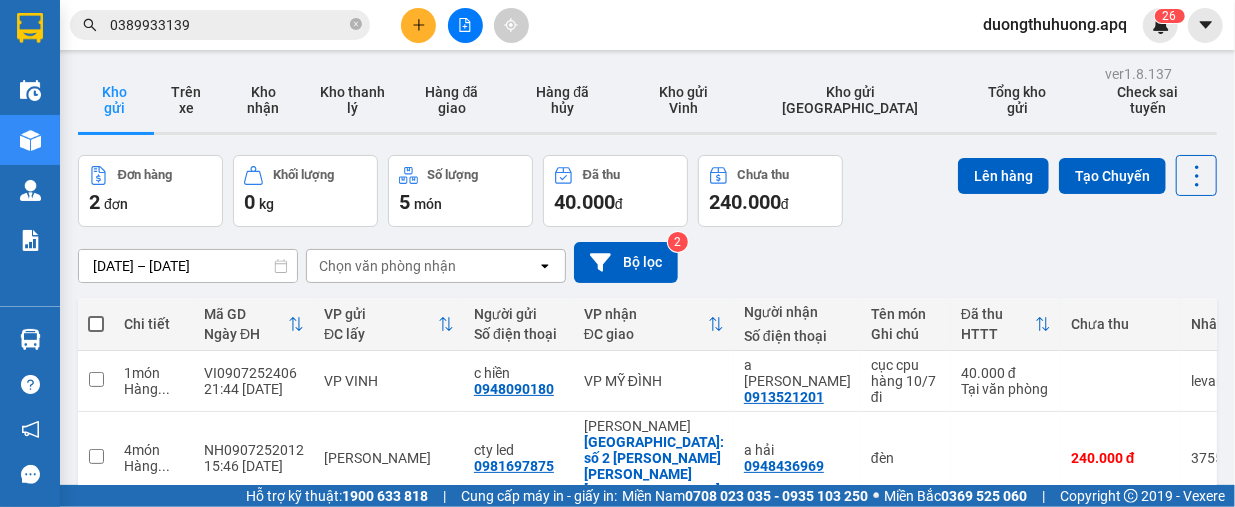 click on "0389933139" at bounding box center [228, 25] 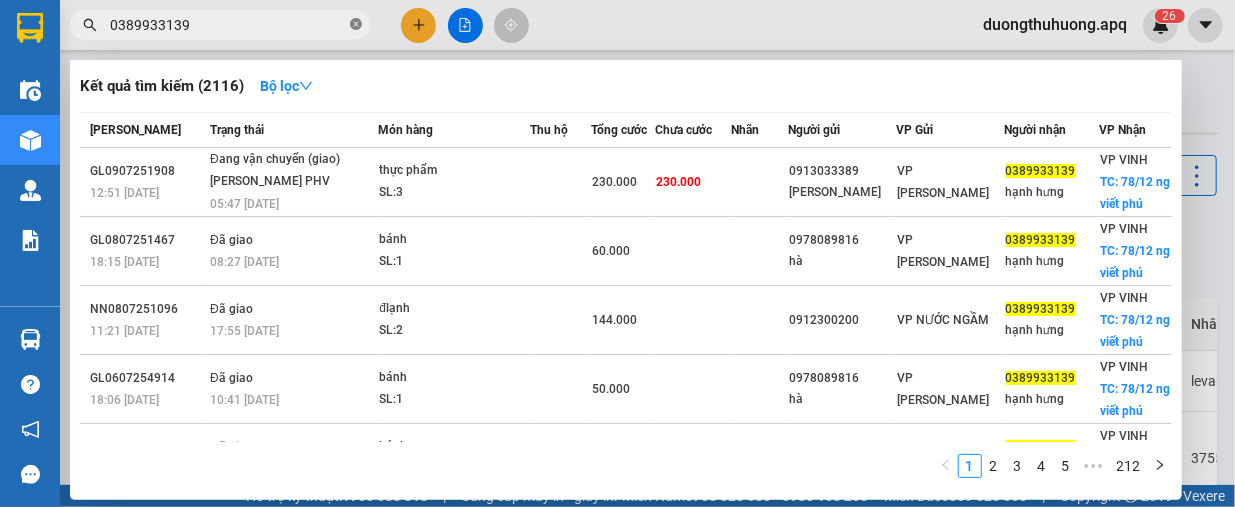 click 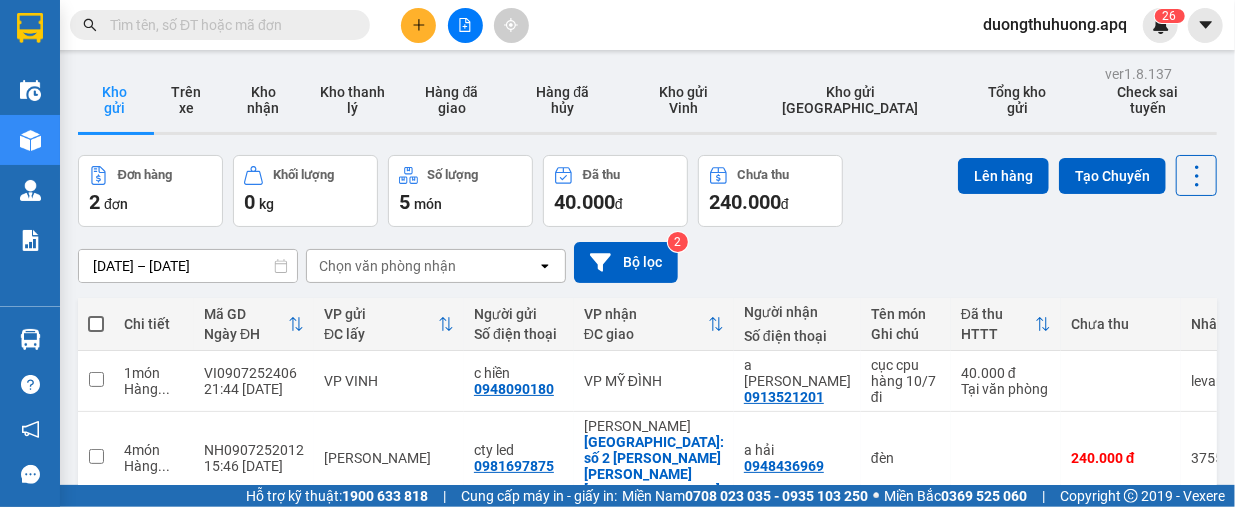 paste on "0971370408" 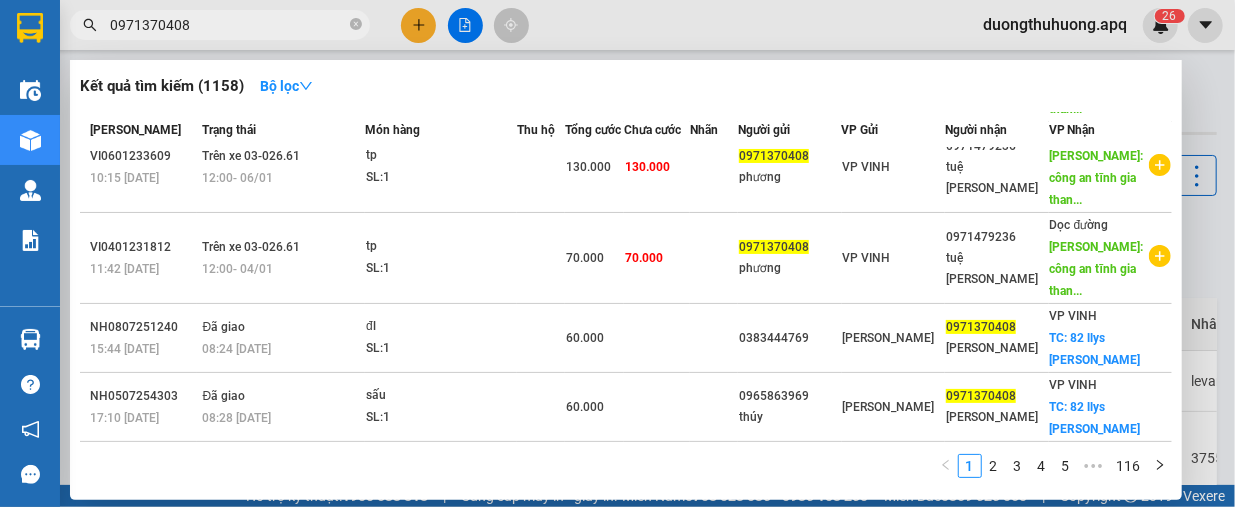 scroll, scrollTop: 626, scrollLeft: 0, axis: vertical 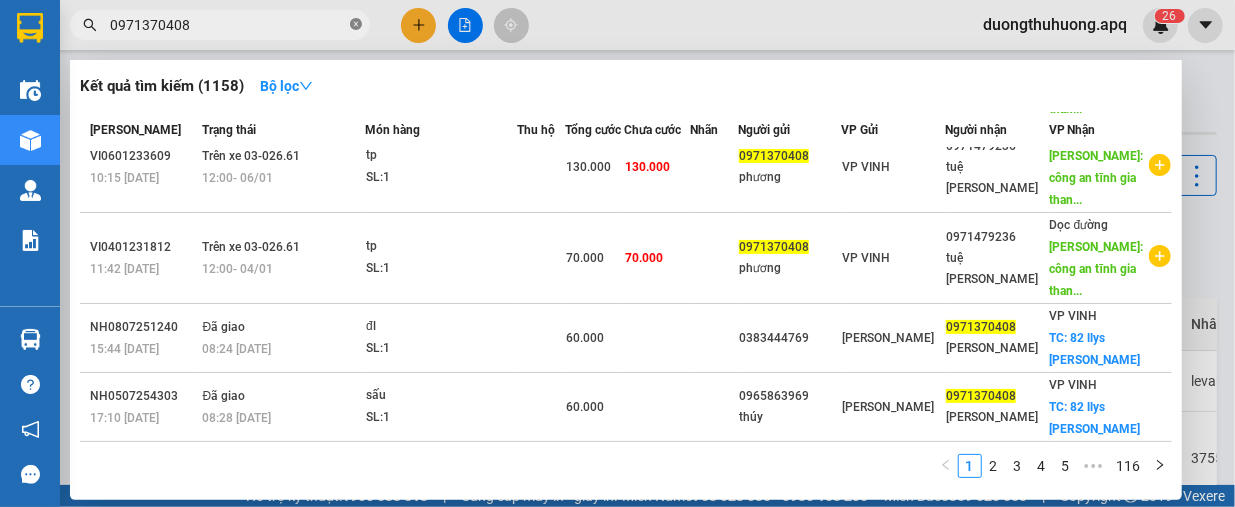 click 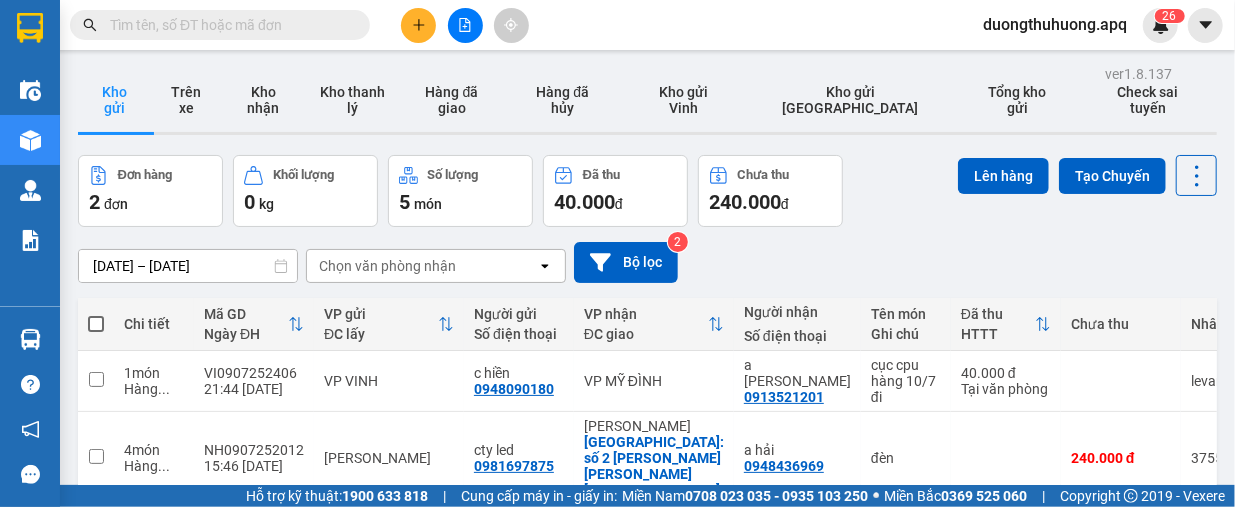 paste on "0969908037" 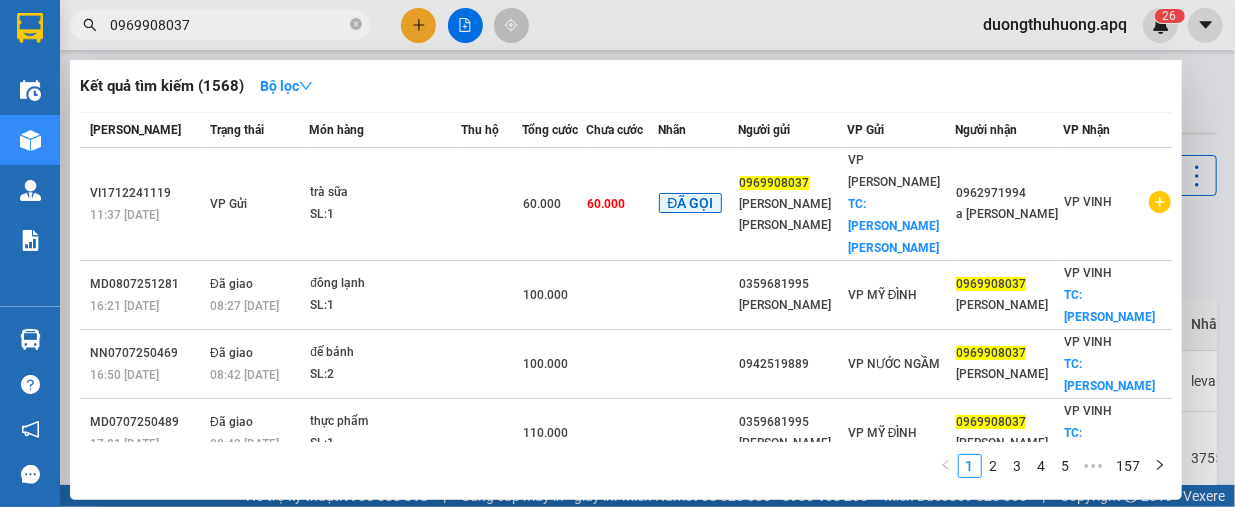 type on "0969908037" 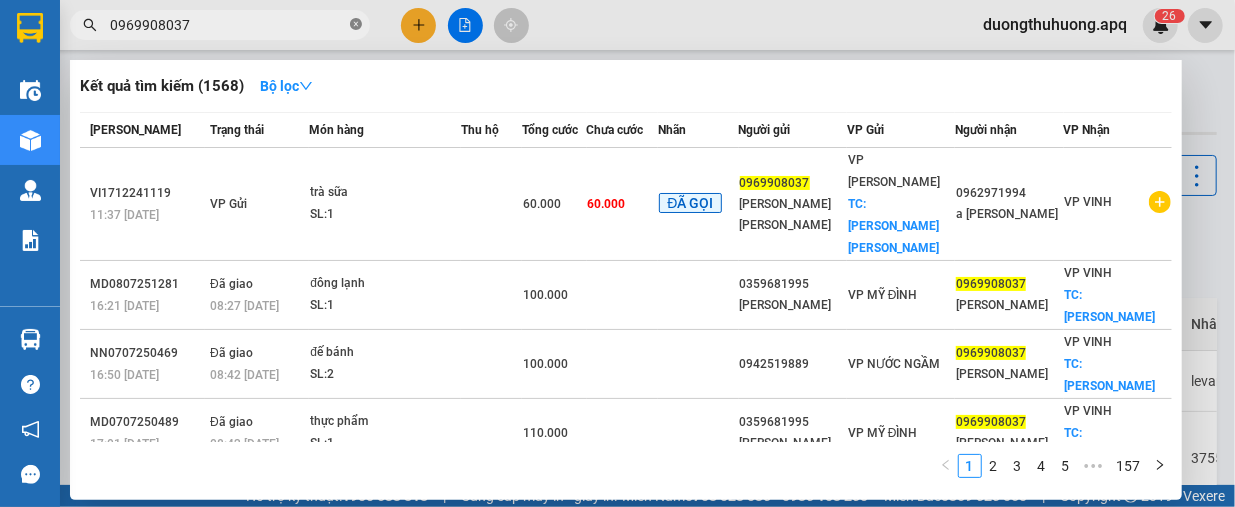click 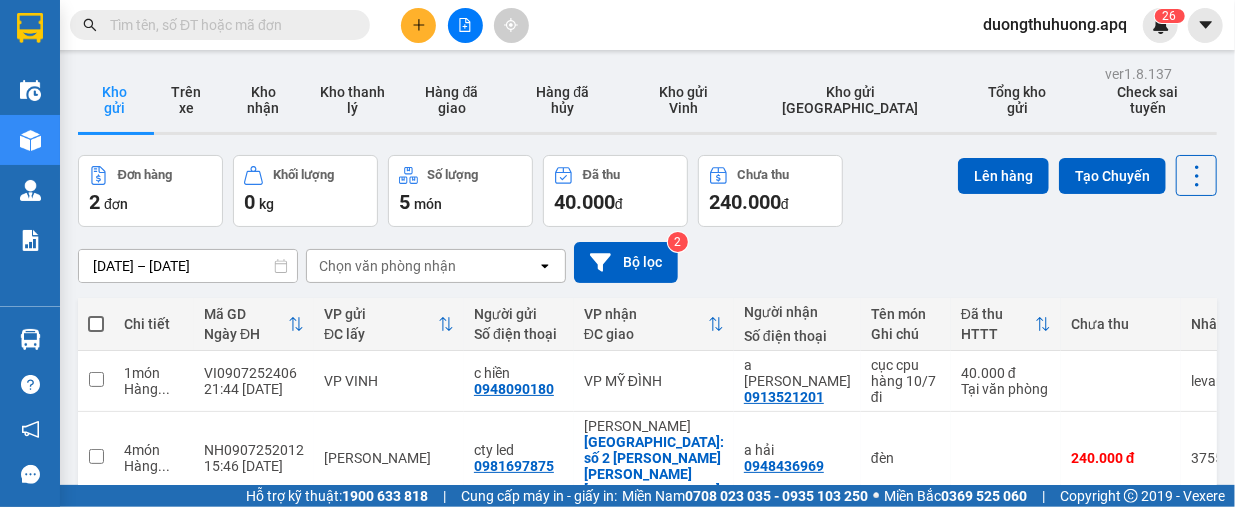 paste on "0971768119" 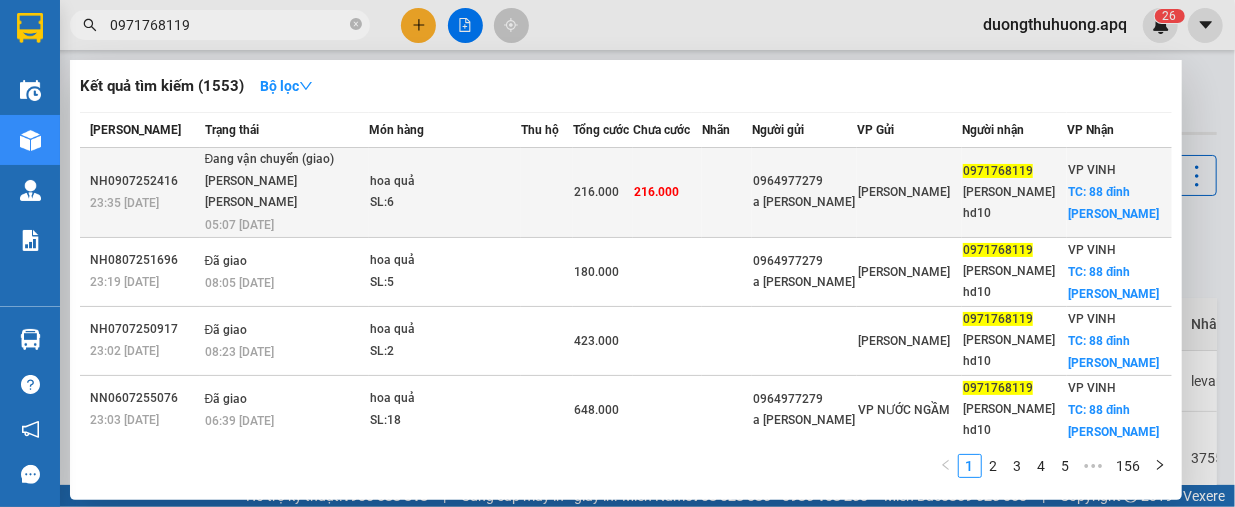 type on "0971768119" 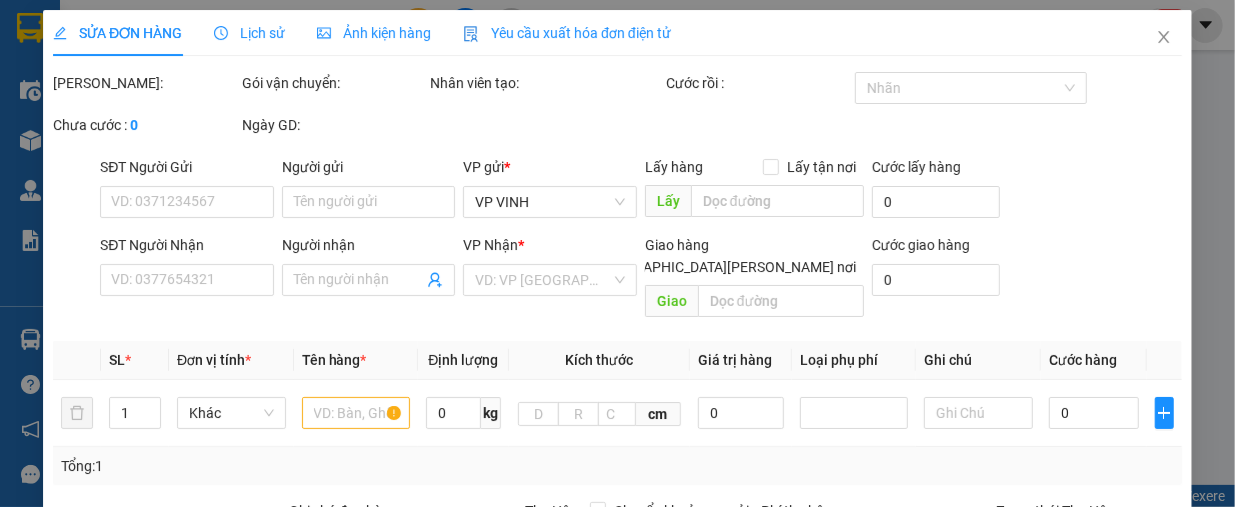 type on "0964977279" 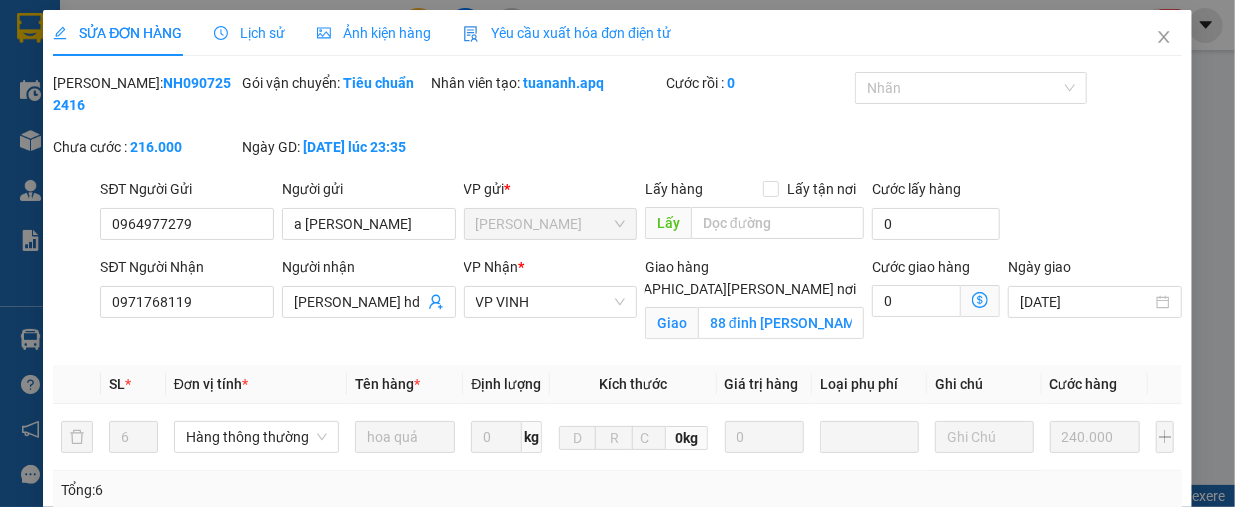 drag, startPoint x: 106, startPoint y: 85, endPoint x: 226, endPoint y: 85, distance: 120 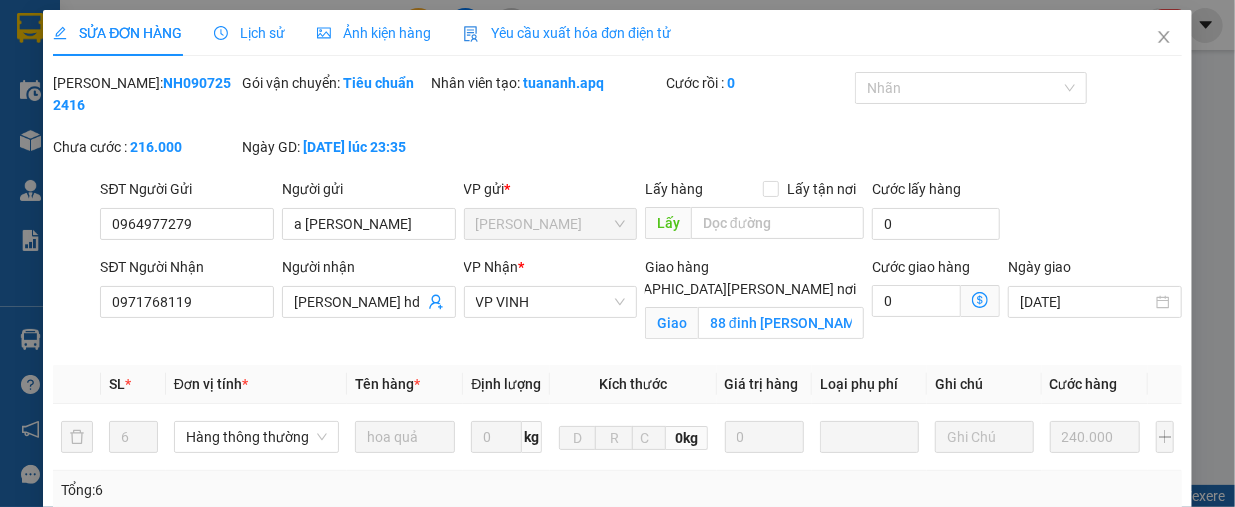 copy on "NH0907252416" 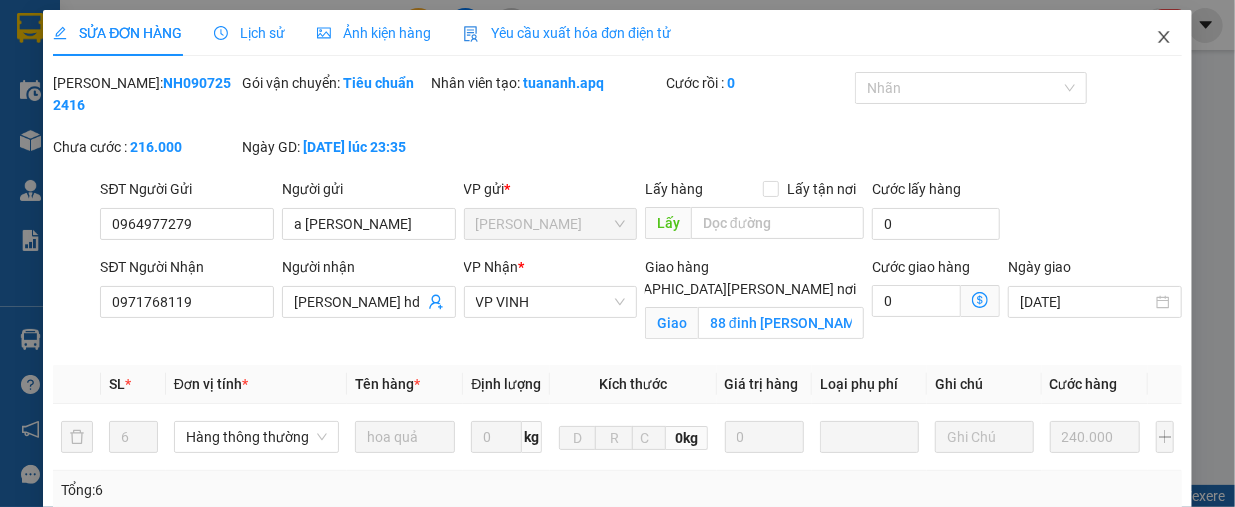 click 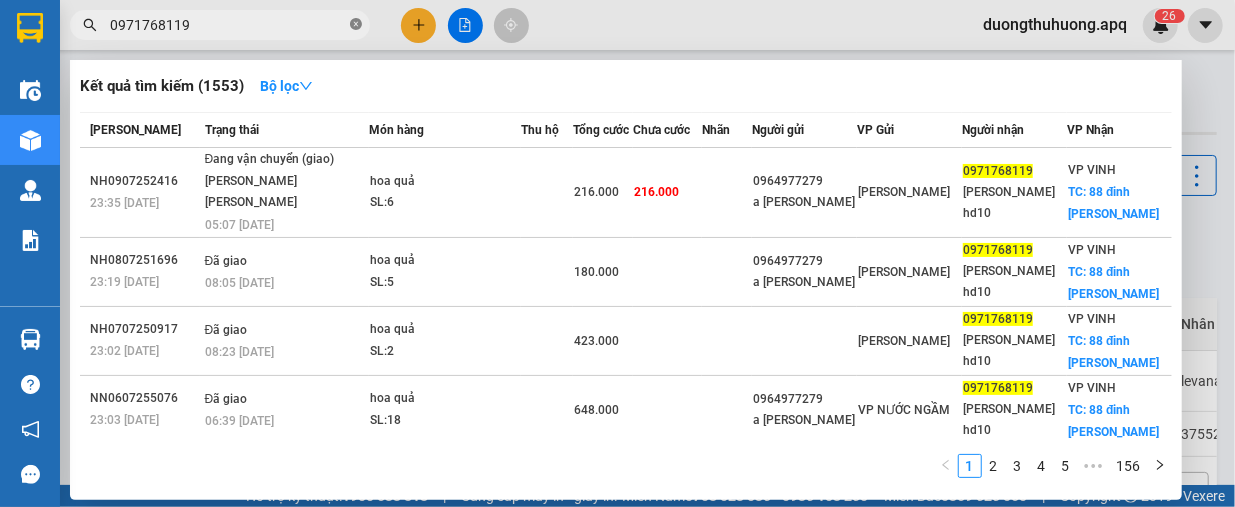 click 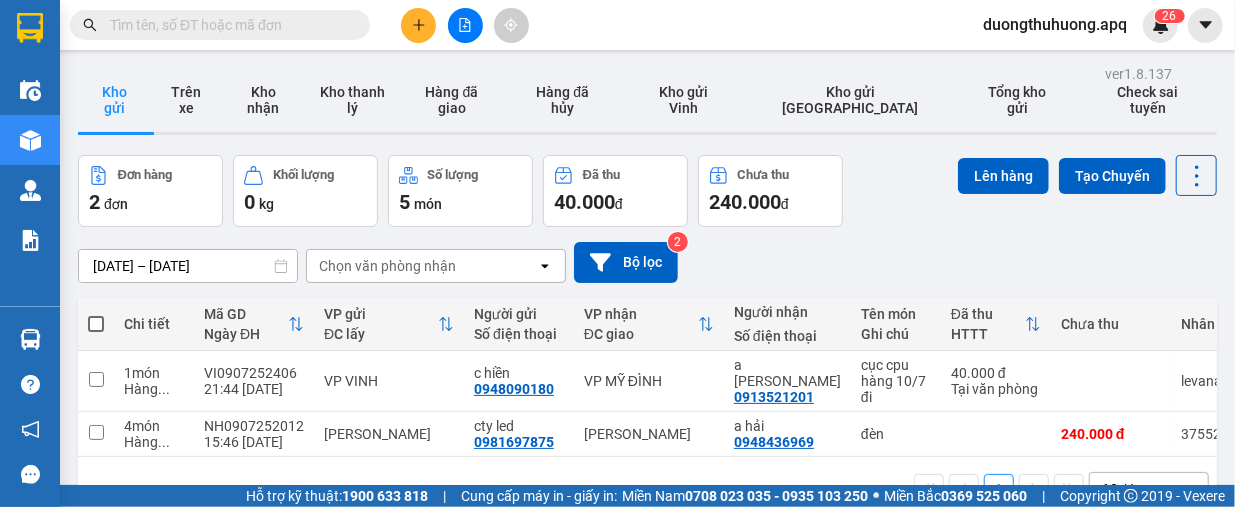 click at bounding box center (228, 25) 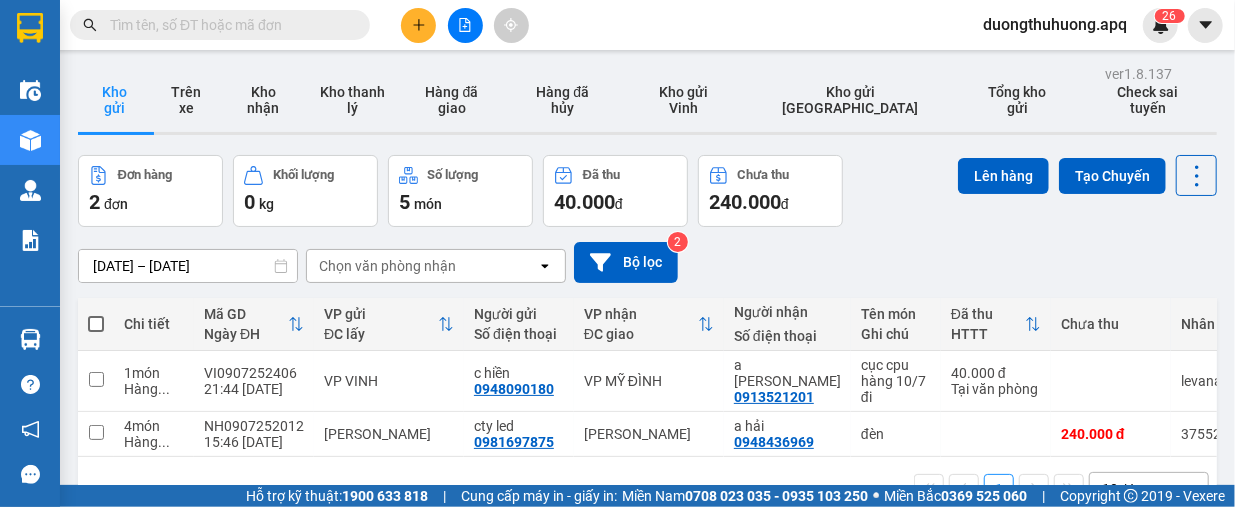 paste on "0913816866" 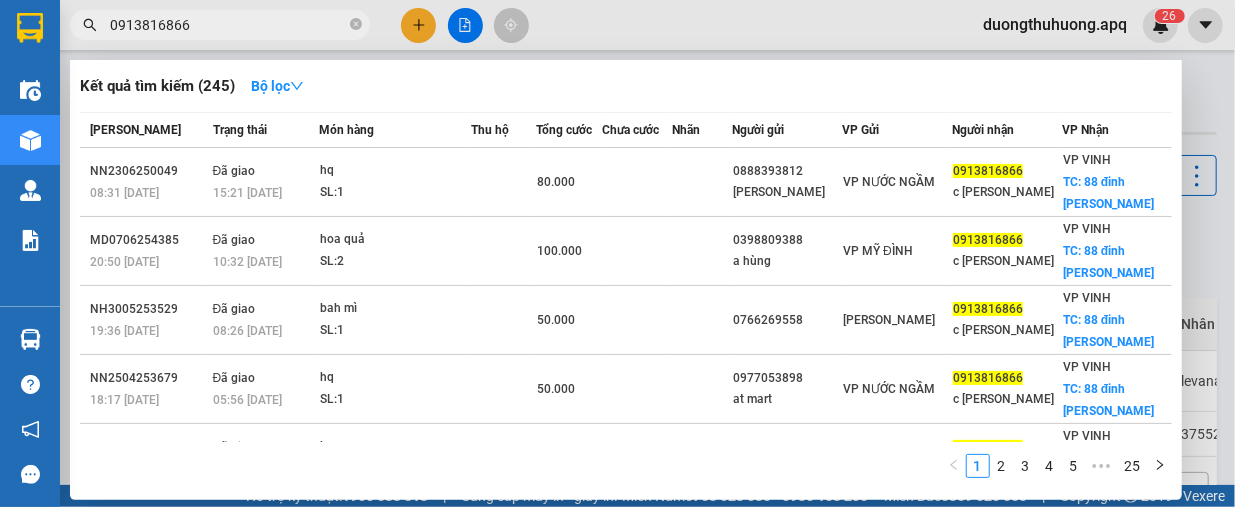 type on "0913816866" 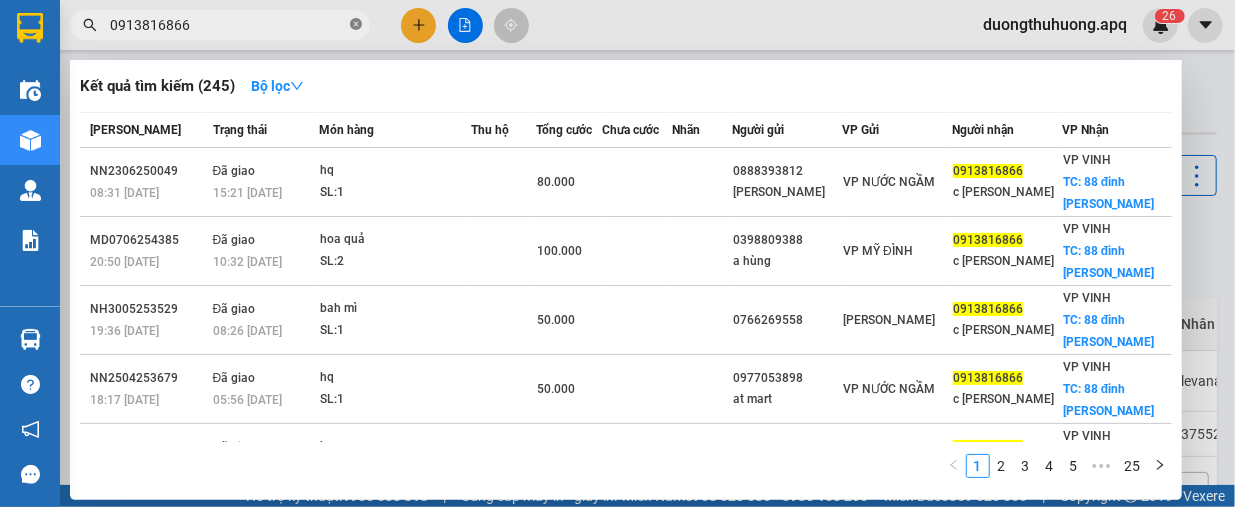 drag, startPoint x: 357, startPoint y: 22, endPoint x: 345, endPoint y: 27, distance: 13 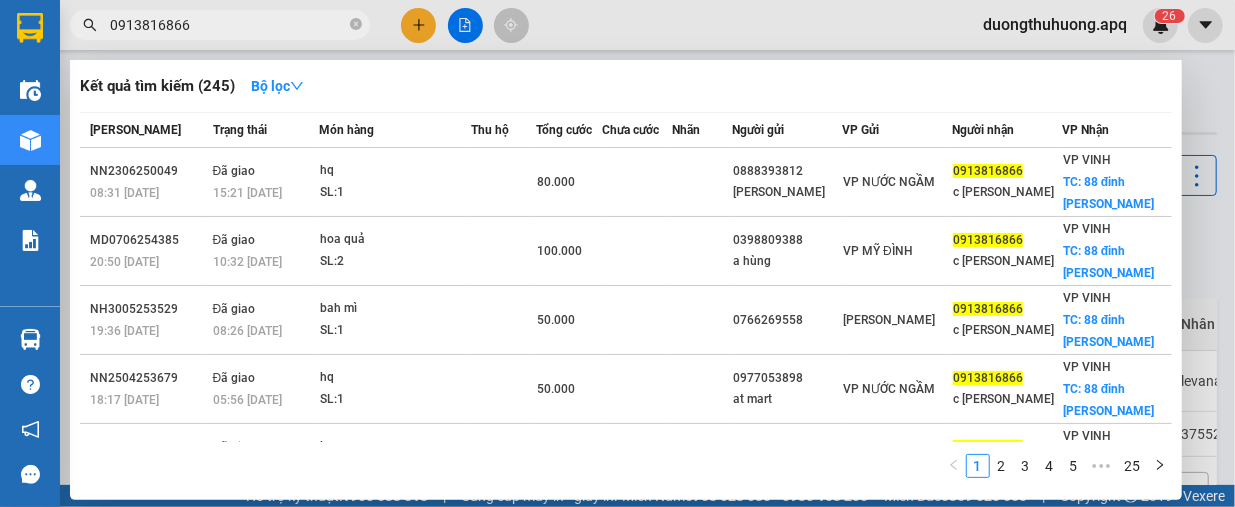 click 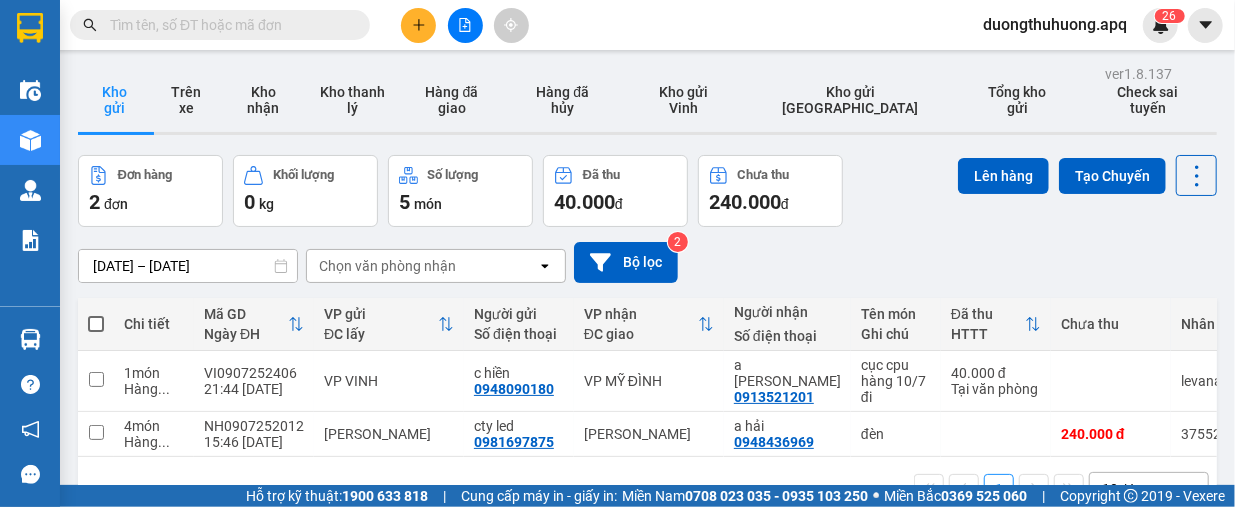 paste on "0914560807" 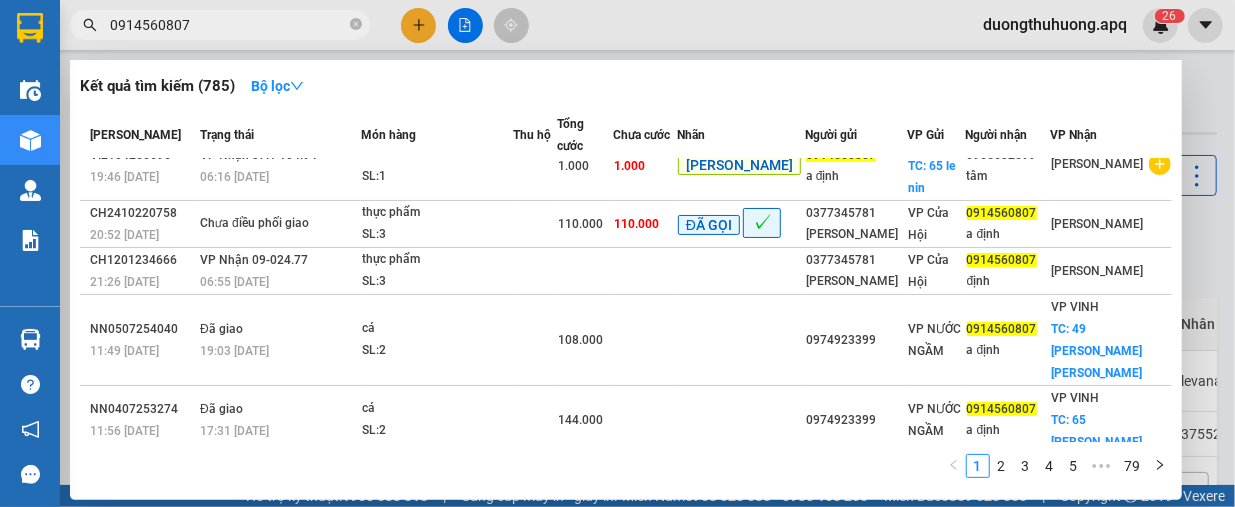 scroll, scrollTop: 0, scrollLeft: 0, axis: both 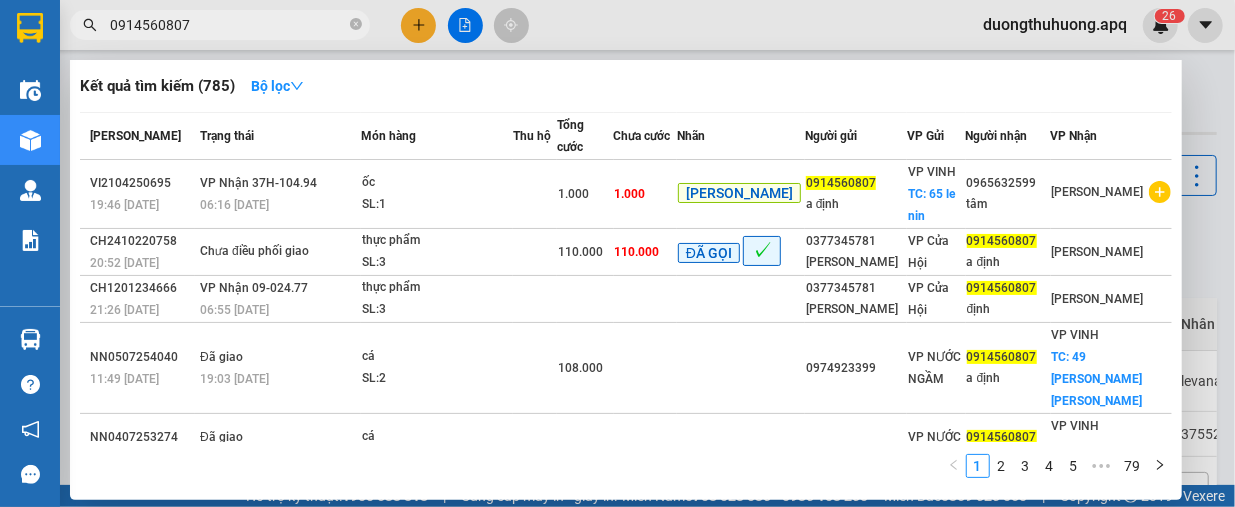 type on "0914560807" 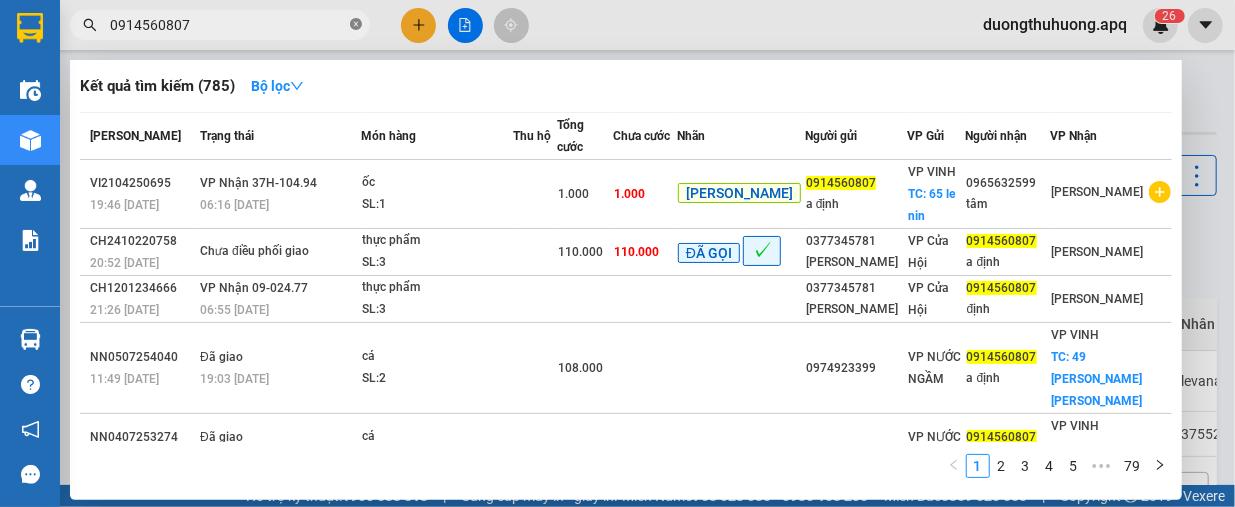 click 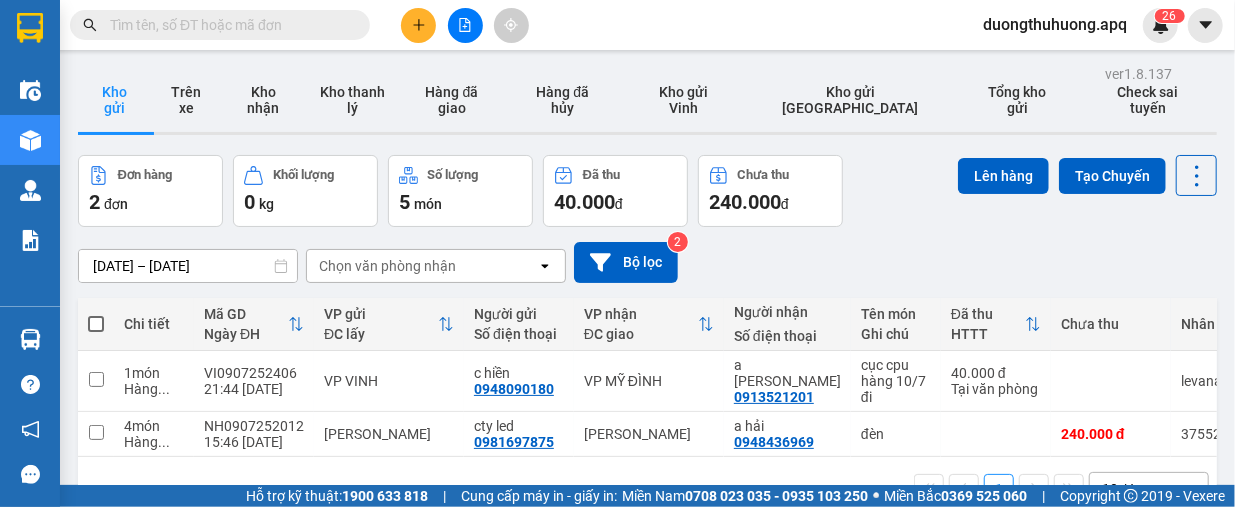 paste on "0979604207" 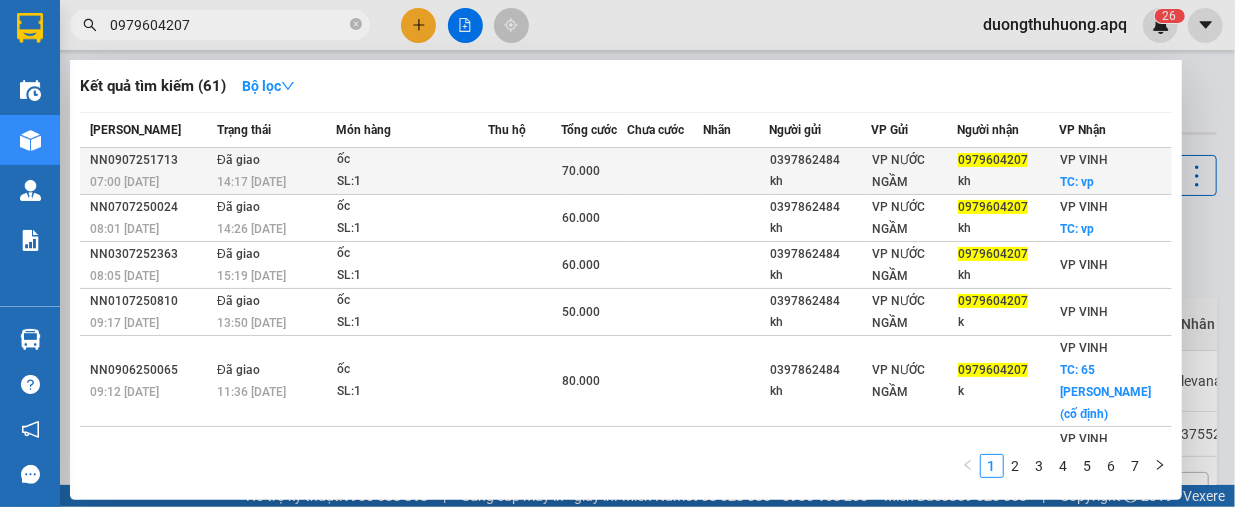 type on "0979604207" 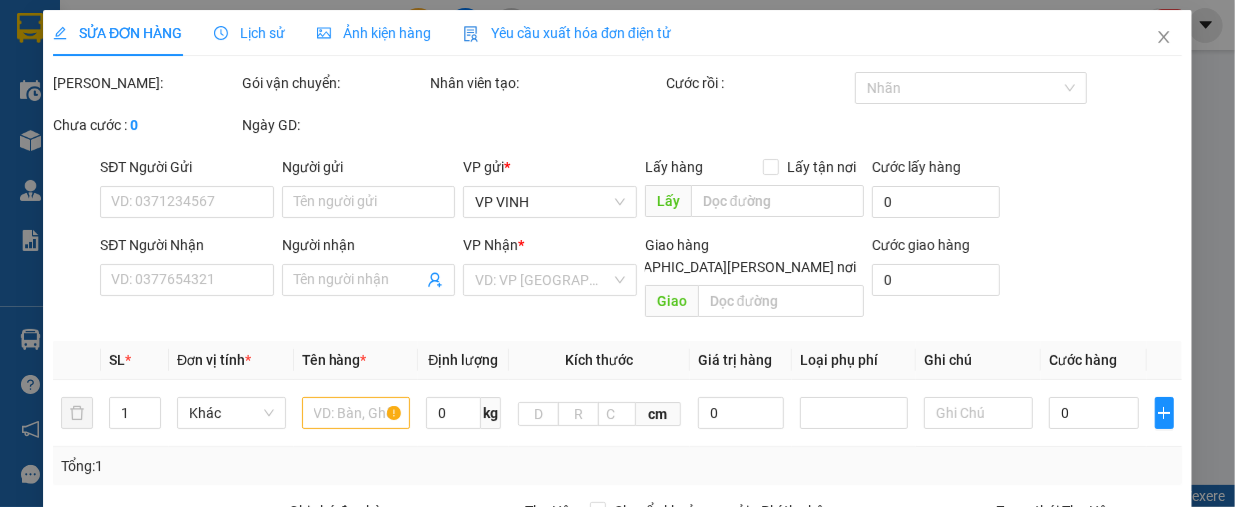 type on "0397862484" 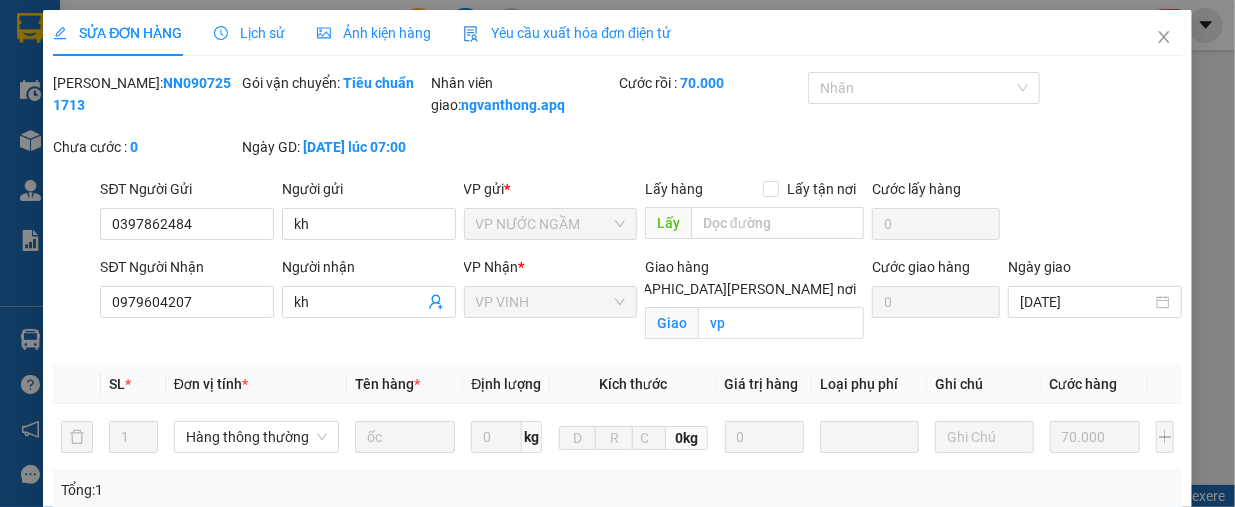 drag, startPoint x: 128, startPoint y: 85, endPoint x: 217, endPoint y: 89, distance: 89.08984 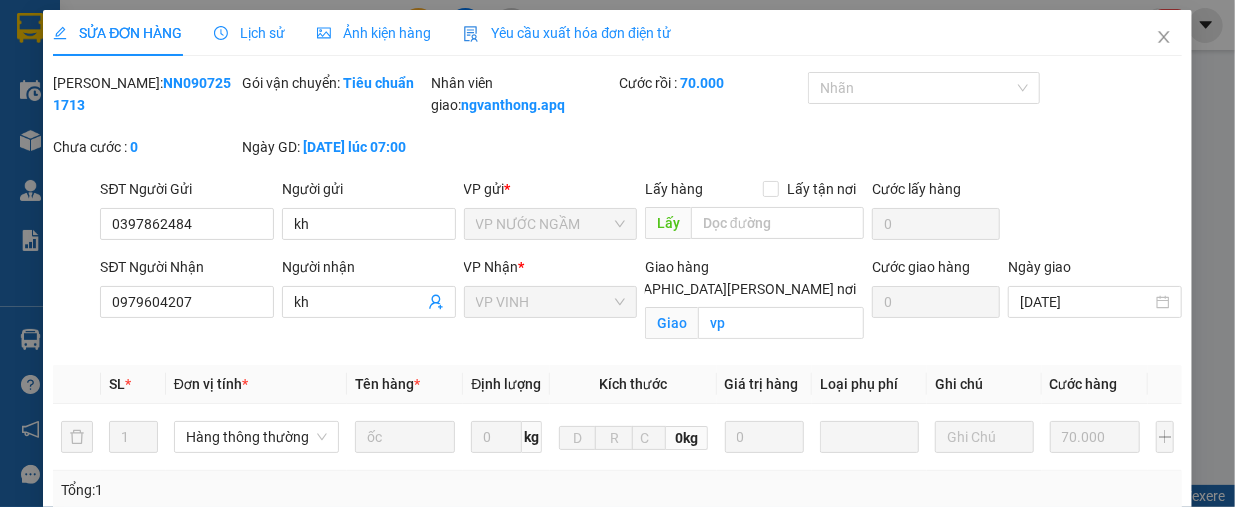 click on "[PERSON_NAME]:  NN0907251713" at bounding box center [145, 94] 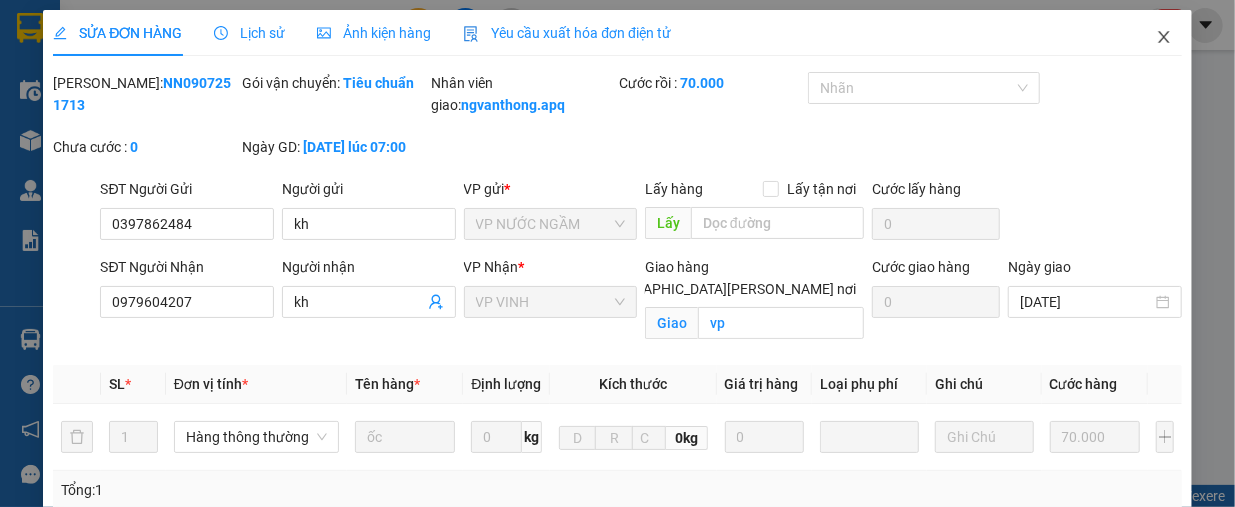 click 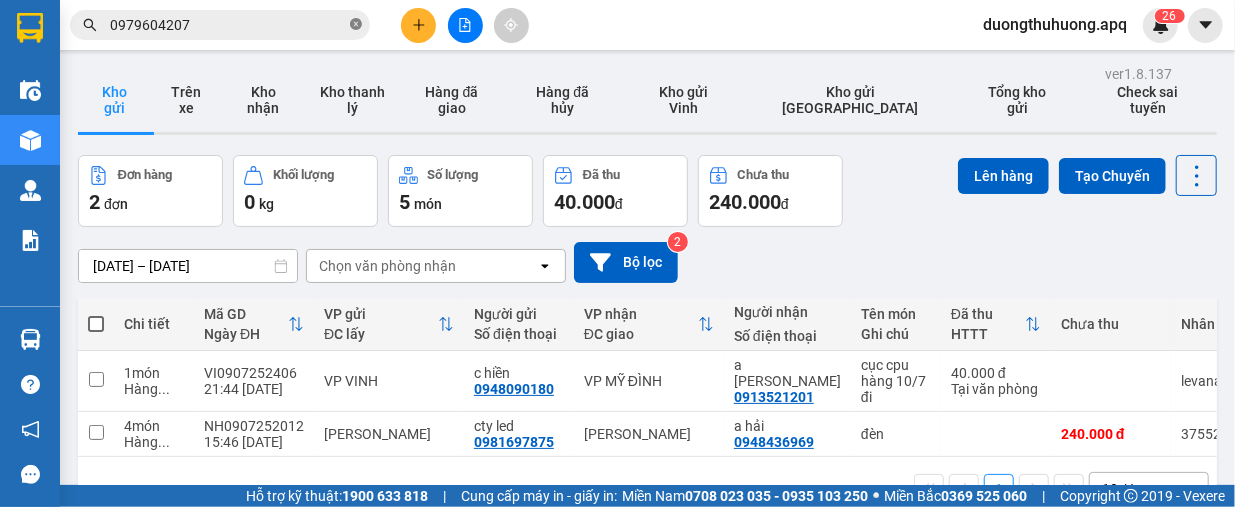 click 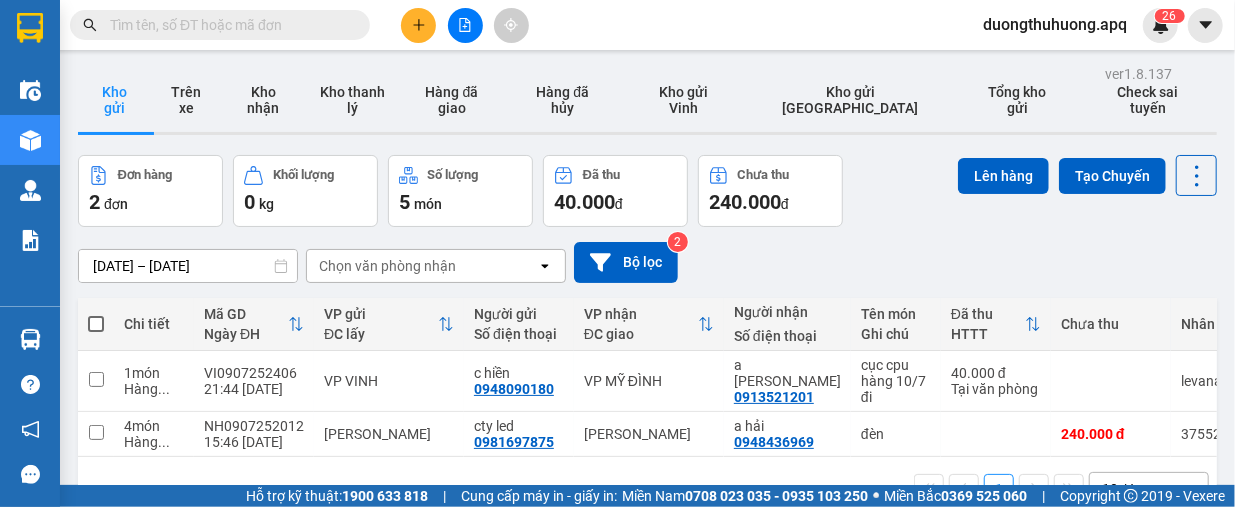 paste on "0973417352" 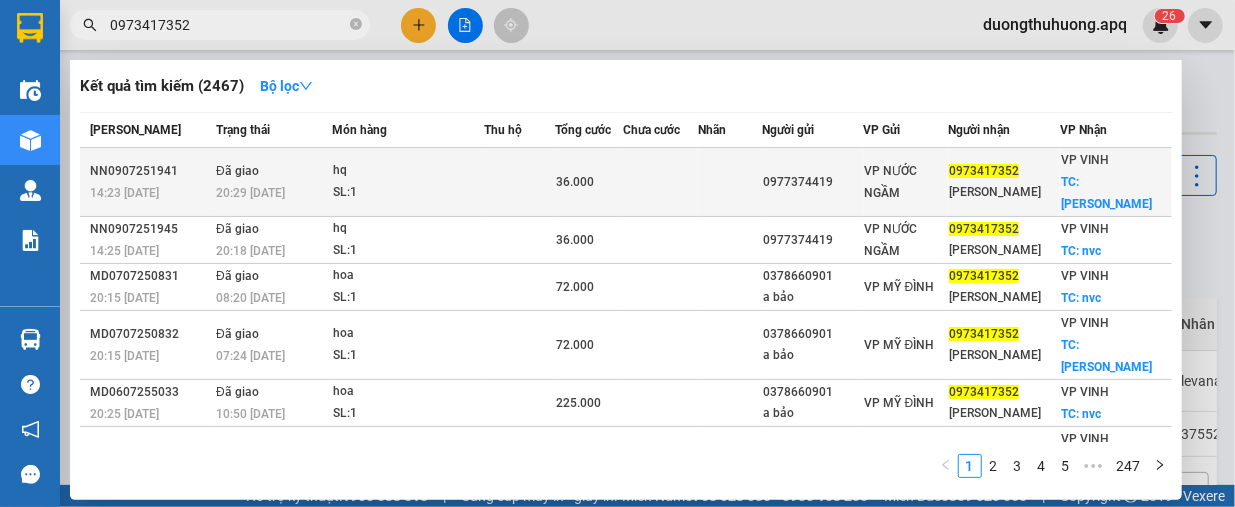 type on "0973417352" 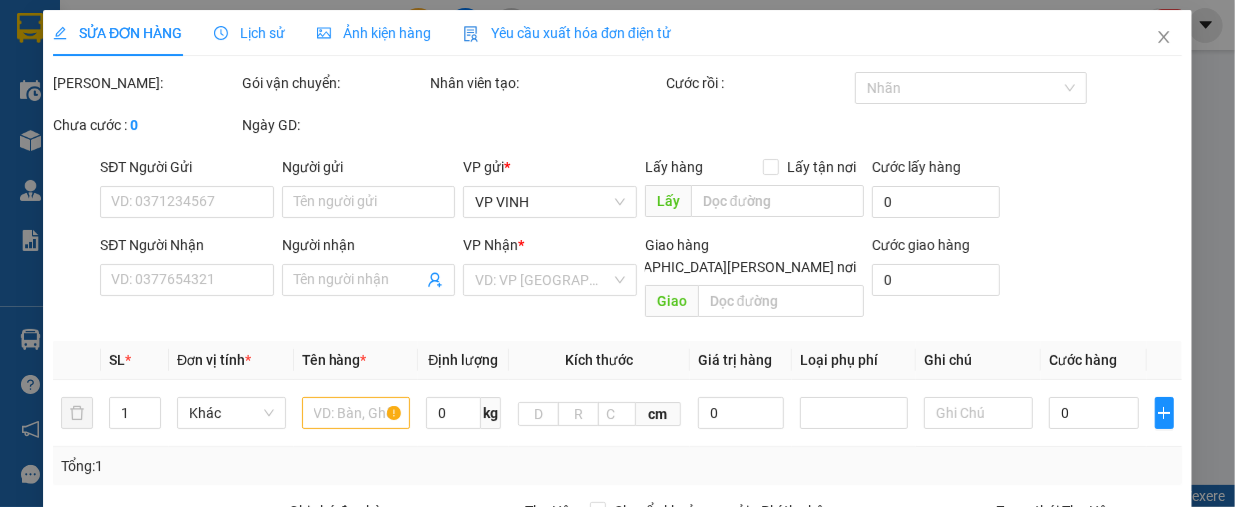 type on "0977374419" 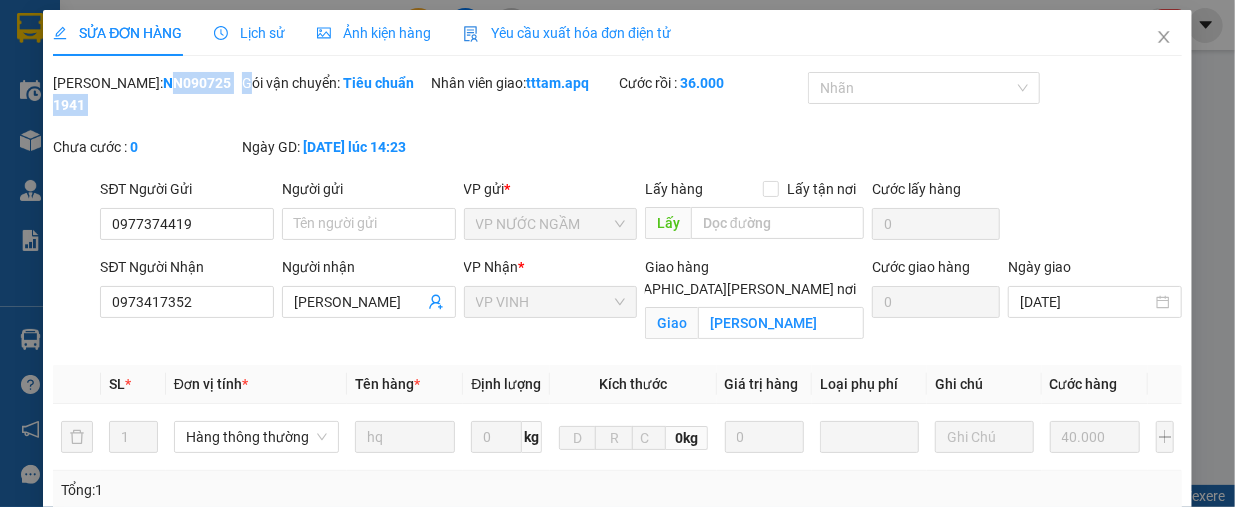 drag, startPoint x: 105, startPoint y: 83, endPoint x: 250, endPoint y: 80, distance: 145.03104 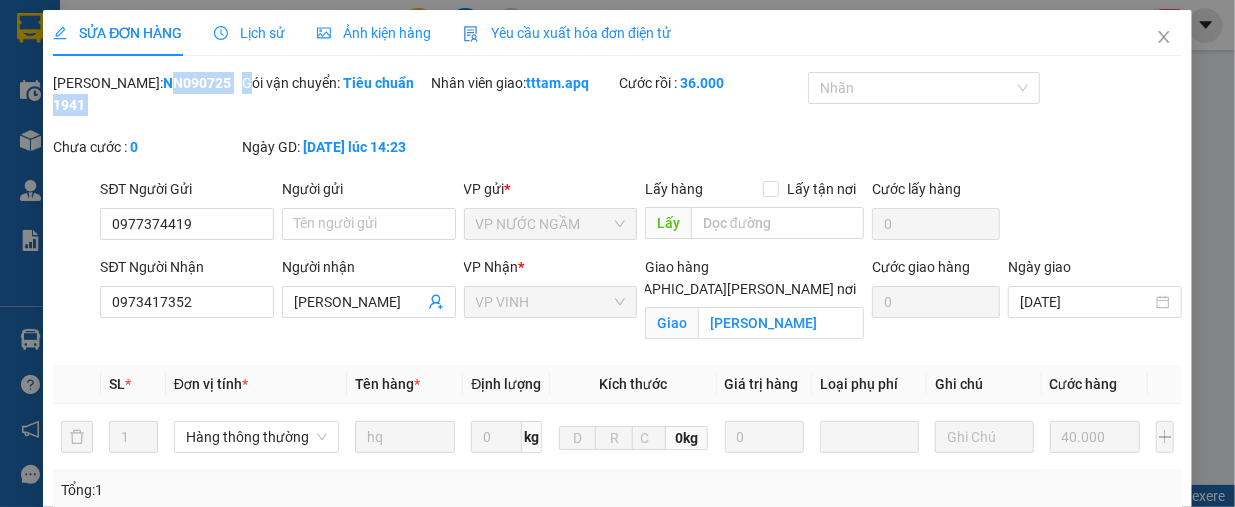 click on "[PERSON_NAME]:  NN0907251941 Gói vận chuyển:   [PERSON_NAME] [PERSON_NAME] [PERSON_NAME]: tttam.apq Cước rồi :   36.000   [PERSON_NAME] cước :   0 Ngày GD:   [DATE] lúc 14:23" at bounding box center [617, 125] 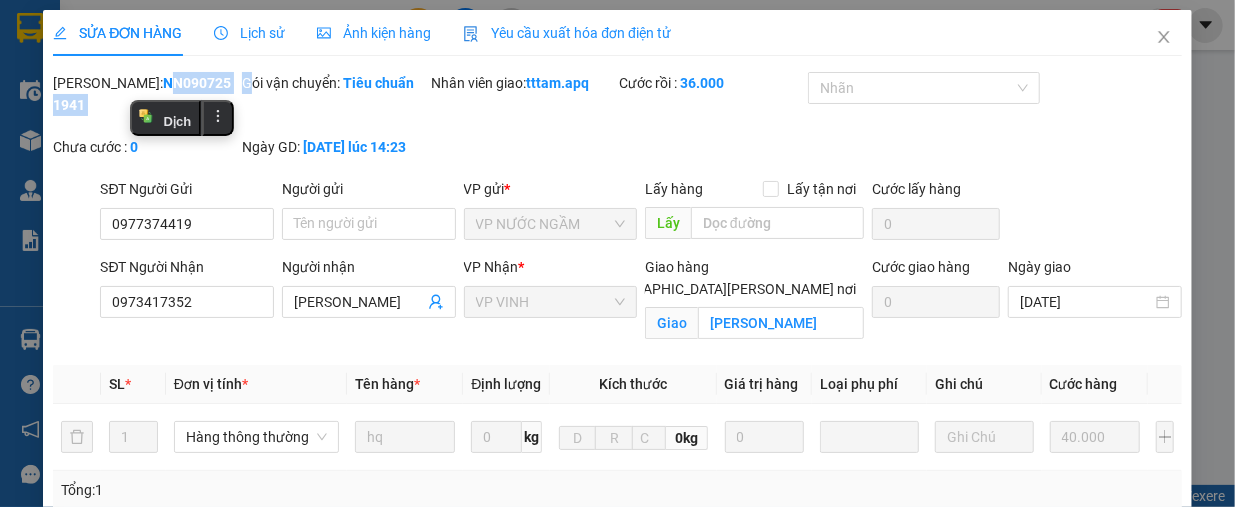 click on "NN0907251941" at bounding box center [142, 94] 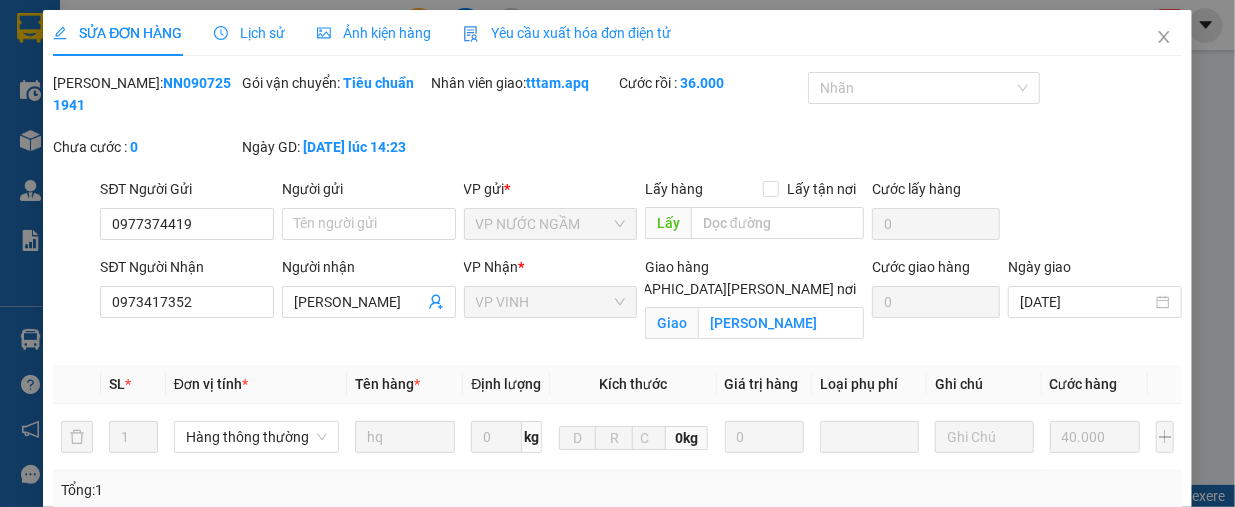 drag, startPoint x: 104, startPoint y: 84, endPoint x: 205, endPoint y: 83, distance: 101.00495 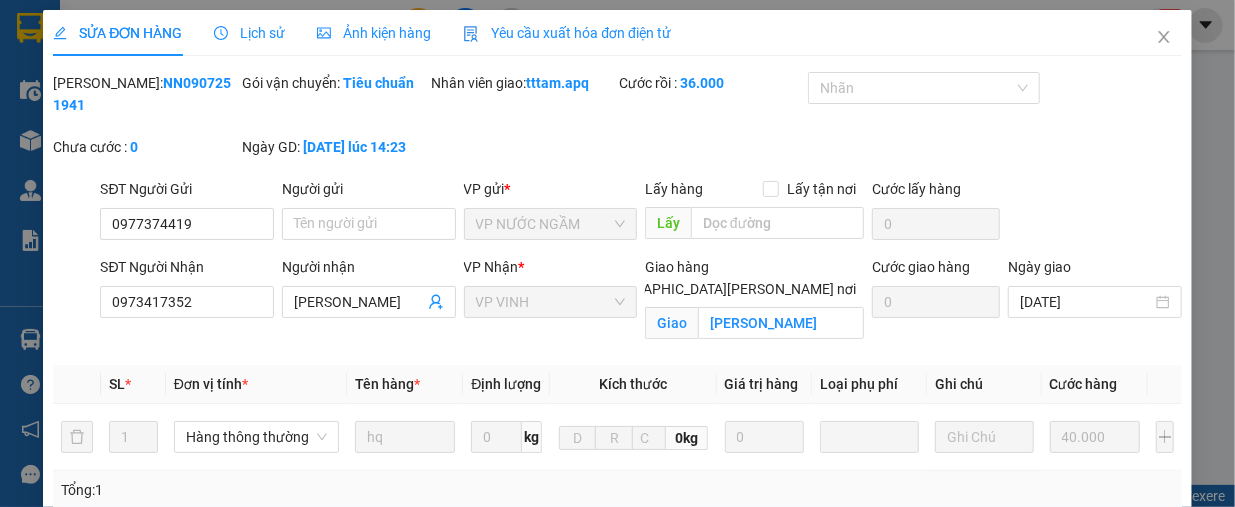 click on "[PERSON_NAME]:  NN0907251941" at bounding box center (145, 94) 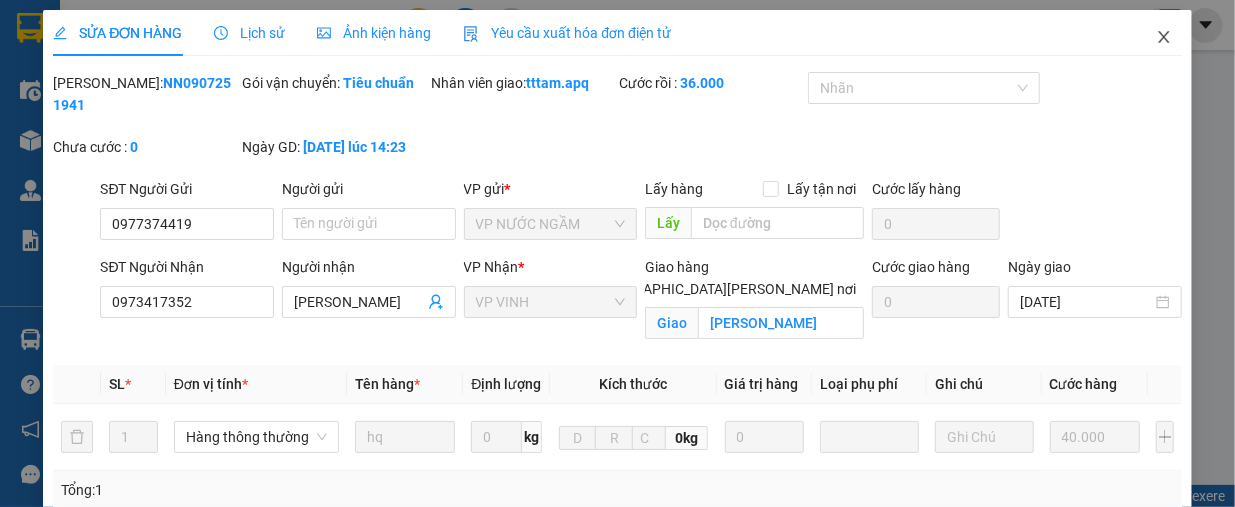 click 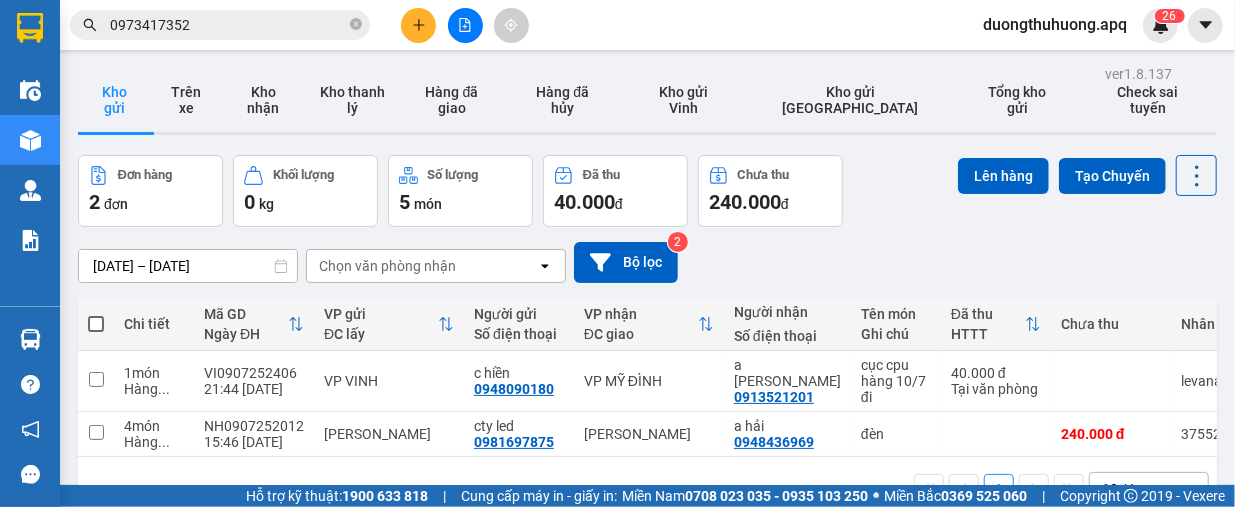 click on "0973417352" at bounding box center (228, 25) 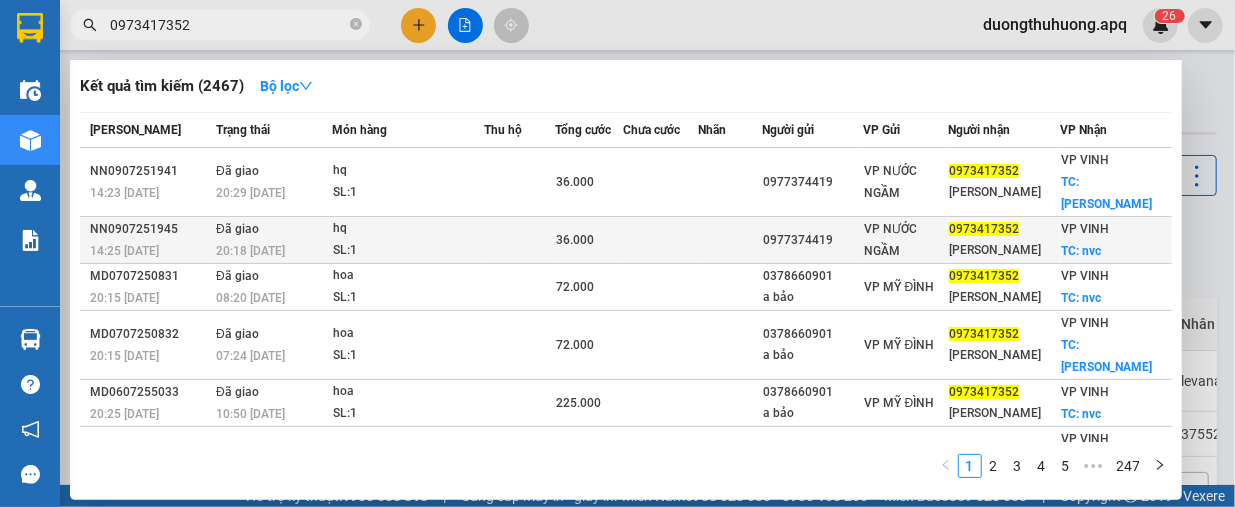 click on "NN0907251945" at bounding box center [150, 229] 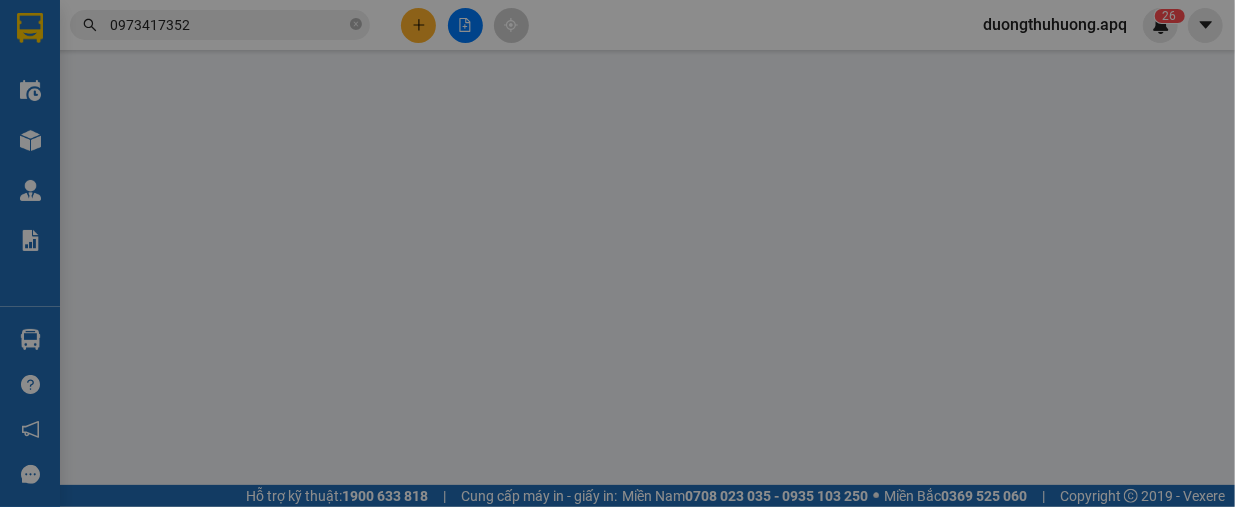 type on "0977374419" 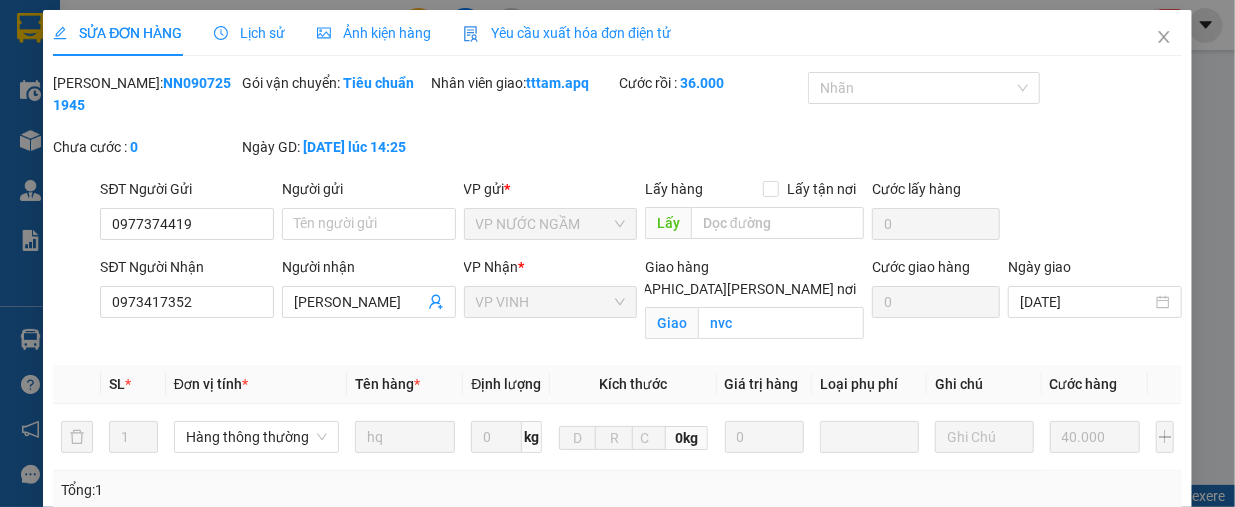 drag, startPoint x: 106, startPoint y: 87, endPoint x: 222, endPoint y: 87, distance: 116 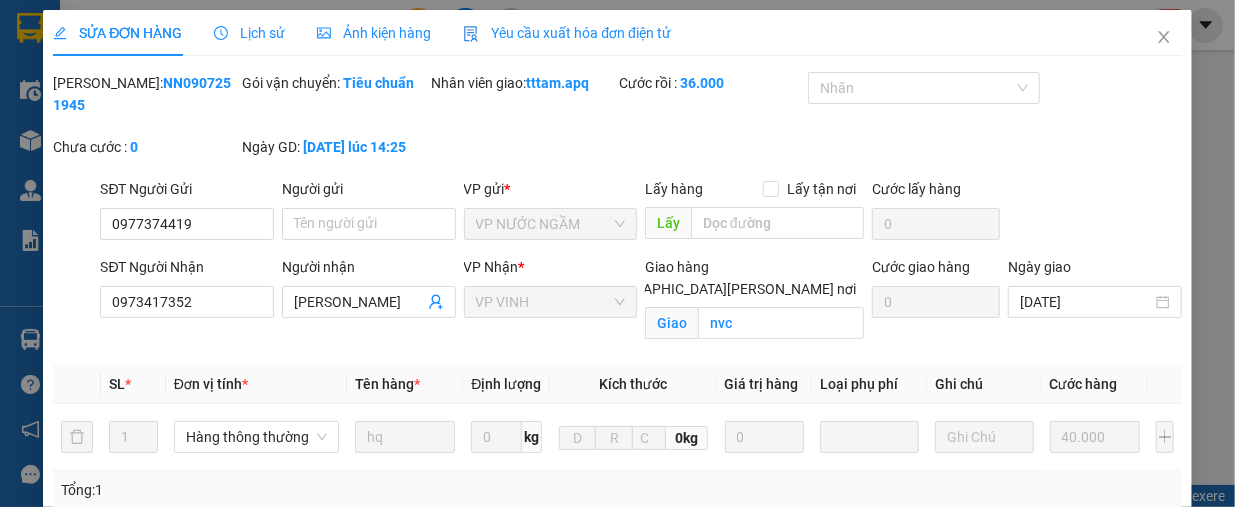 click on "[PERSON_NAME]:  NN0907251945" at bounding box center [145, 94] 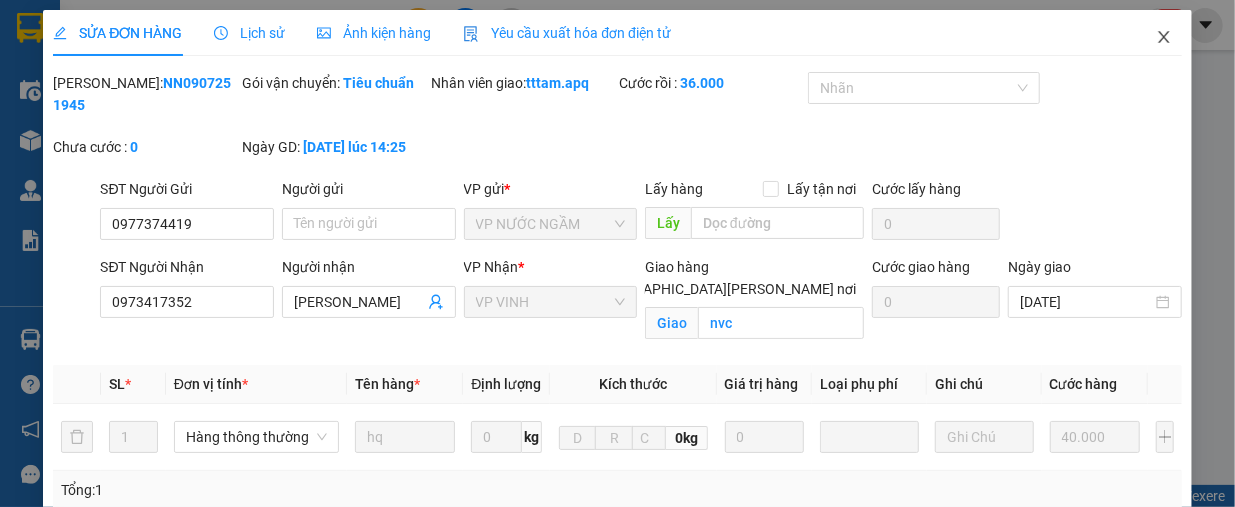 click 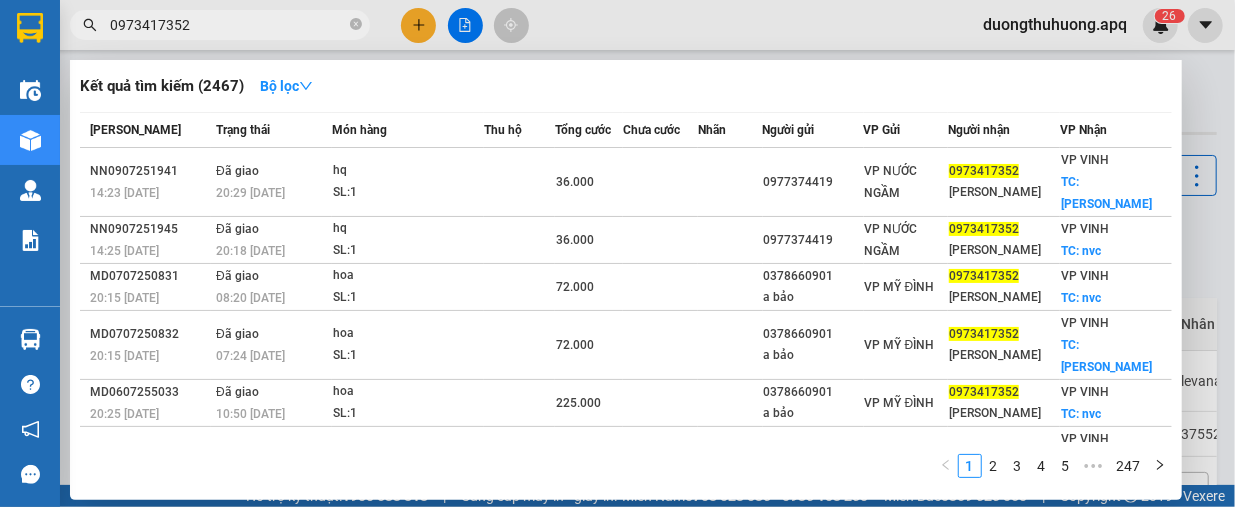 click on "0973417352" at bounding box center [228, 25] 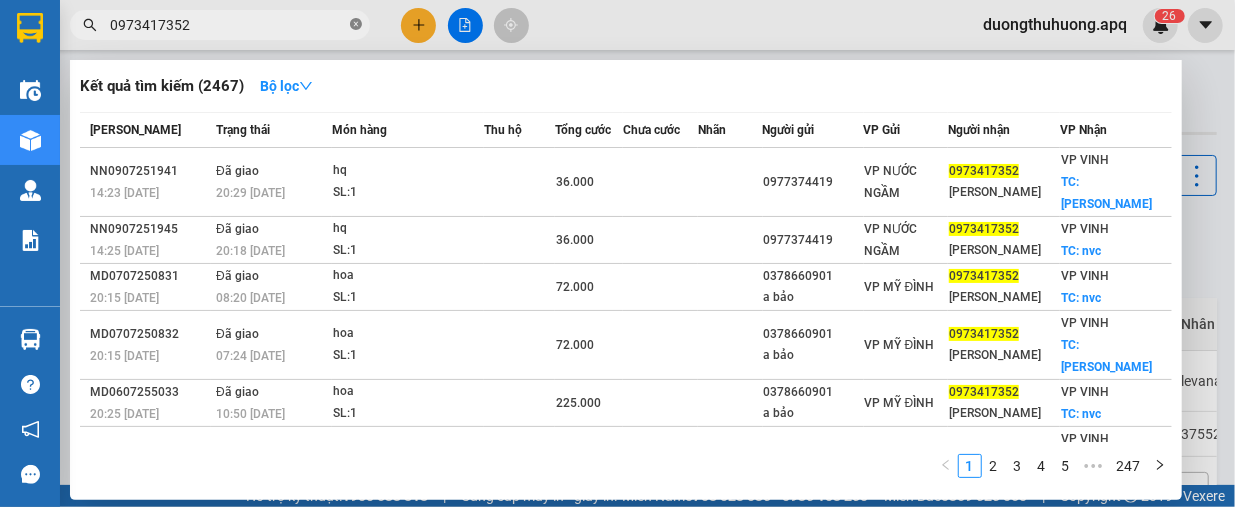 drag, startPoint x: 357, startPoint y: 23, endPoint x: 310, endPoint y: 26, distance: 47.095646 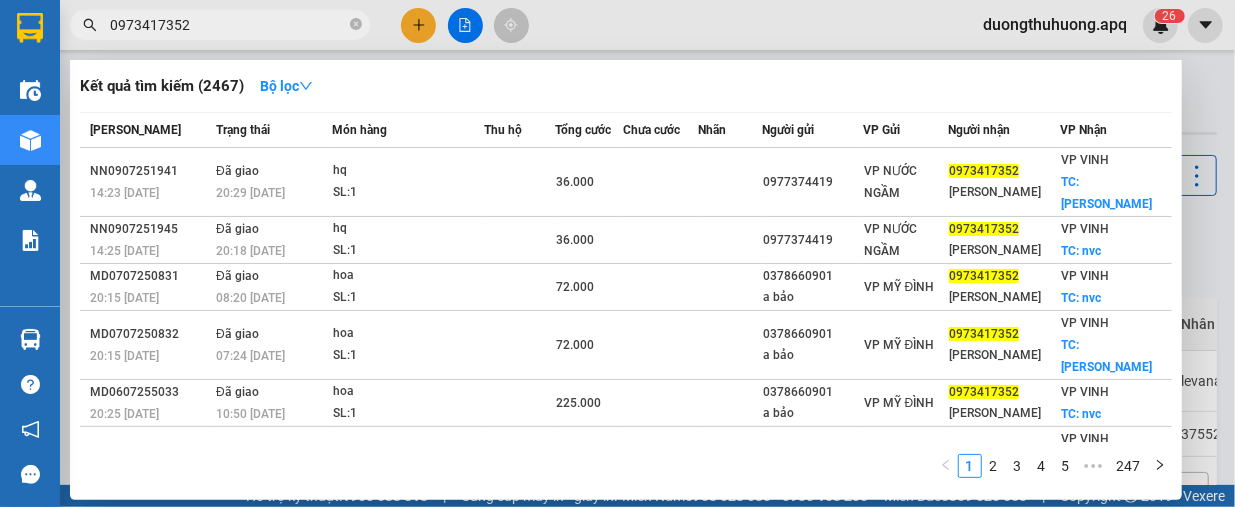 click 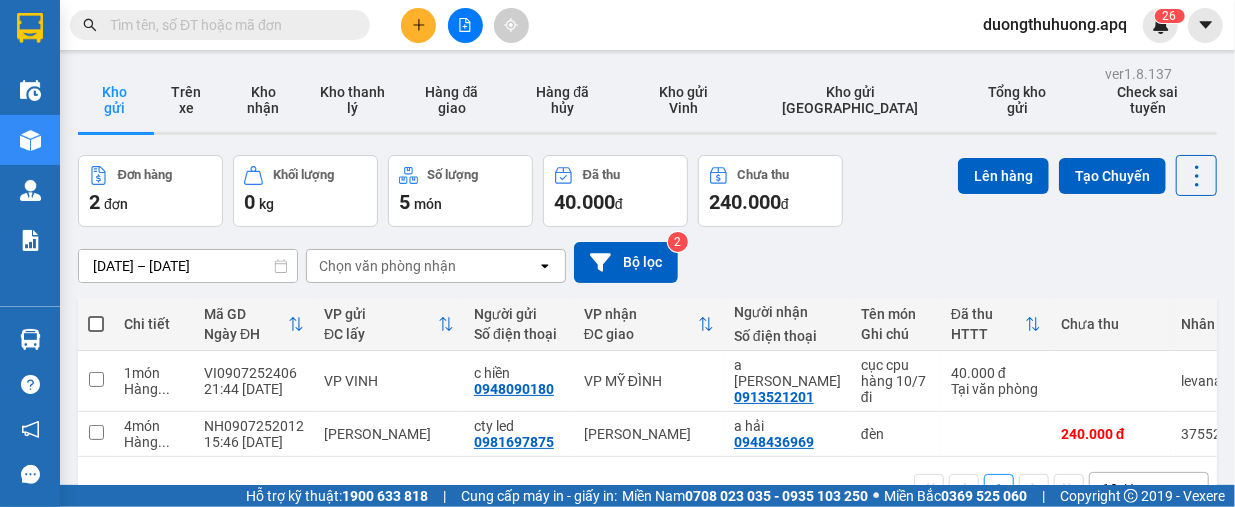 paste on "0886545266" 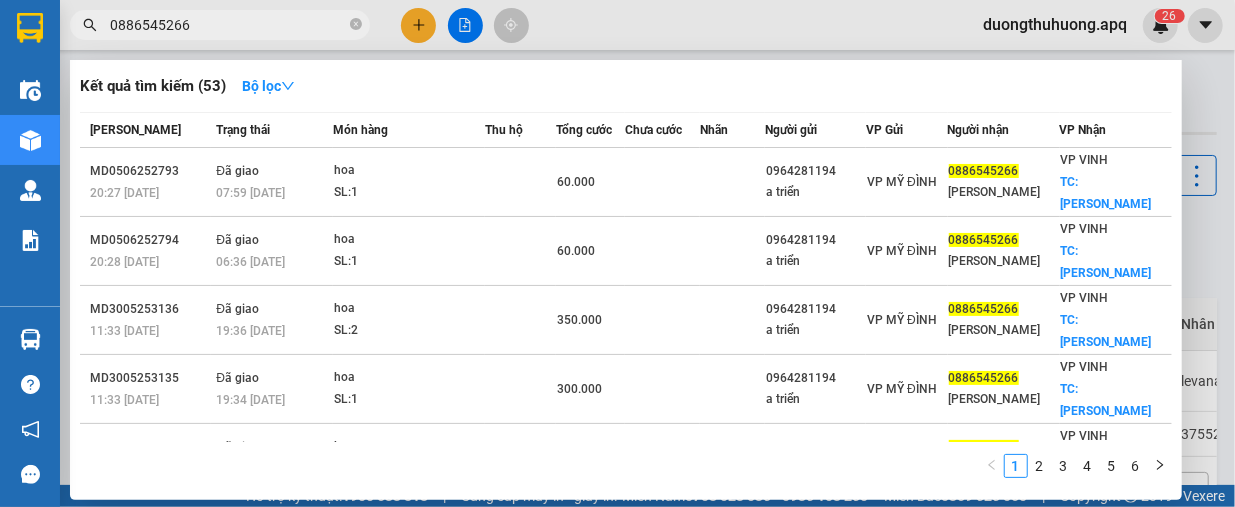 type on "0886545266" 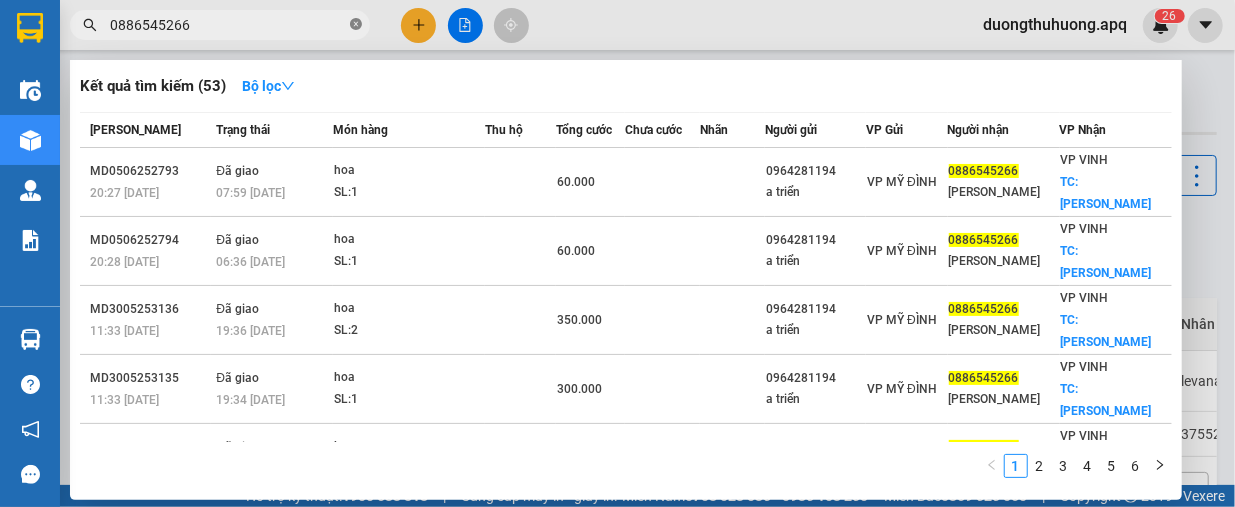 click 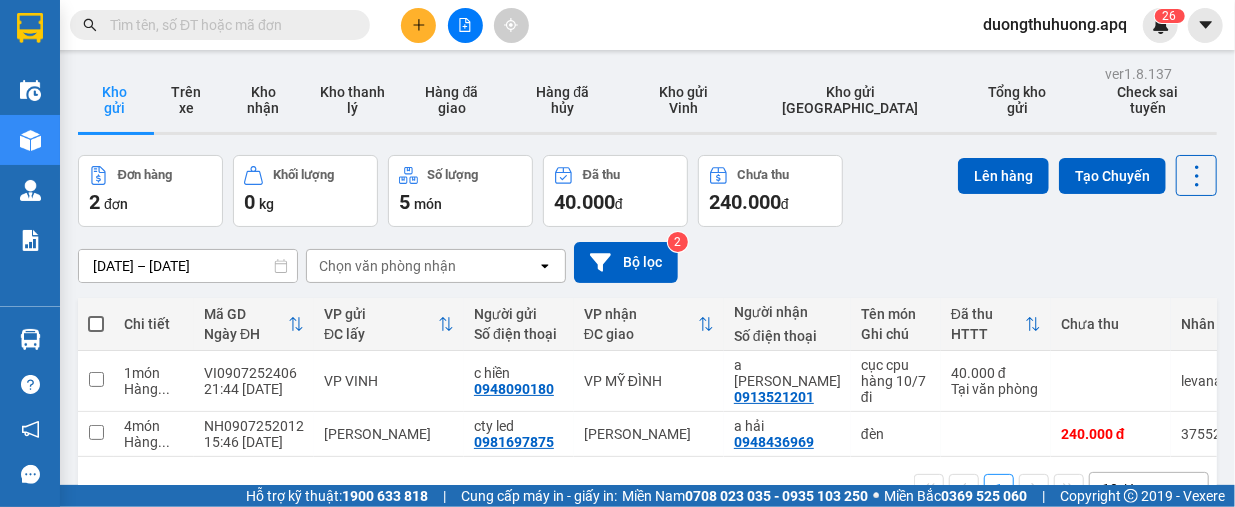 paste on "0983548956" 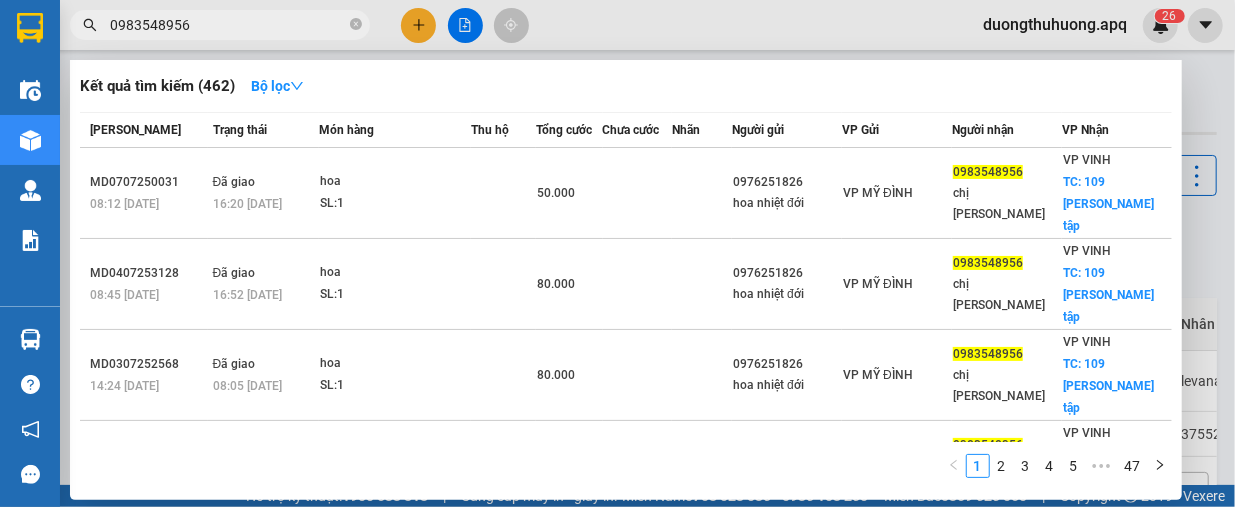 type on "0983548956" 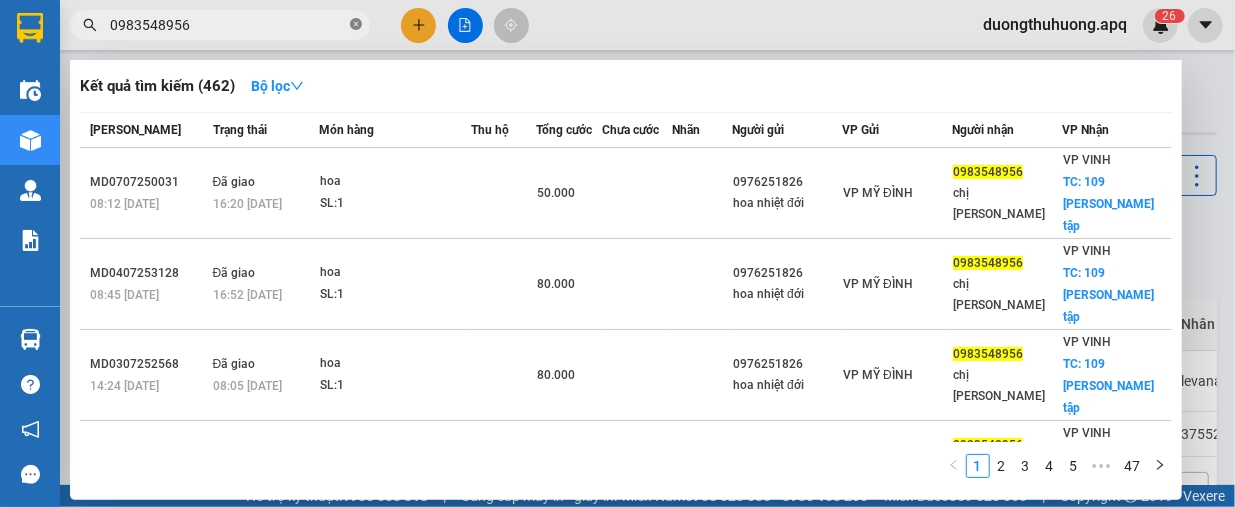 click 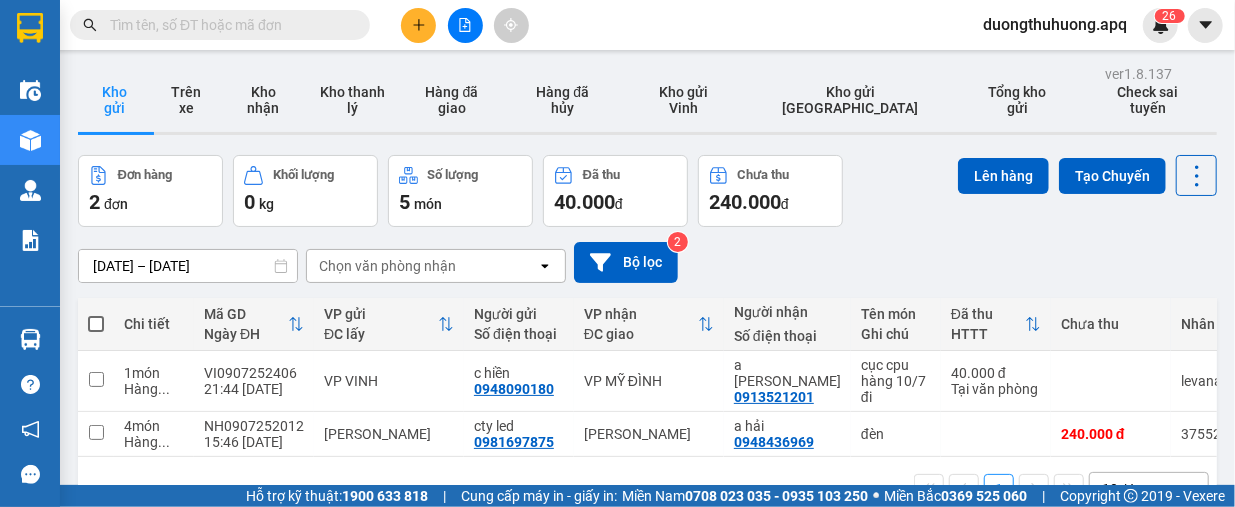paste on "0988529035" 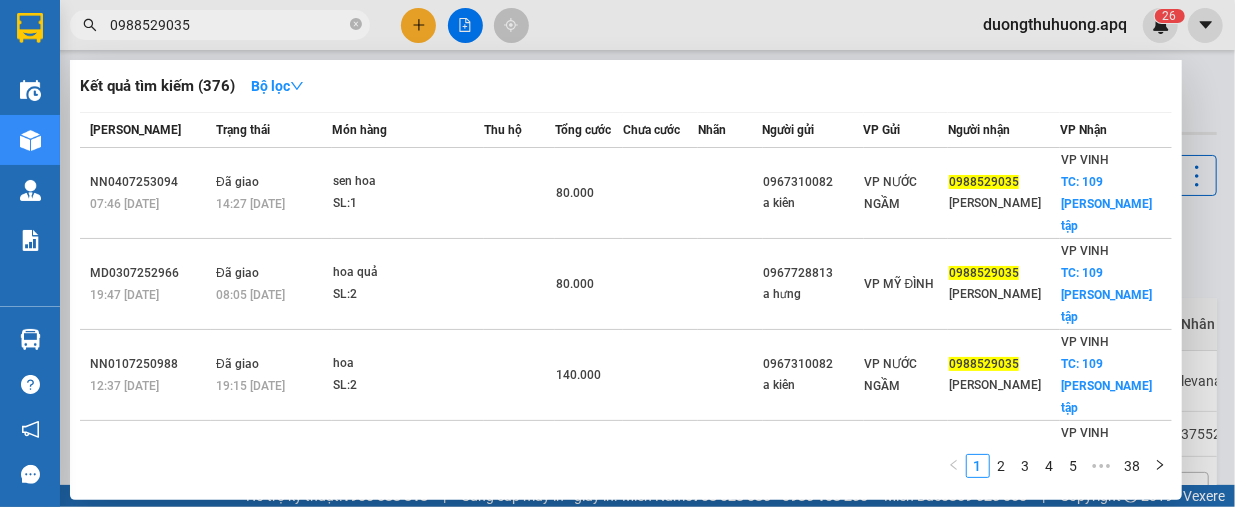 type on "0988529035" 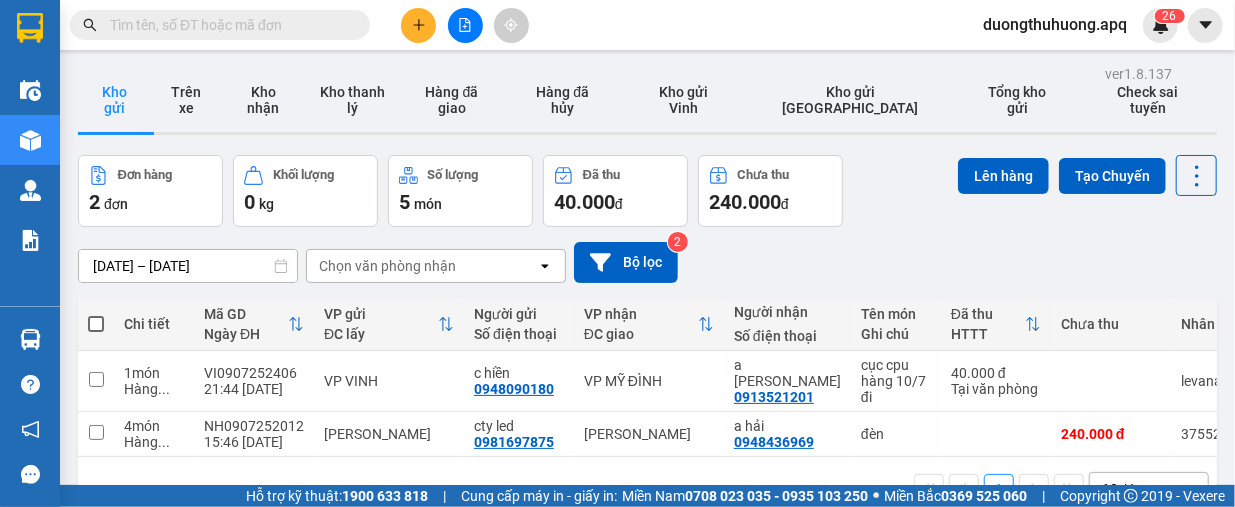 paste on "0983695936" 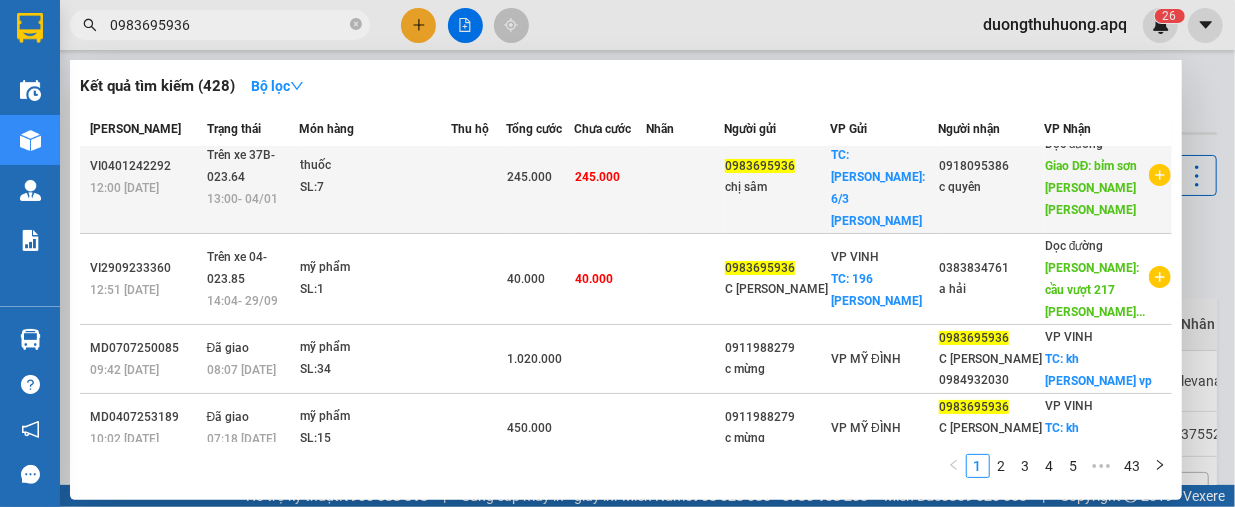 scroll, scrollTop: 100, scrollLeft: 0, axis: vertical 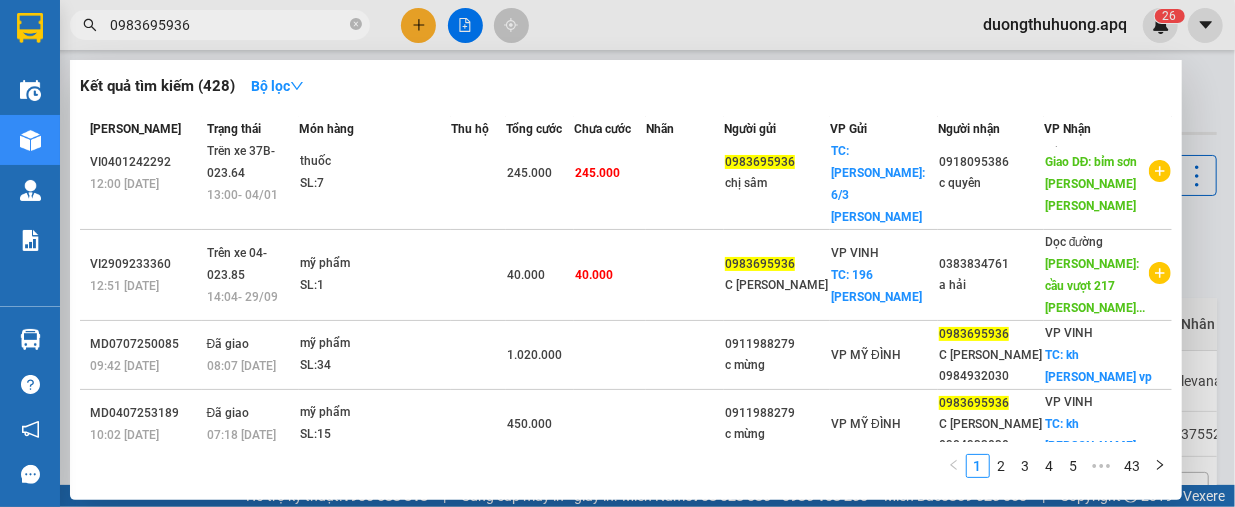 type on "0983695936" 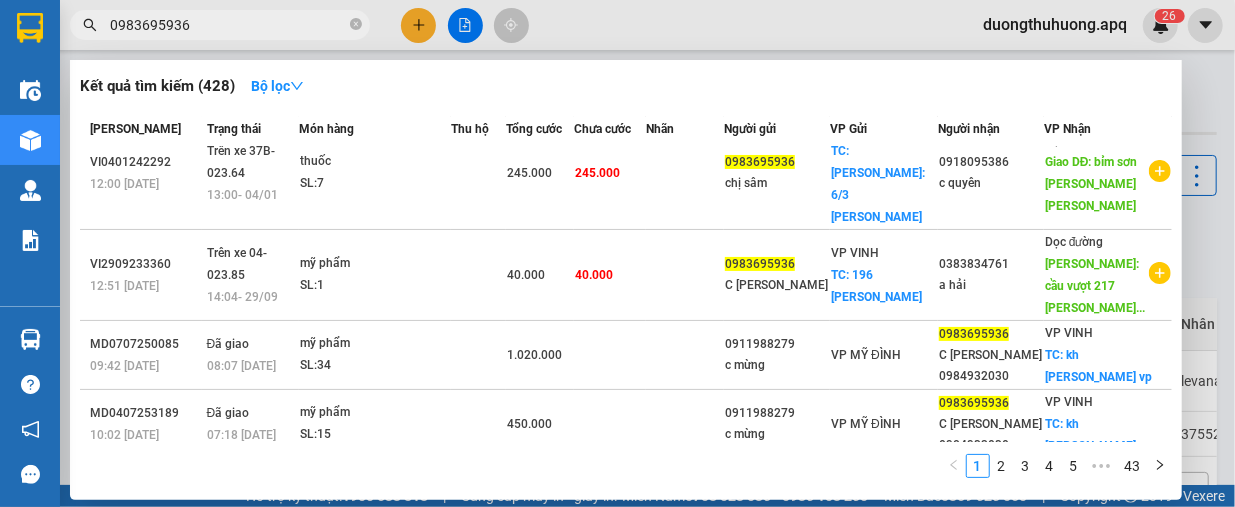 click 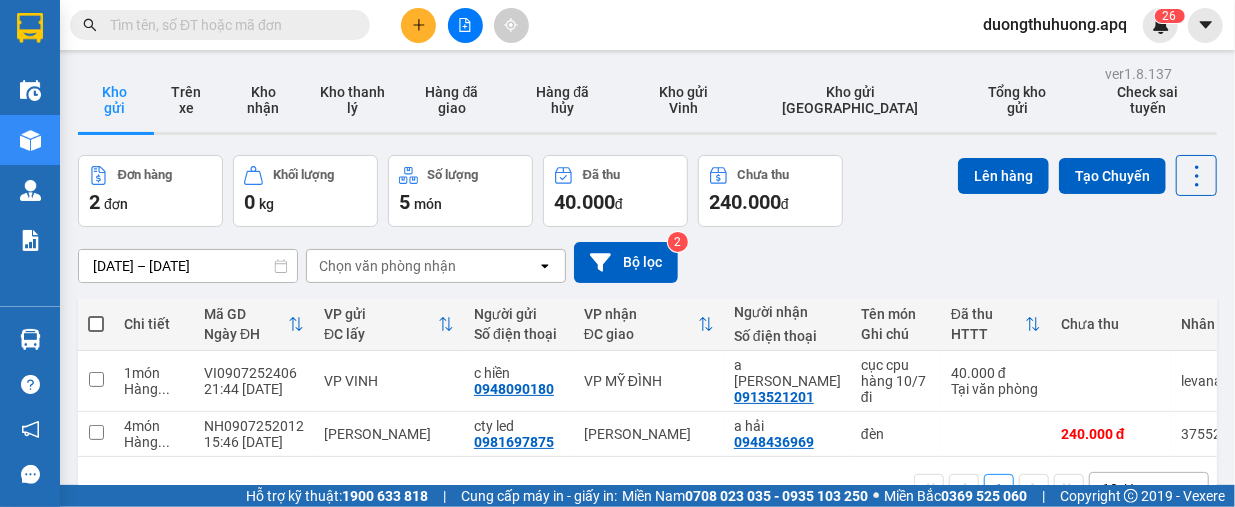 paste on "0977759138" 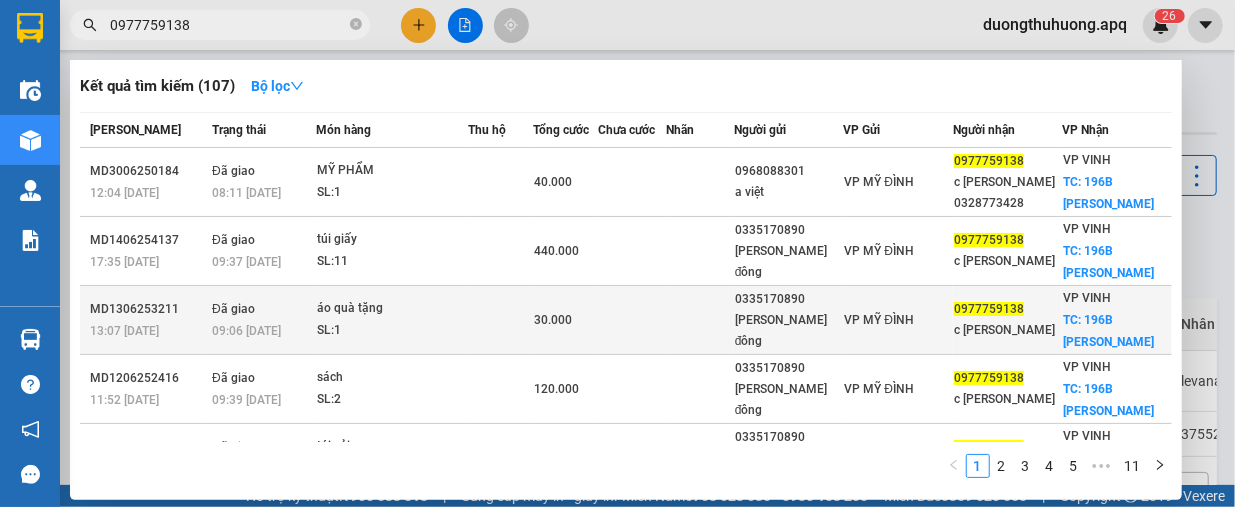 scroll, scrollTop: 100, scrollLeft: 0, axis: vertical 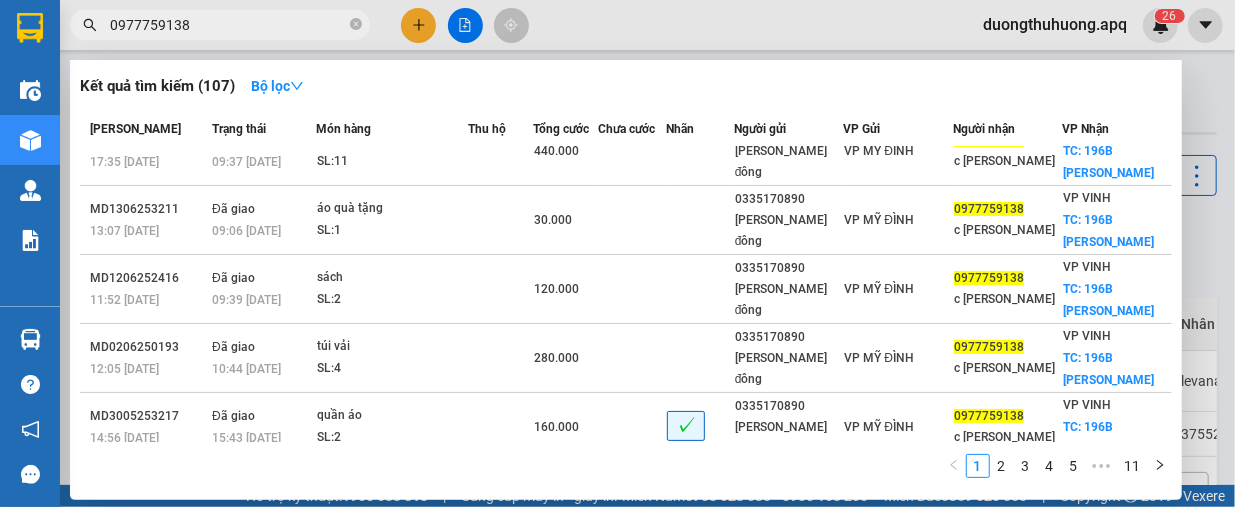 type on "0977759138" 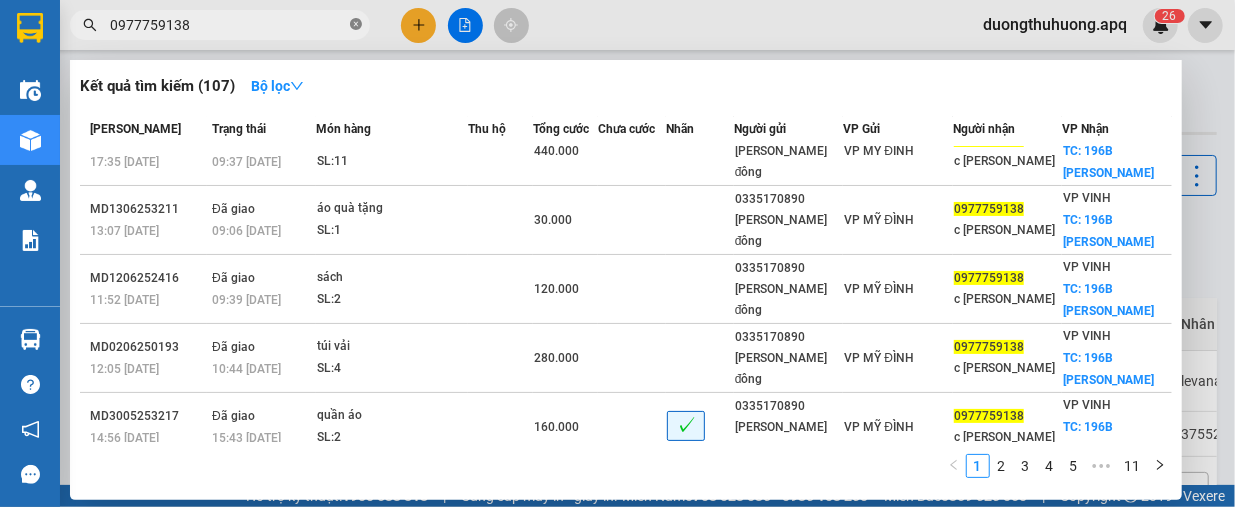 click 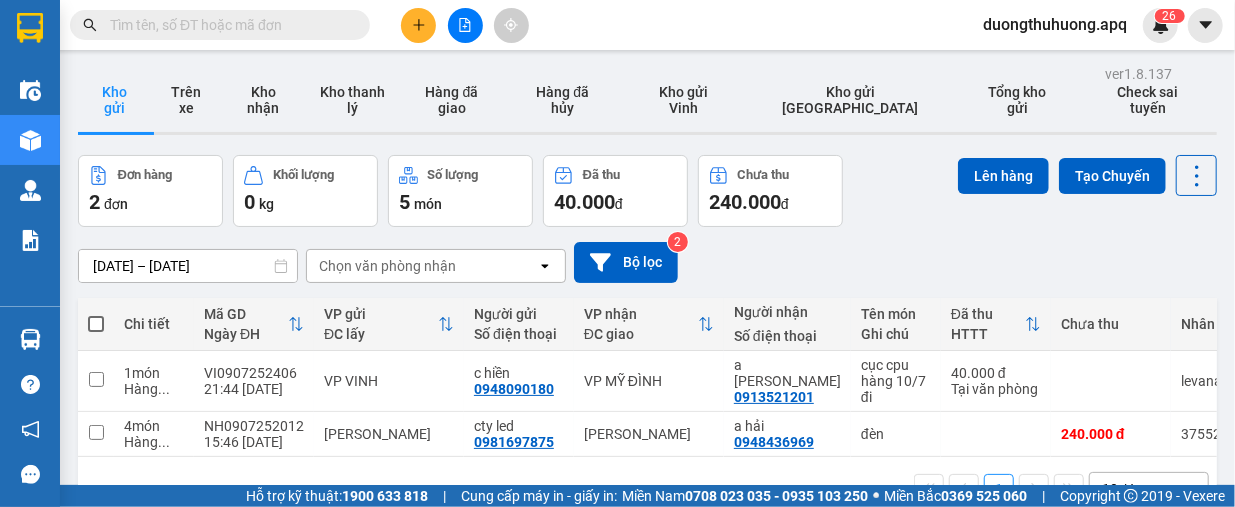 paste on "0927682999" 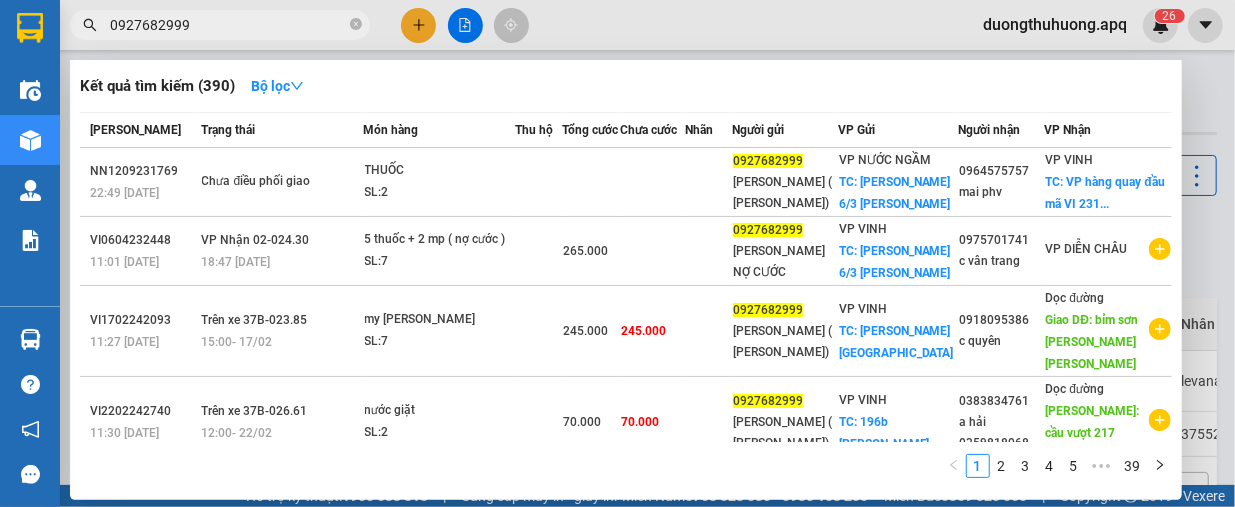 type on "0927682999" 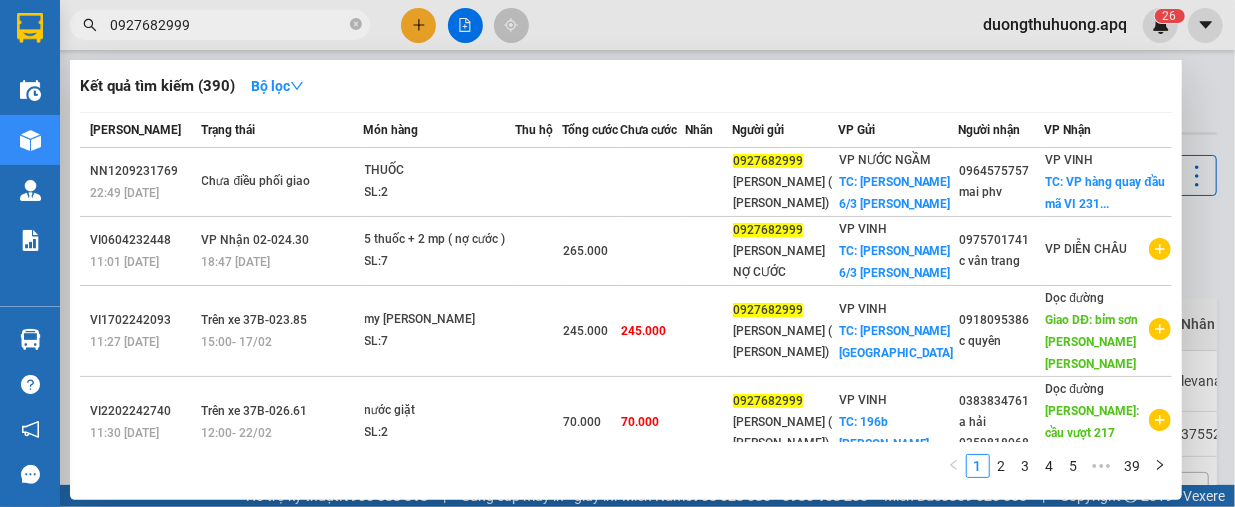drag, startPoint x: 354, startPoint y: 23, endPoint x: 342, endPoint y: 27, distance: 12.649111 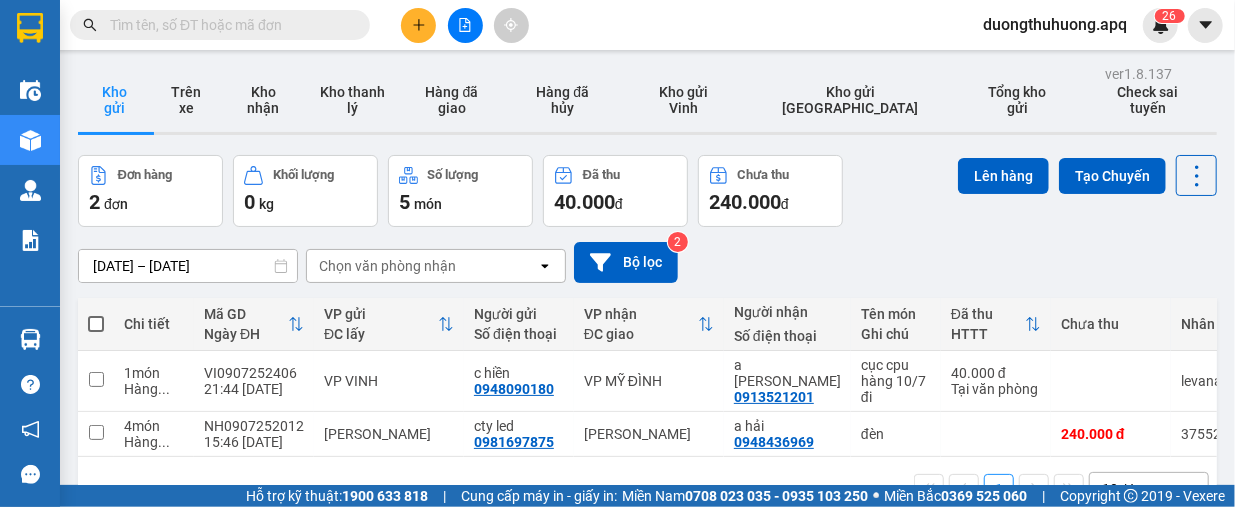 paste on "0389899999" 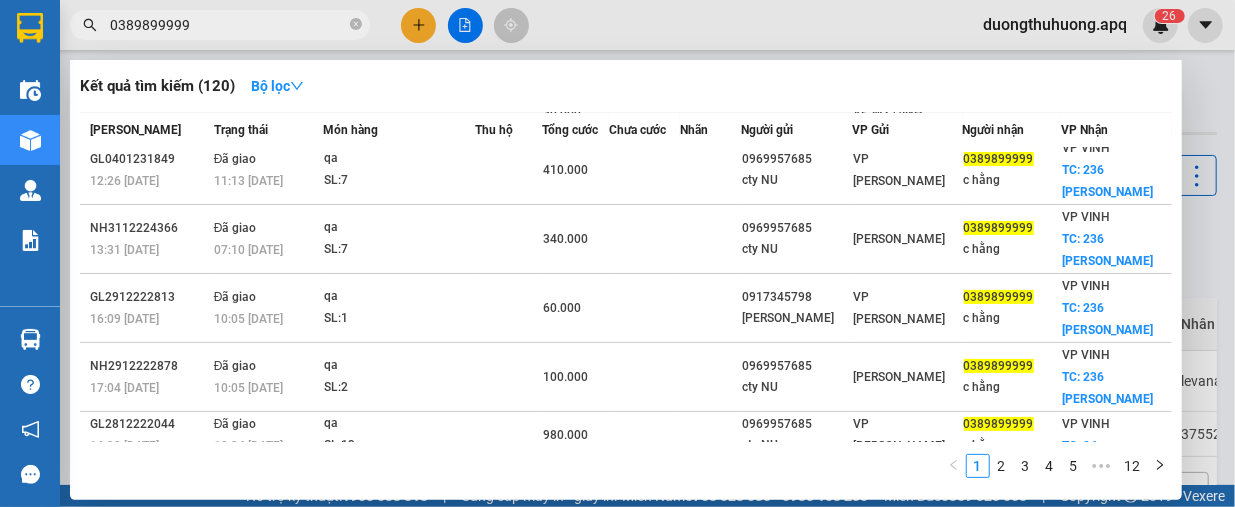 scroll, scrollTop: 268, scrollLeft: 0, axis: vertical 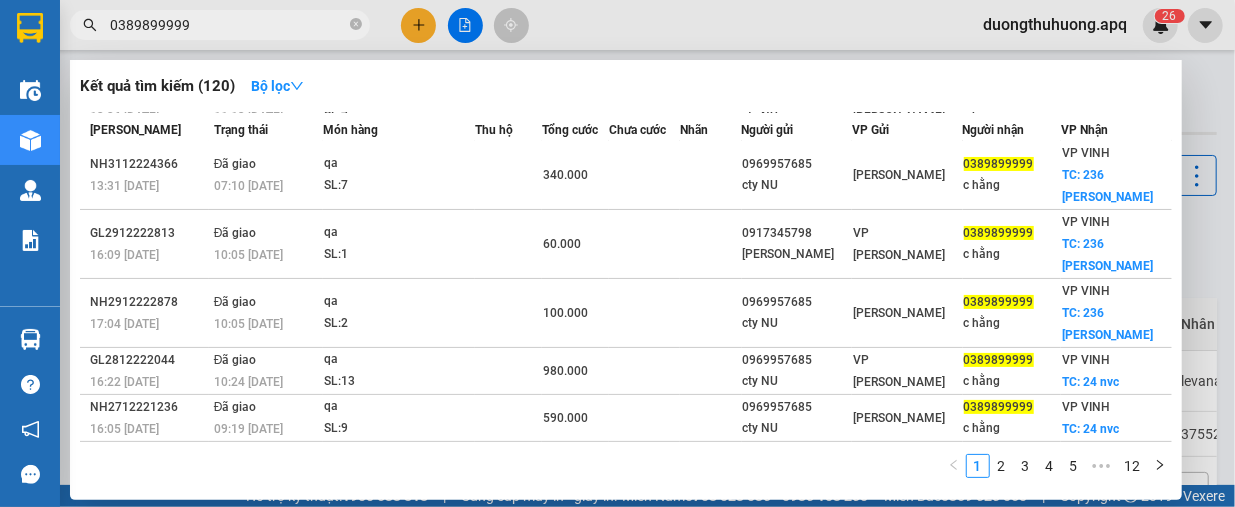 type on "0389899999" 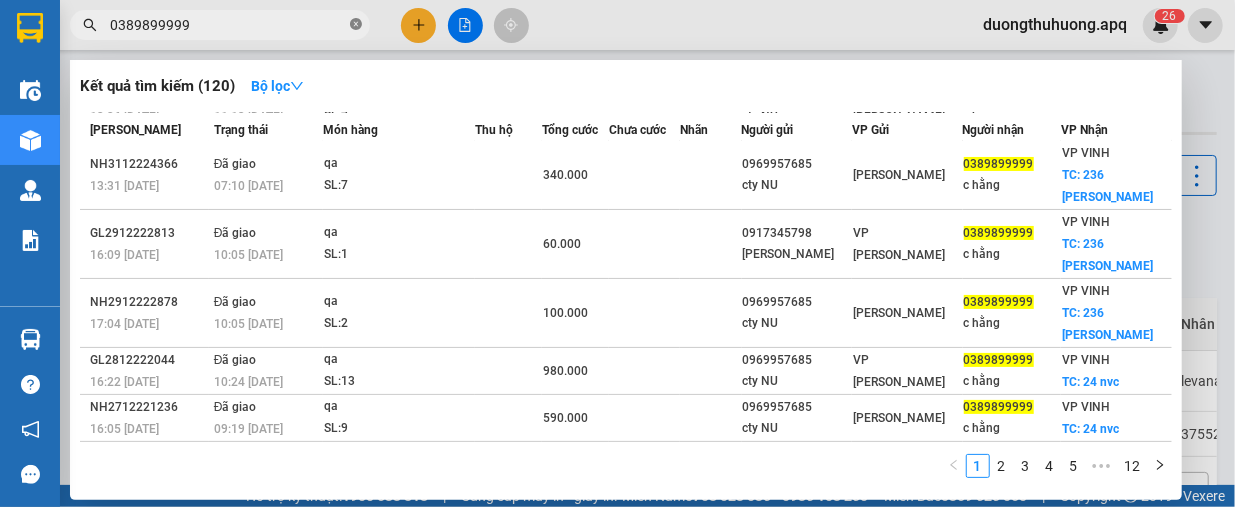 click 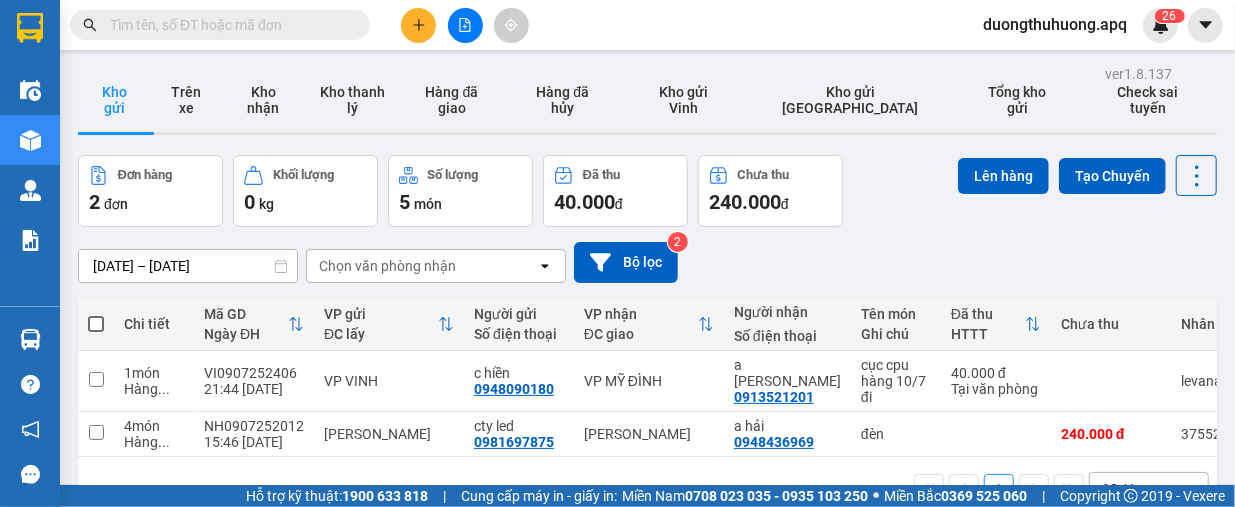 paste on "0913272621" 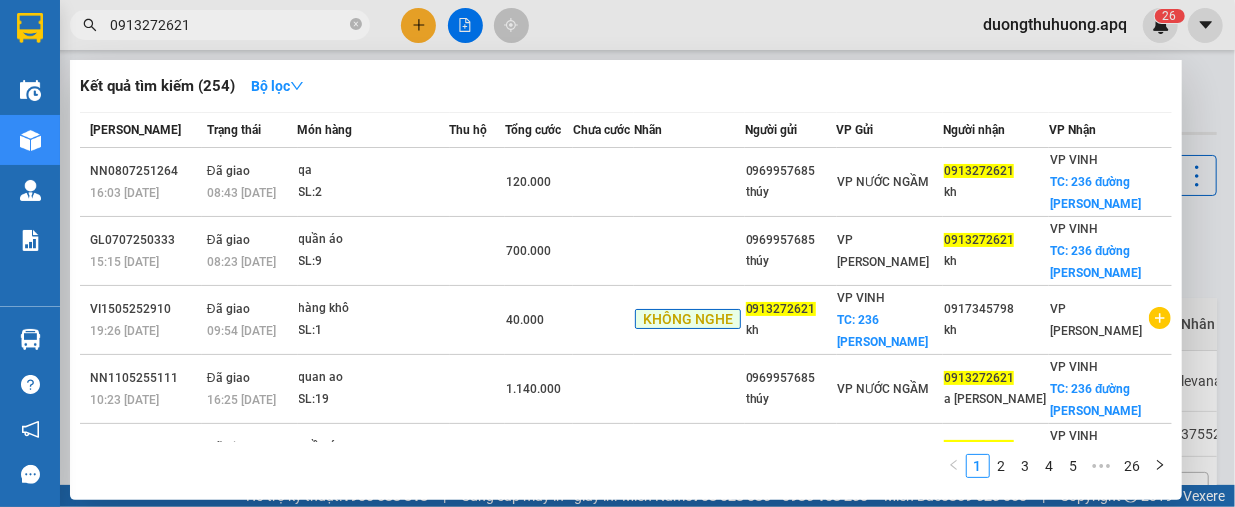 type on "0913272621" 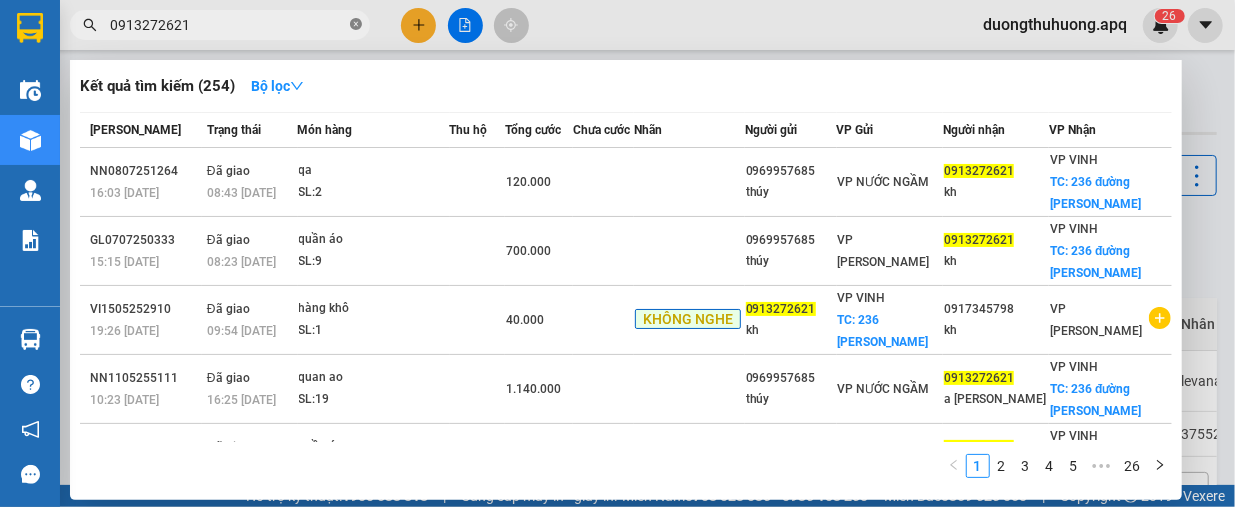 click 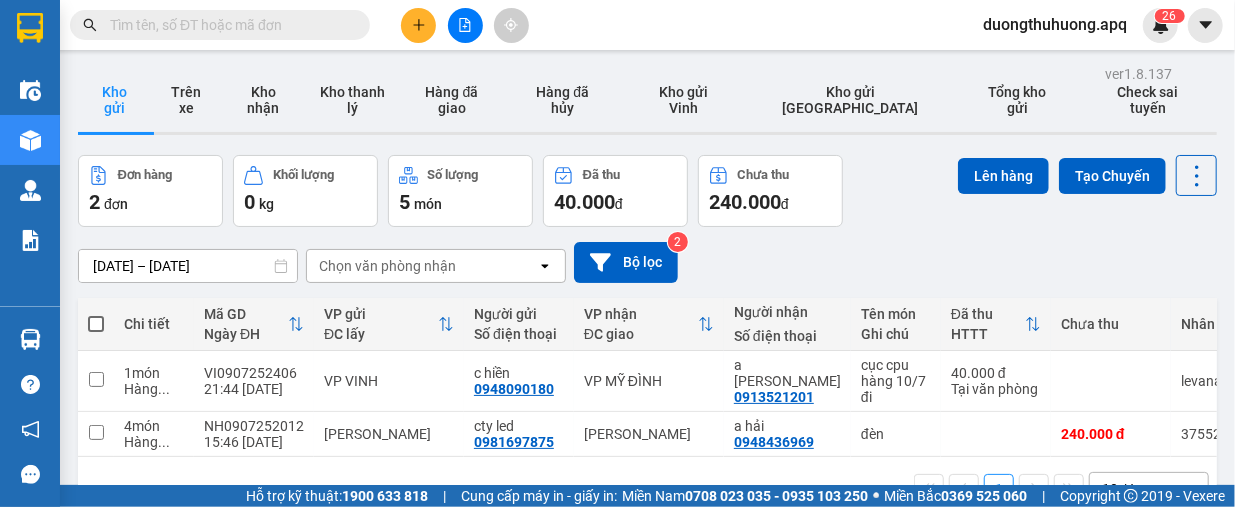paste on "0366529948" 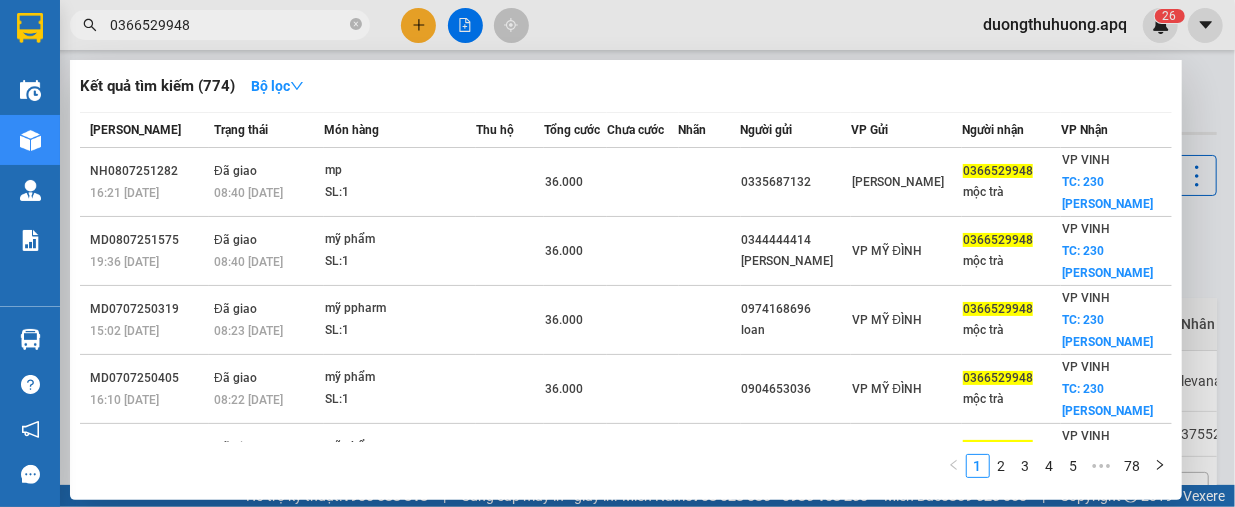 drag, startPoint x: 359, startPoint y: 21, endPoint x: 335, endPoint y: 27, distance: 24.738634 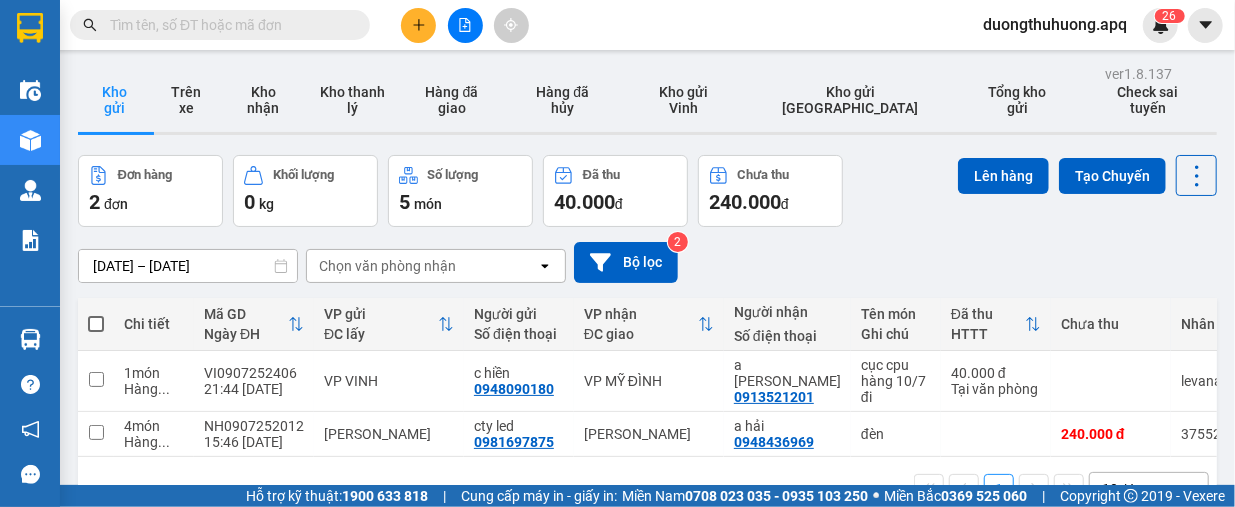 paste on "0366529948" 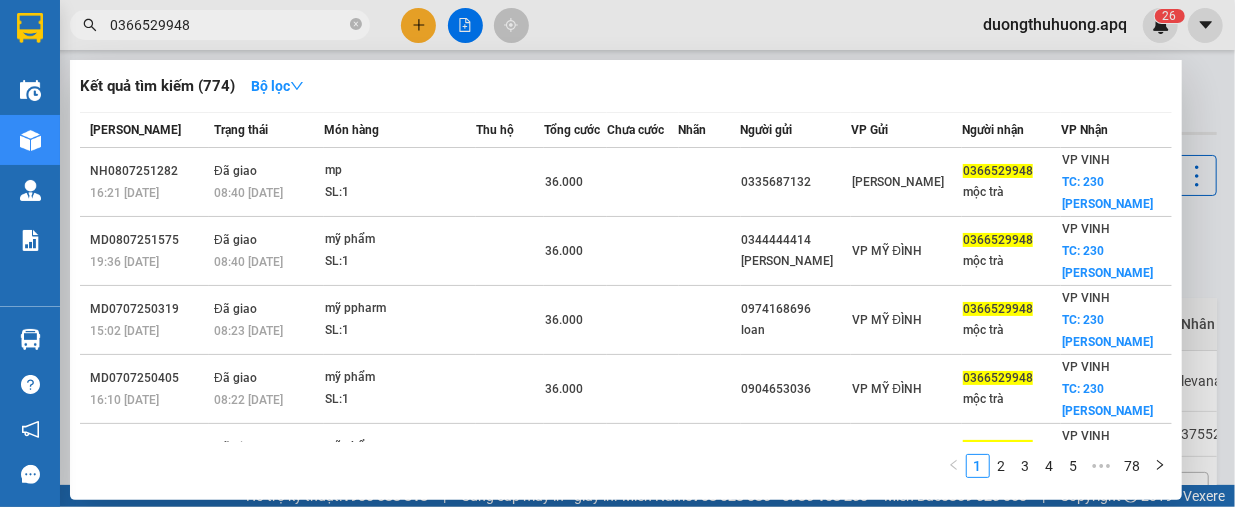 type on "0366529948" 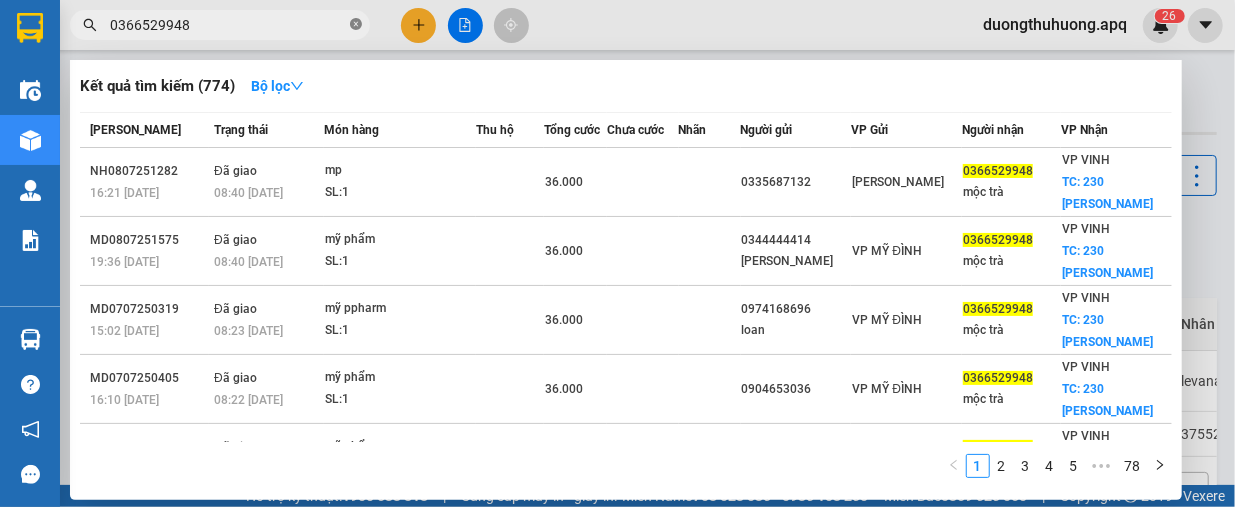 click 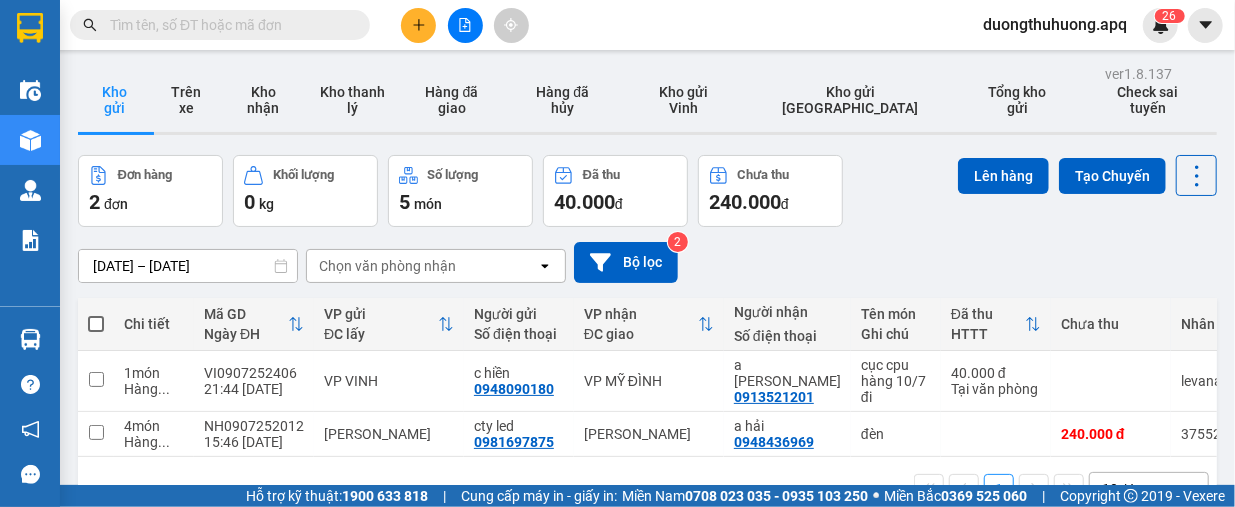 paste on "0832833444" 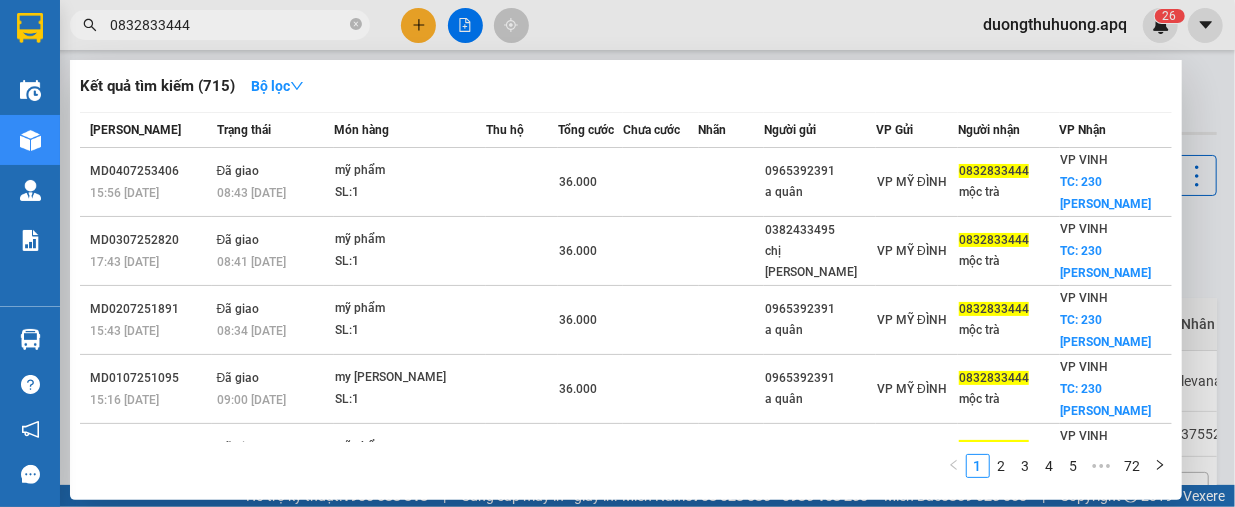 type on "0832833444" 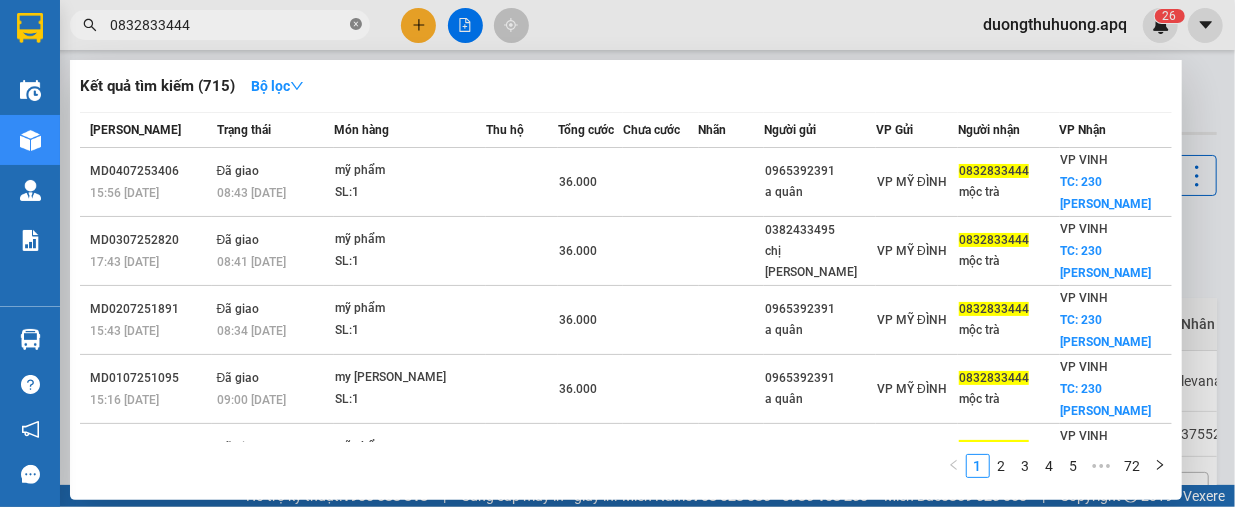 click 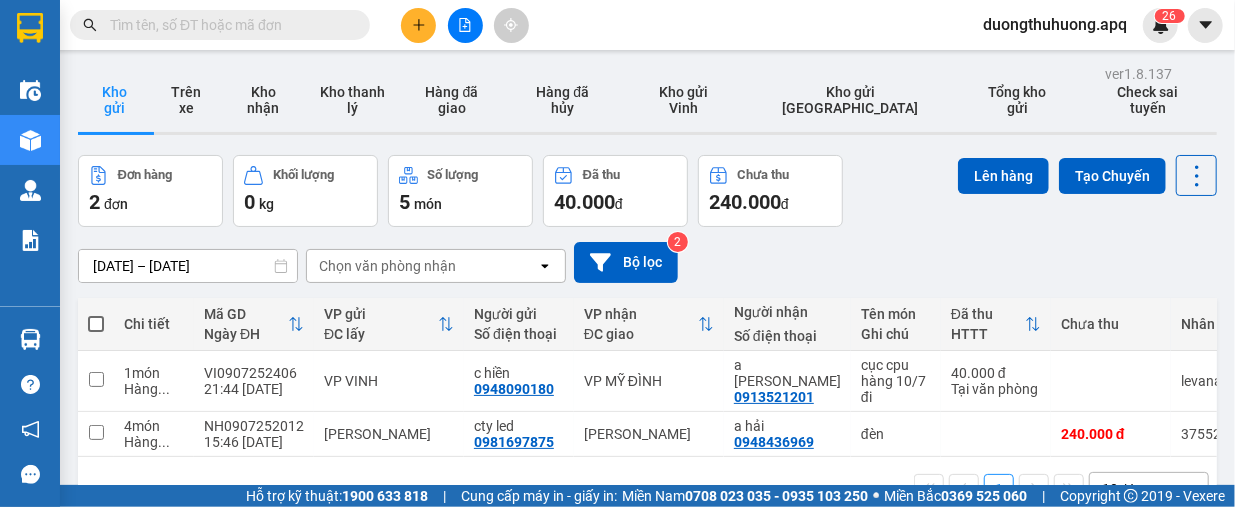 paste on "0971665999" 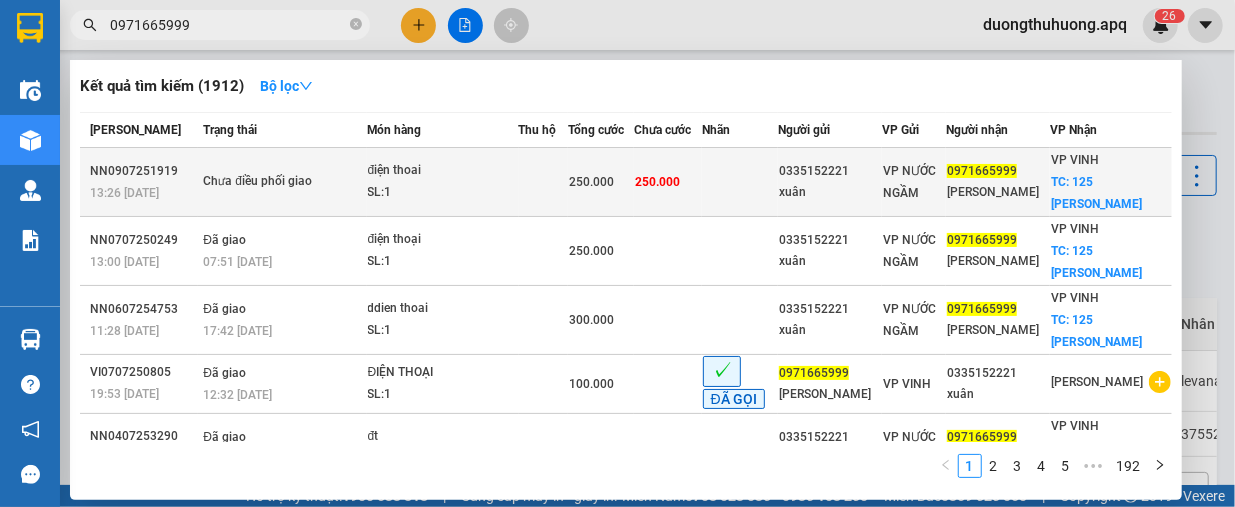 type on "0971665999" 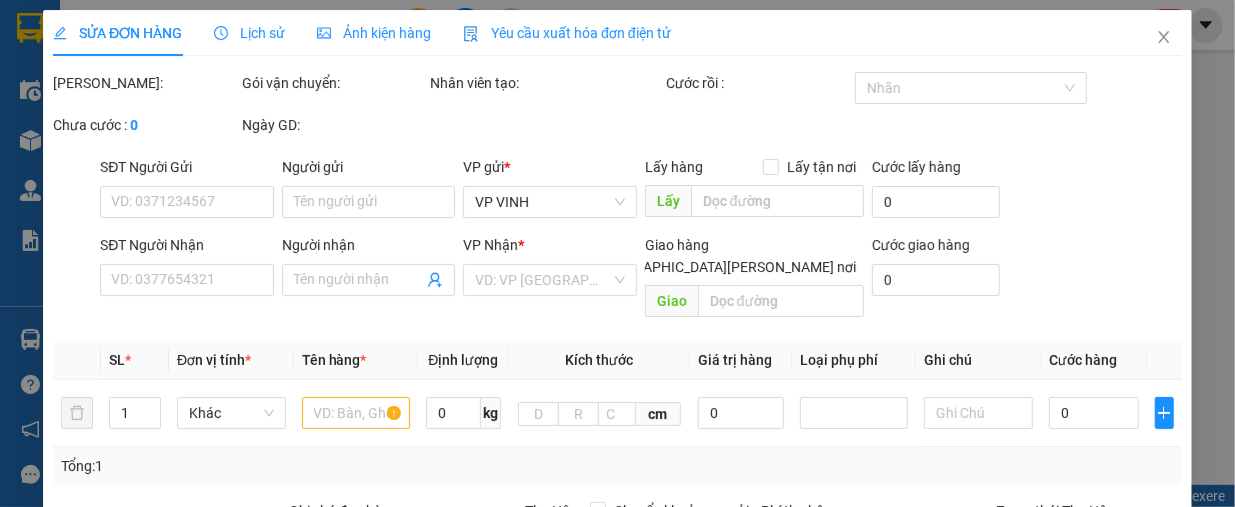 type on "0335152221" 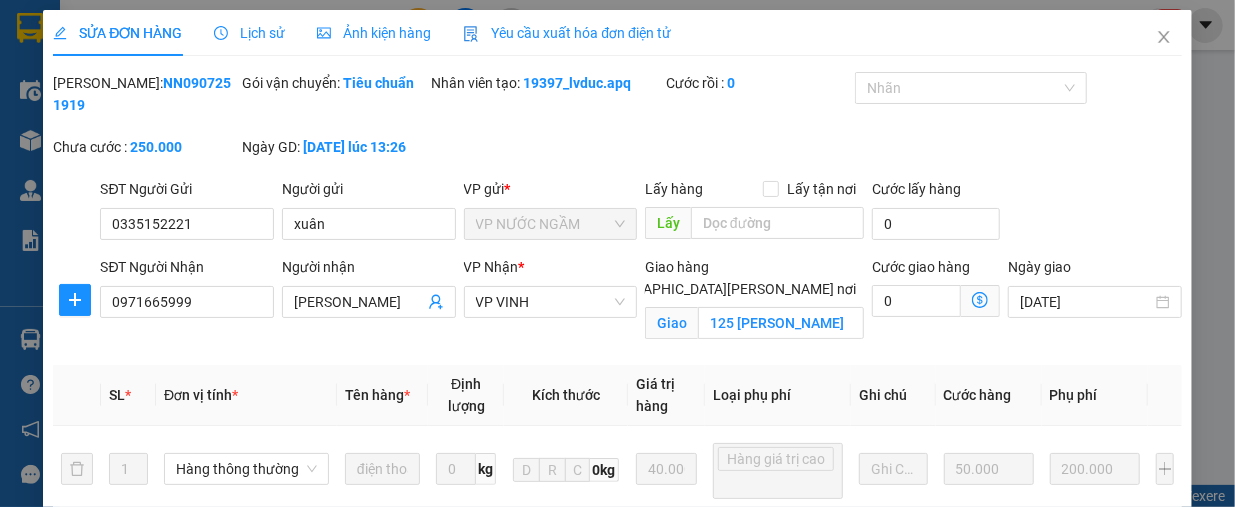 drag, startPoint x: 118, startPoint y: 80, endPoint x: 214, endPoint y: 79, distance: 96.00521 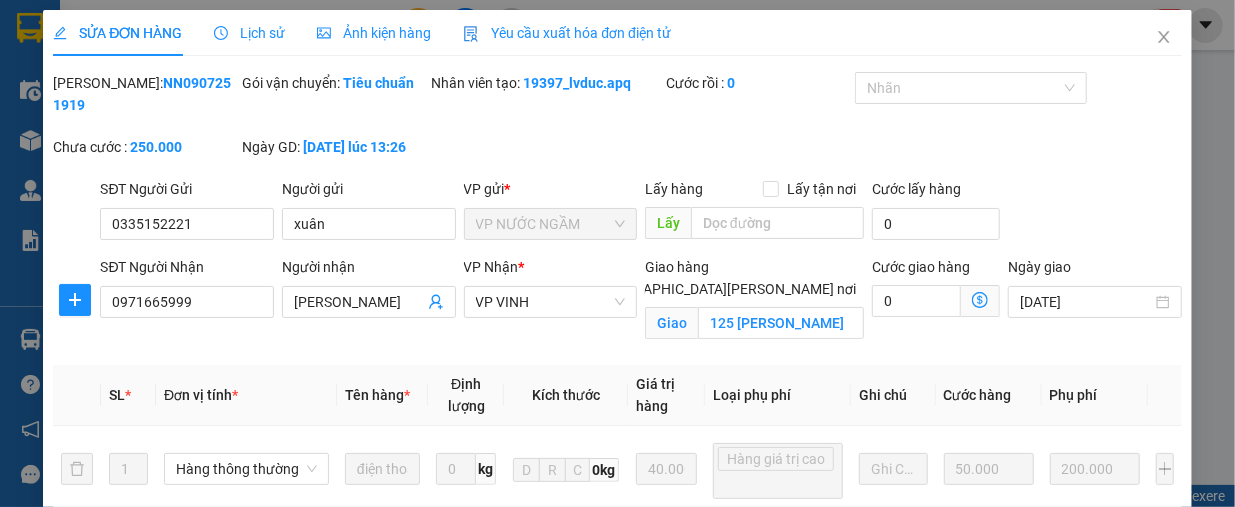 click on "[PERSON_NAME]:  NN0907251919" at bounding box center (145, 94) 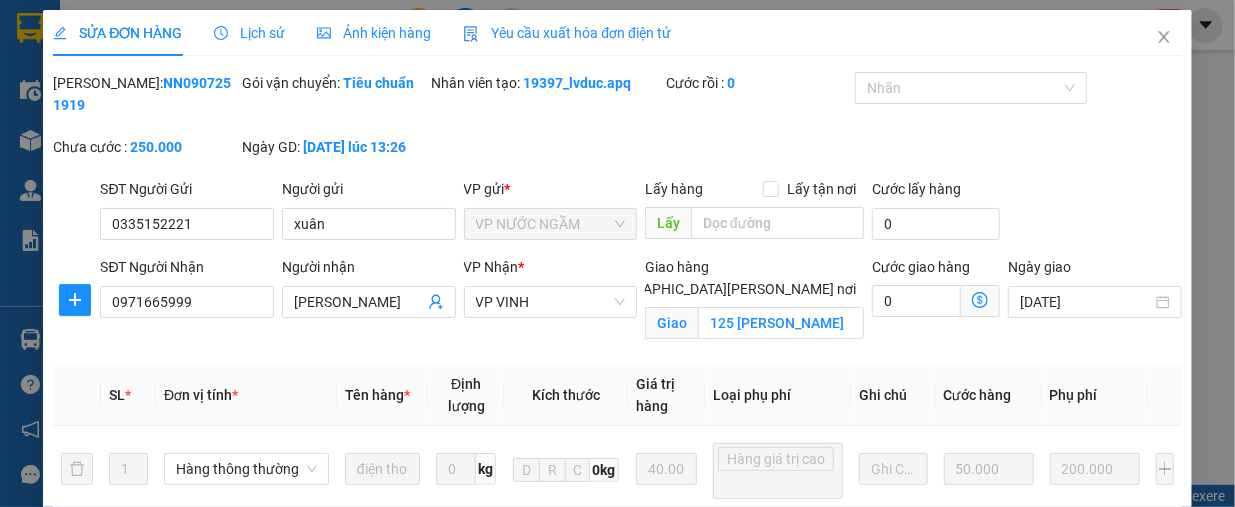 copy on "NN0907251919" 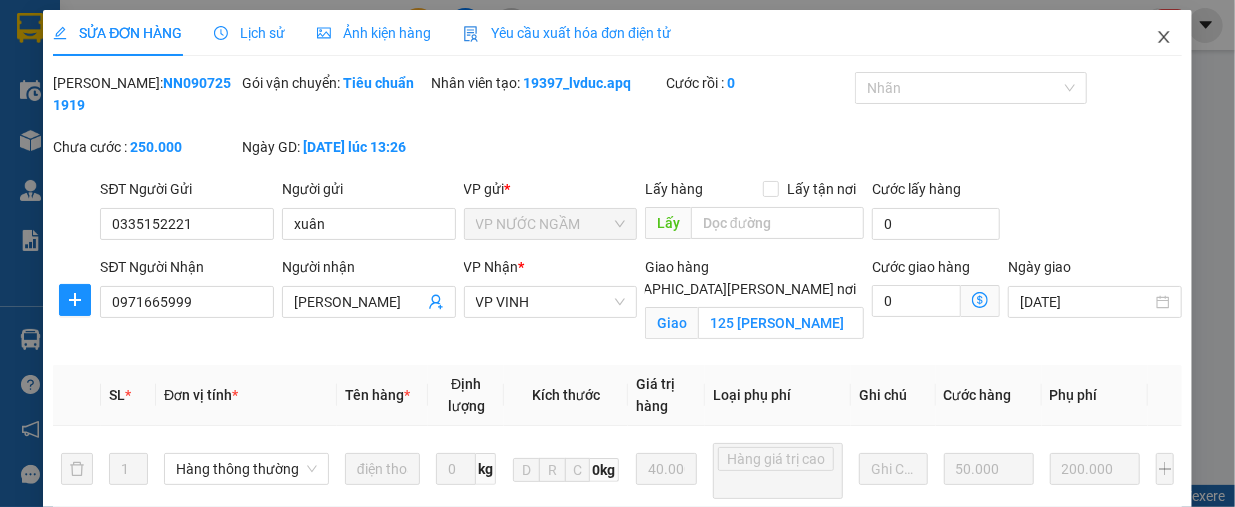 click 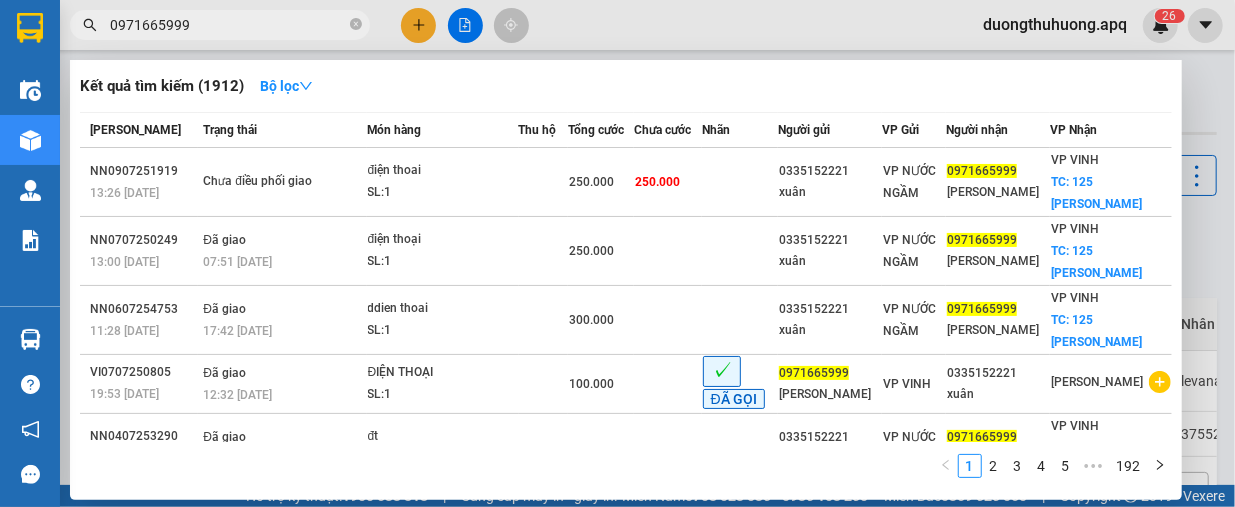 click on "0971665999" at bounding box center [228, 25] 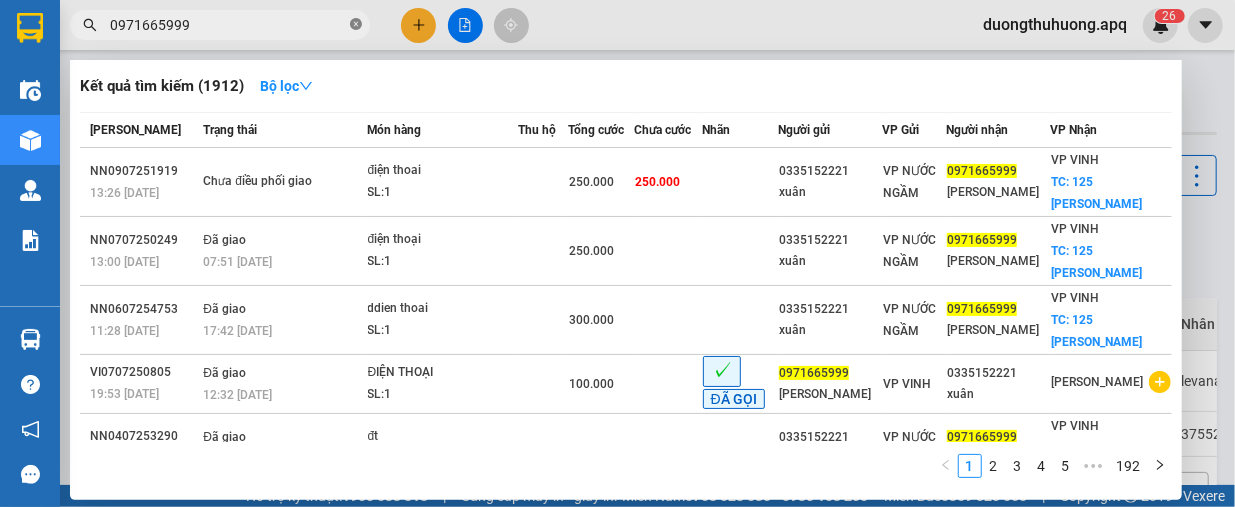 click 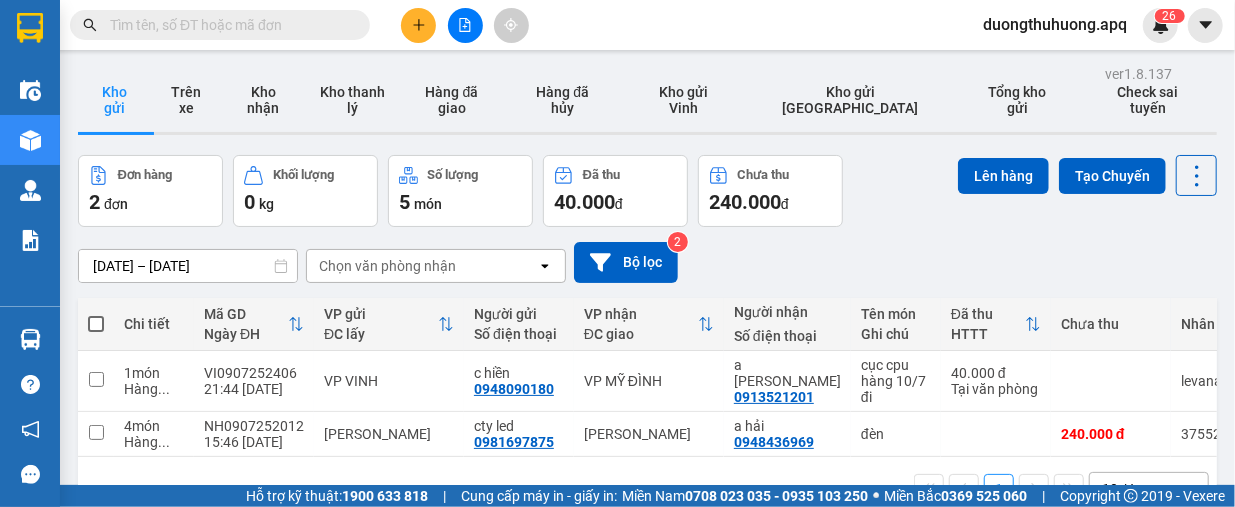 paste on "0984428888" 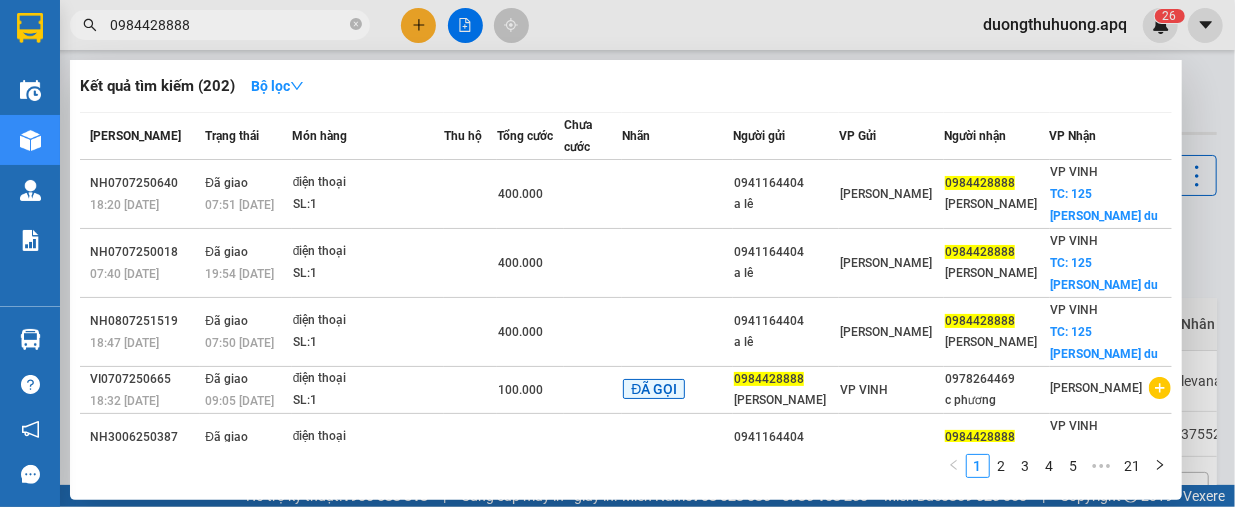 type on "0984428888" 